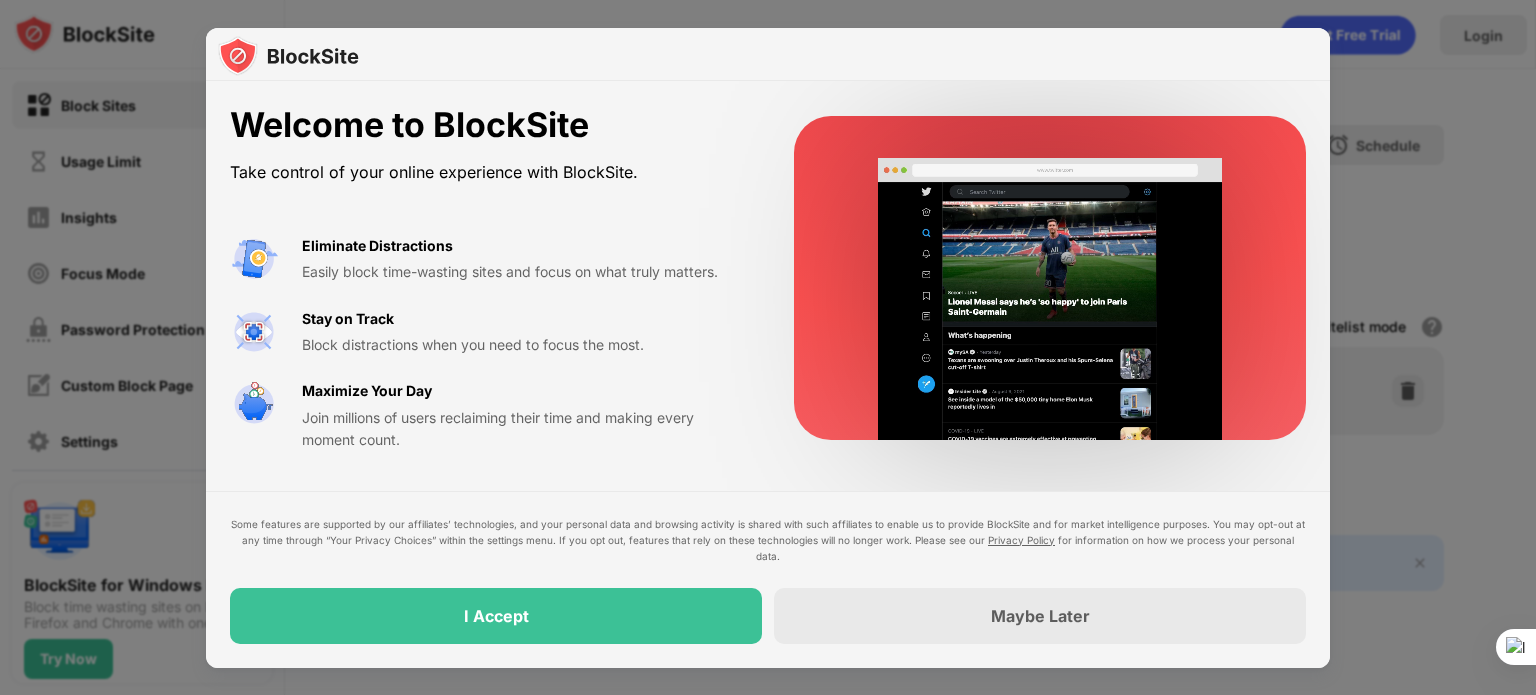 scroll, scrollTop: 0, scrollLeft: 0, axis: both 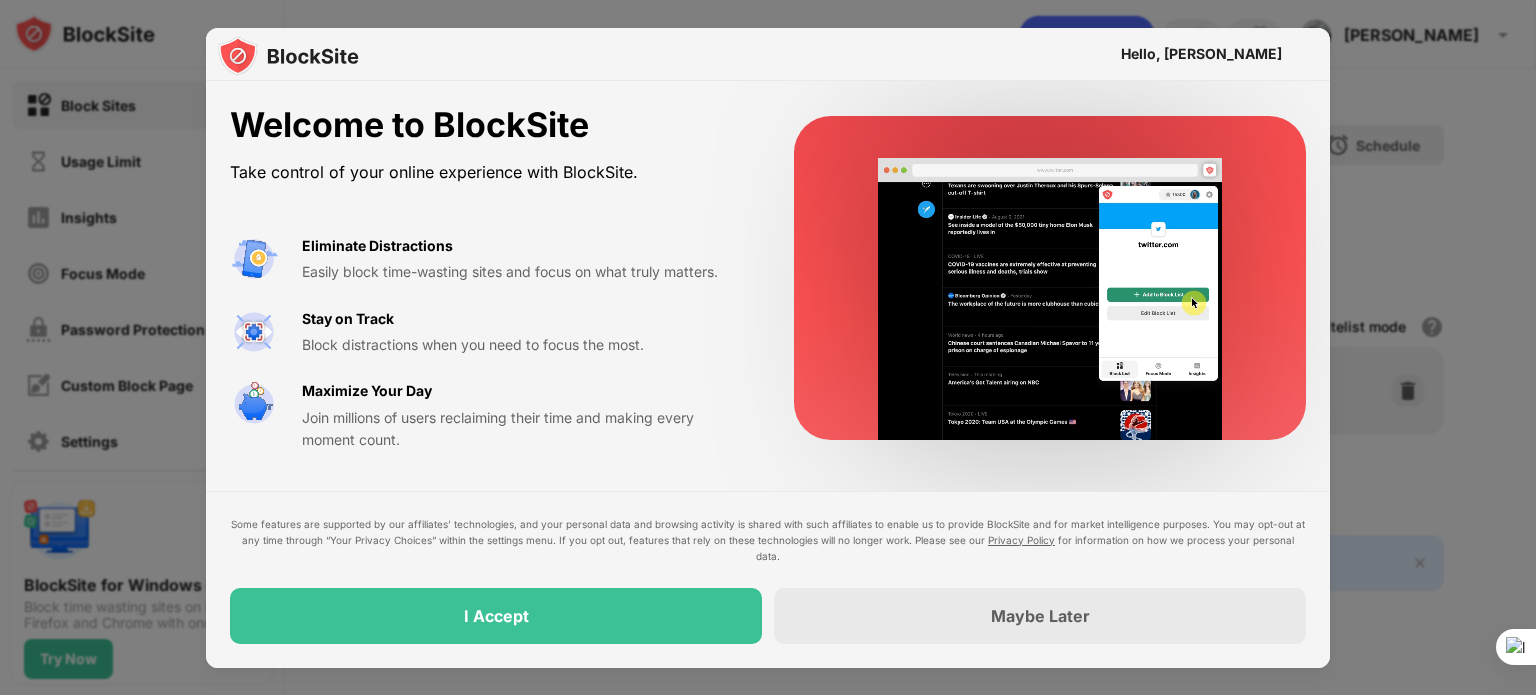 click on "Maybe Later" at bounding box center (1040, 616) 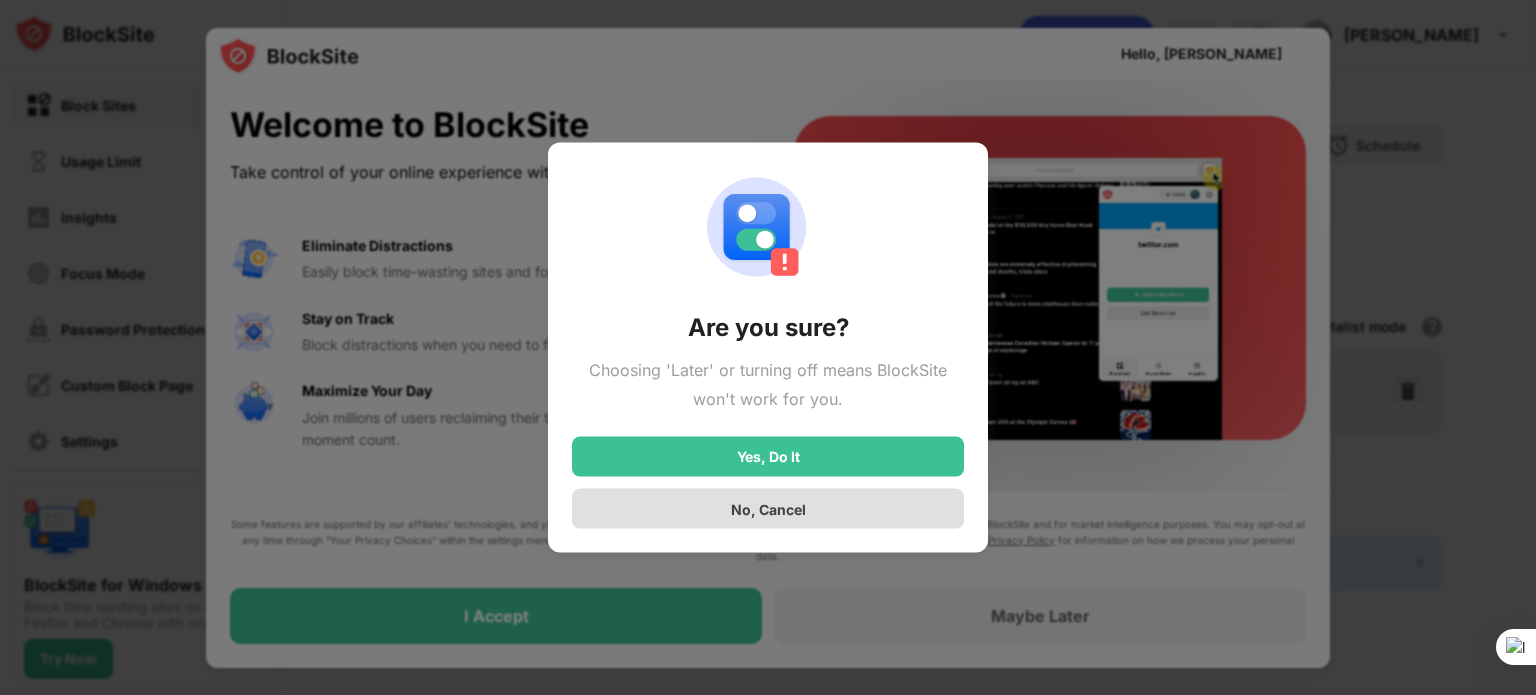 click on "No, Cancel" at bounding box center [768, 509] 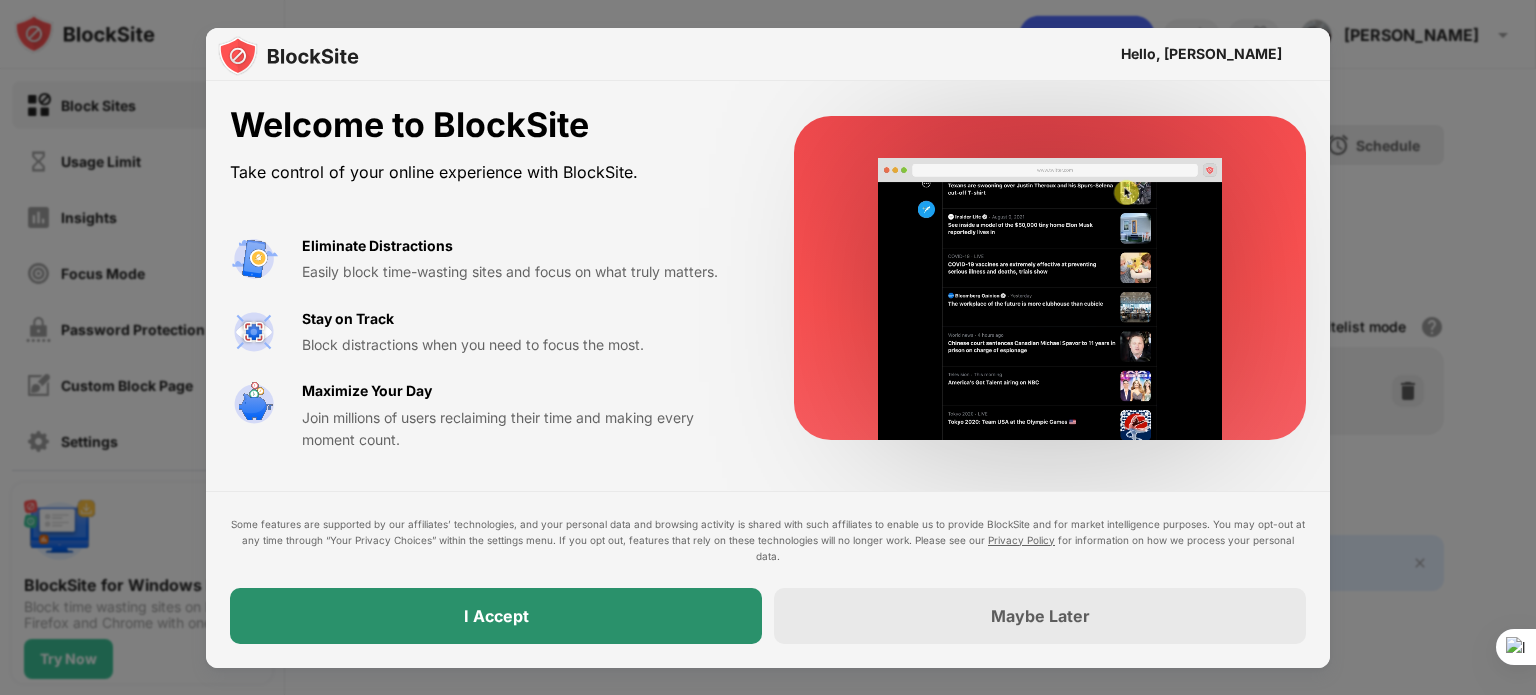 click on "I Accept" at bounding box center (496, 616) 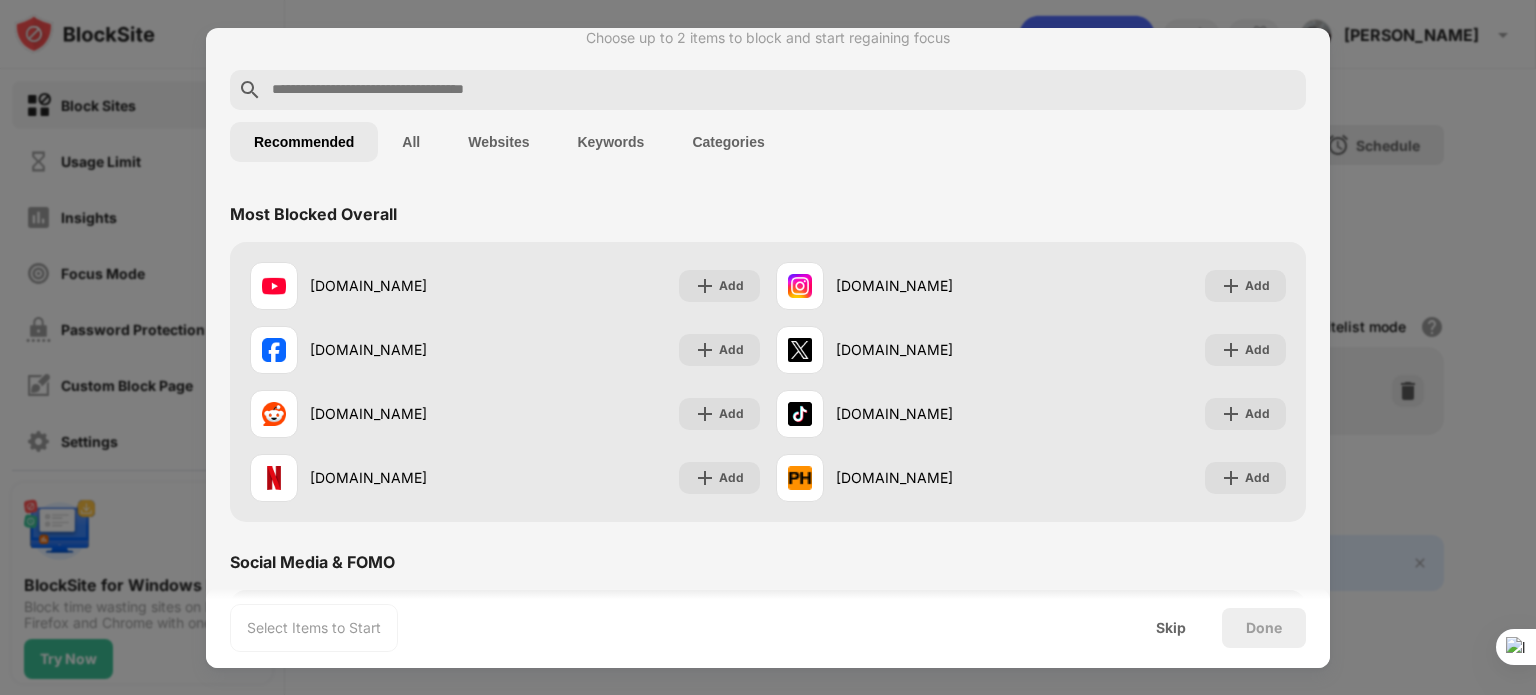 scroll, scrollTop: 100, scrollLeft: 0, axis: vertical 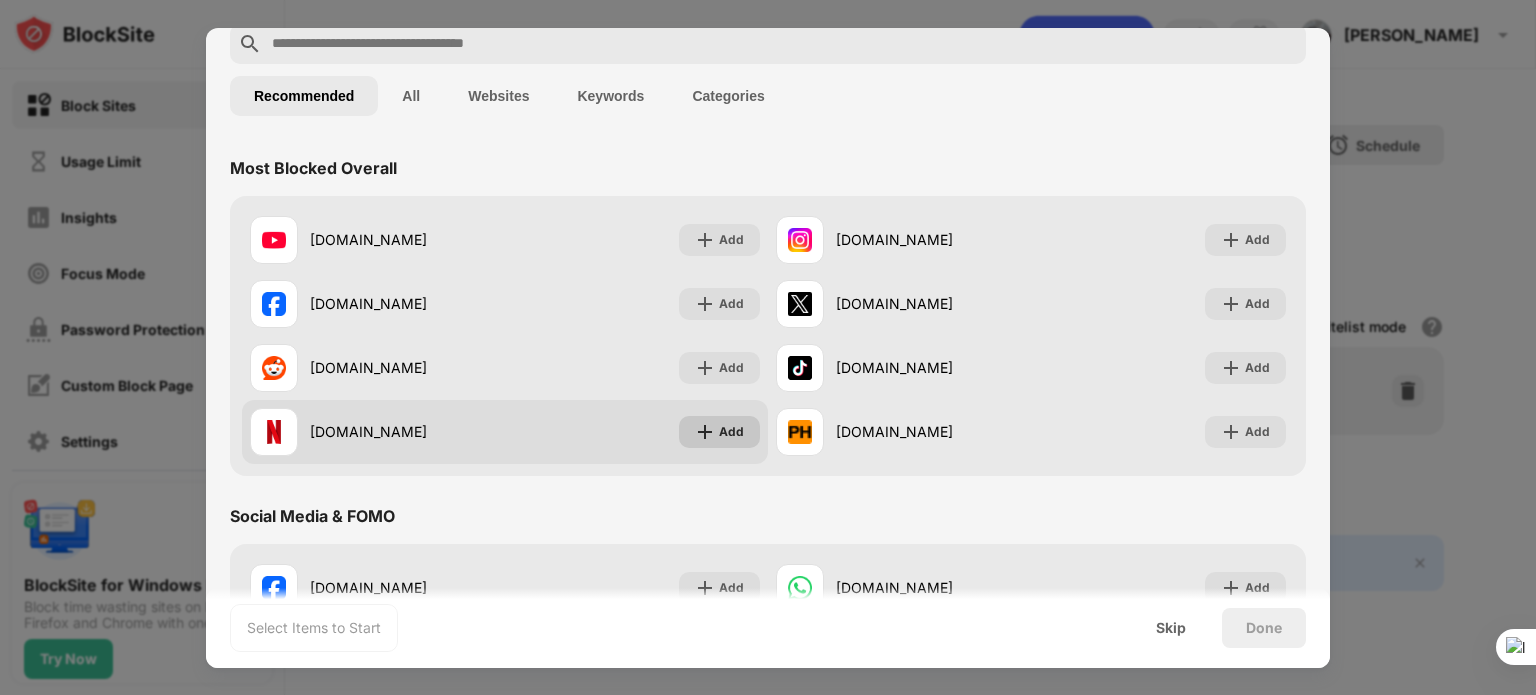 click at bounding box center (705, 432) 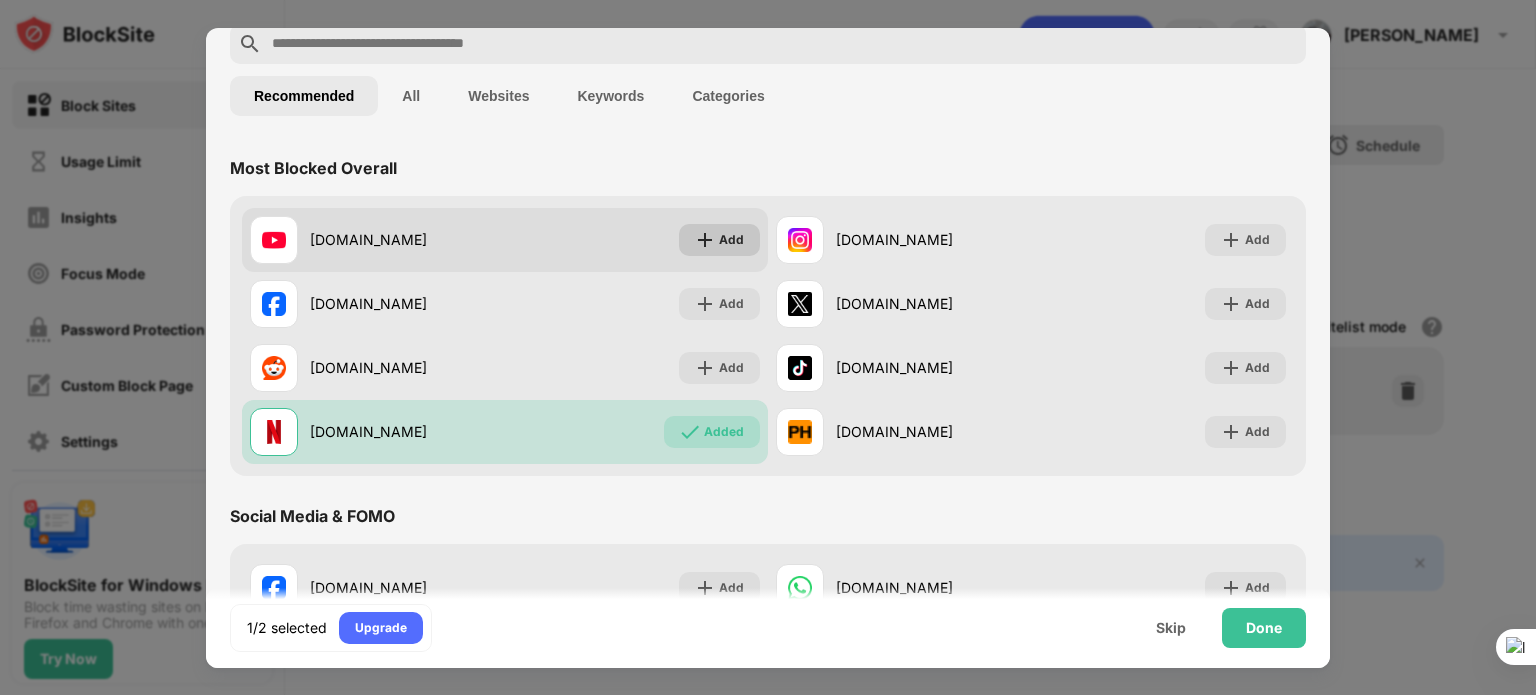 click at bounding box center [705, 240] 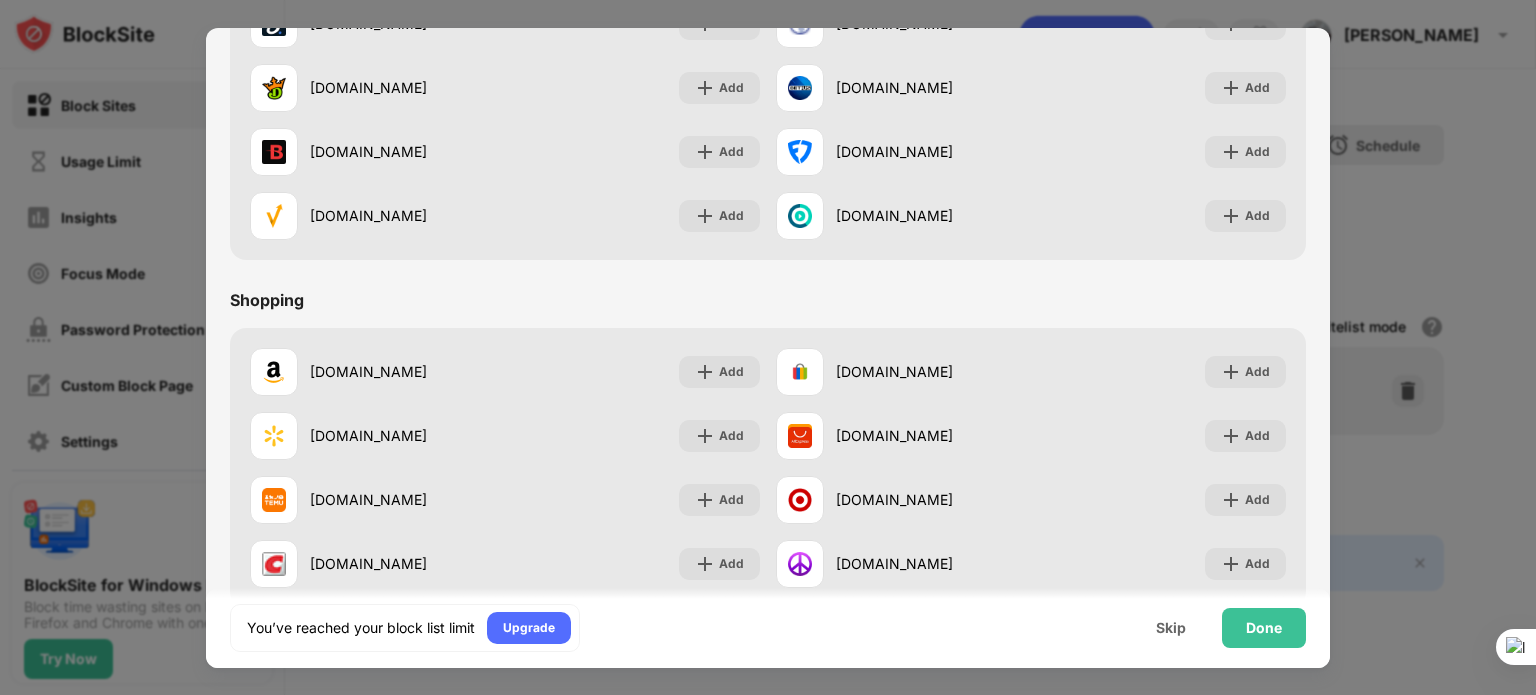 scroll, scrollTop: 2096, scrollLeft: 0, axis: vertical 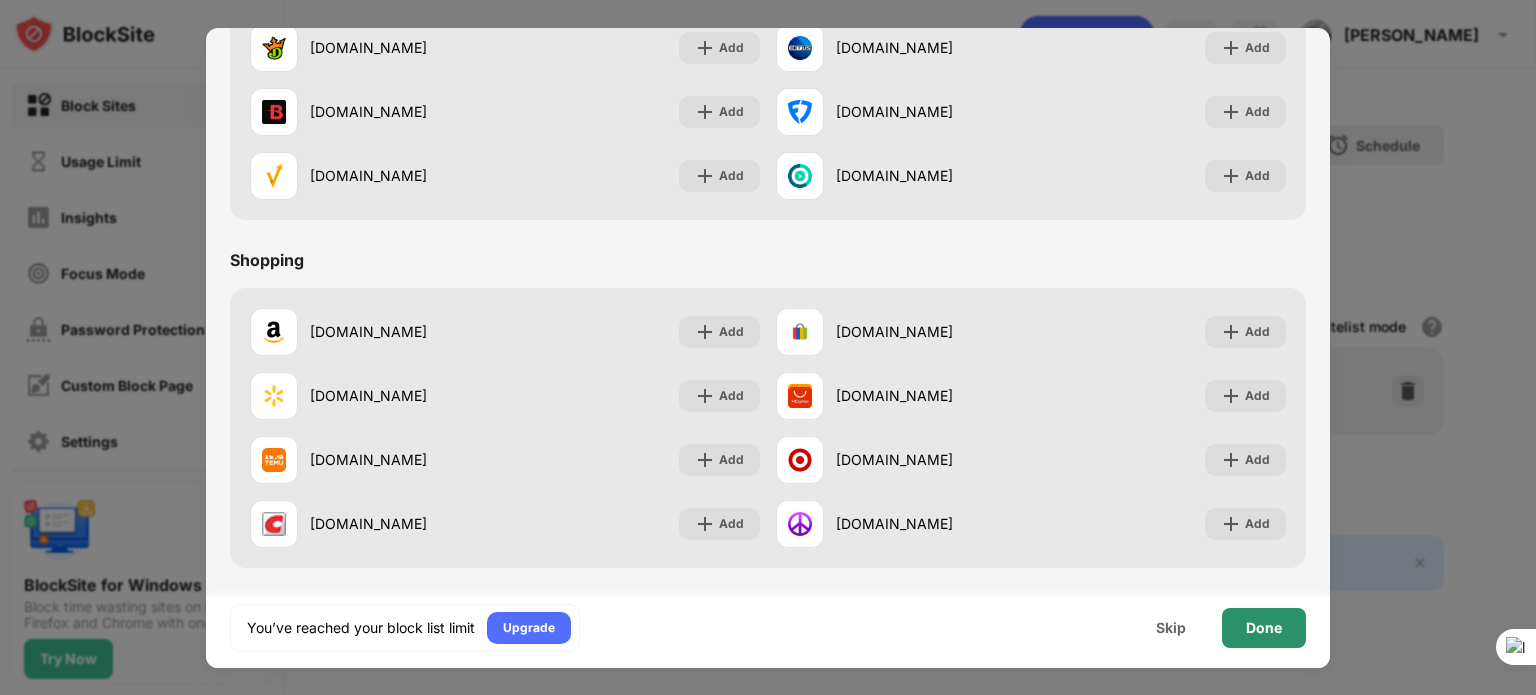 click on "Done" at bounding box center [1264, 628] 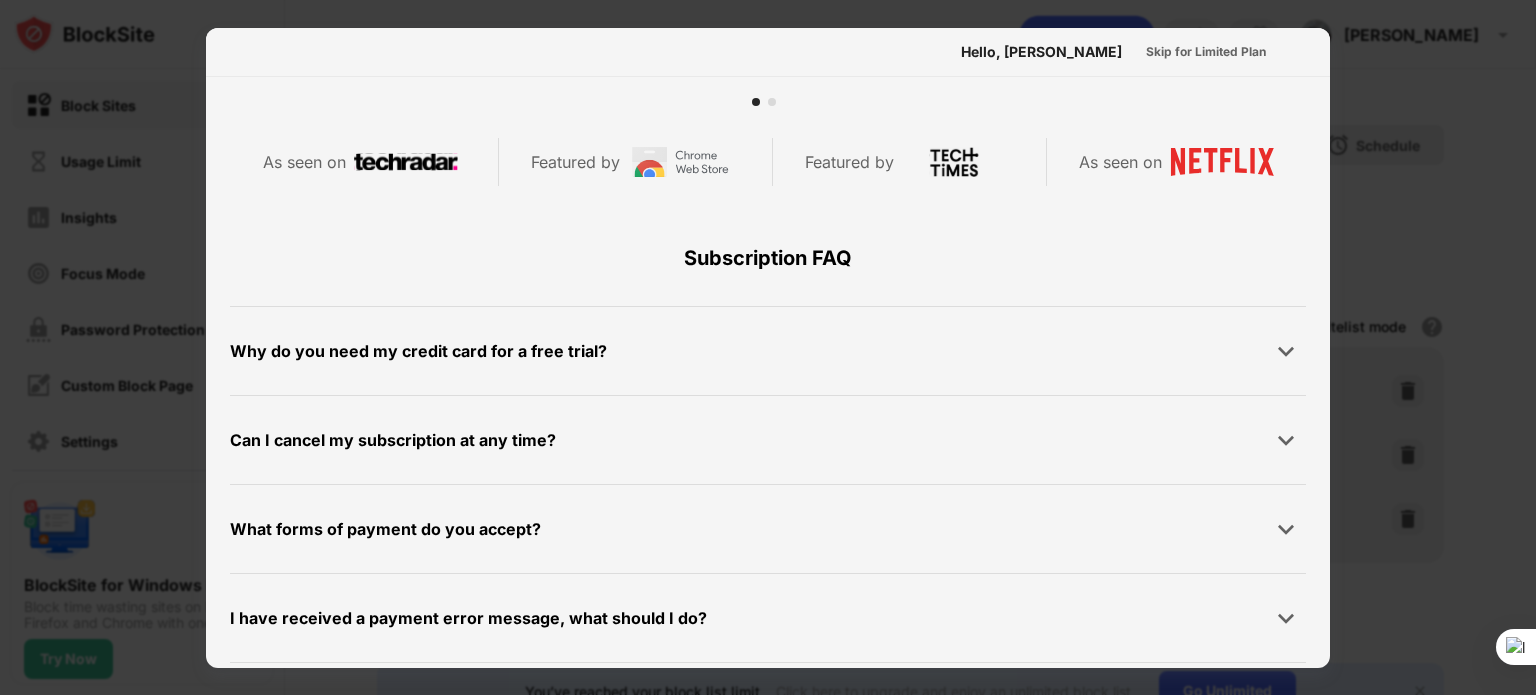 scroll, scrollTop: 875, scrollLeft: 0, axis: vertical 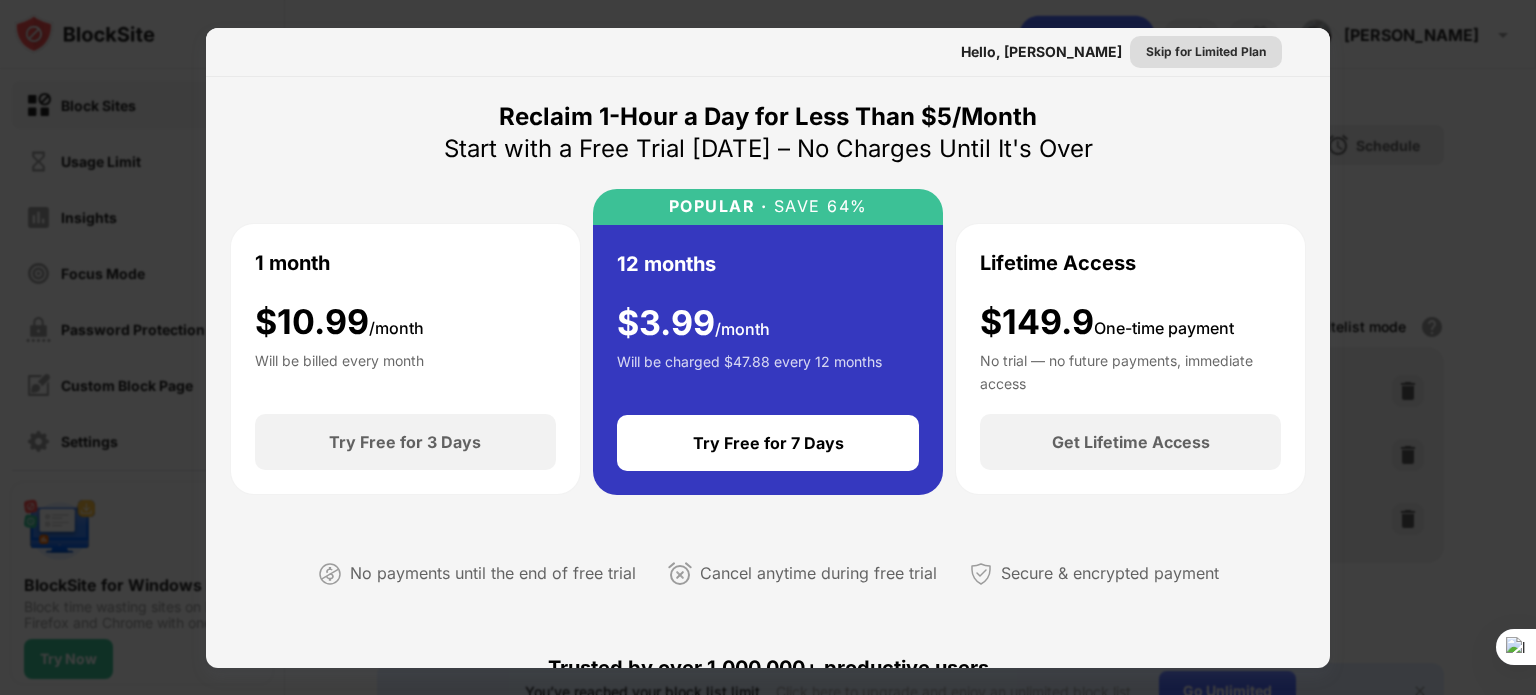 click on "Skip for Limited Plan" at bounding box center (1206, 52) 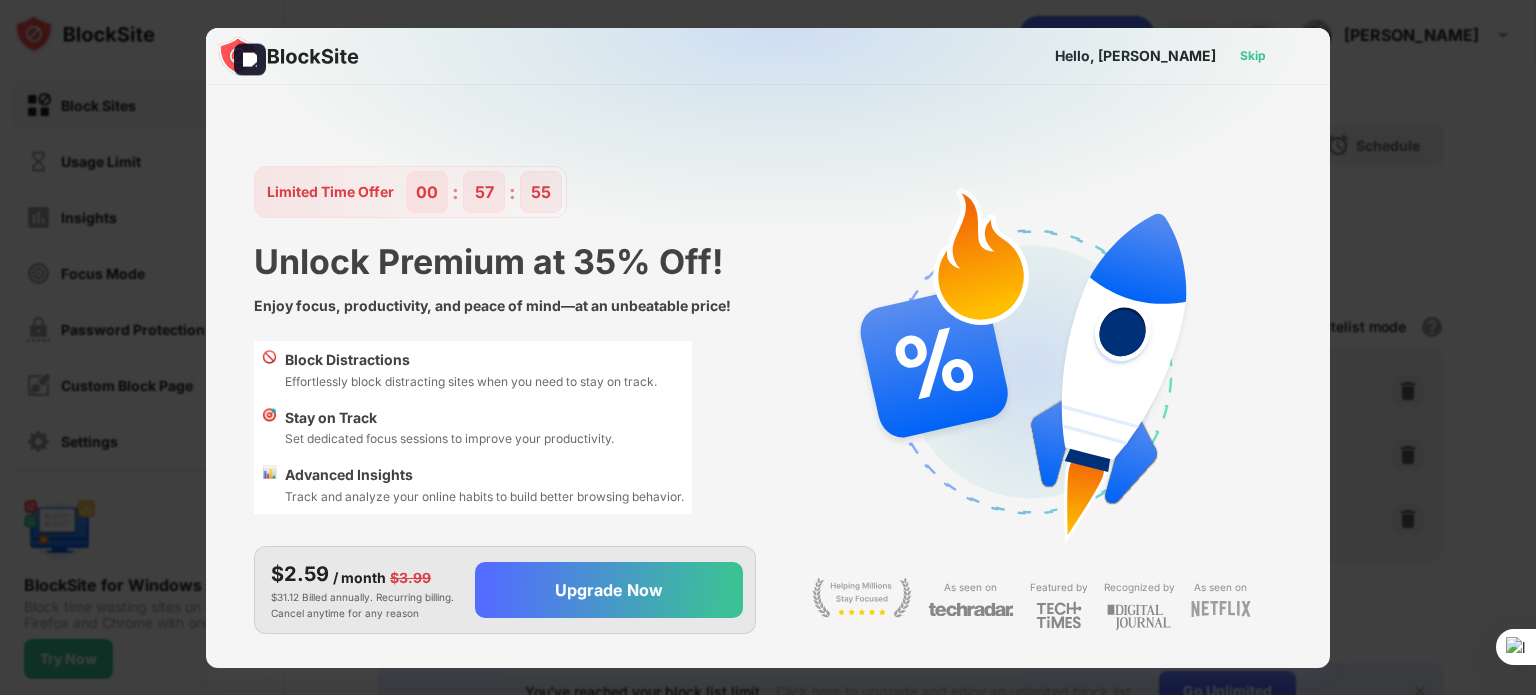 click on "Skip" at bounding box center (1253, 56) 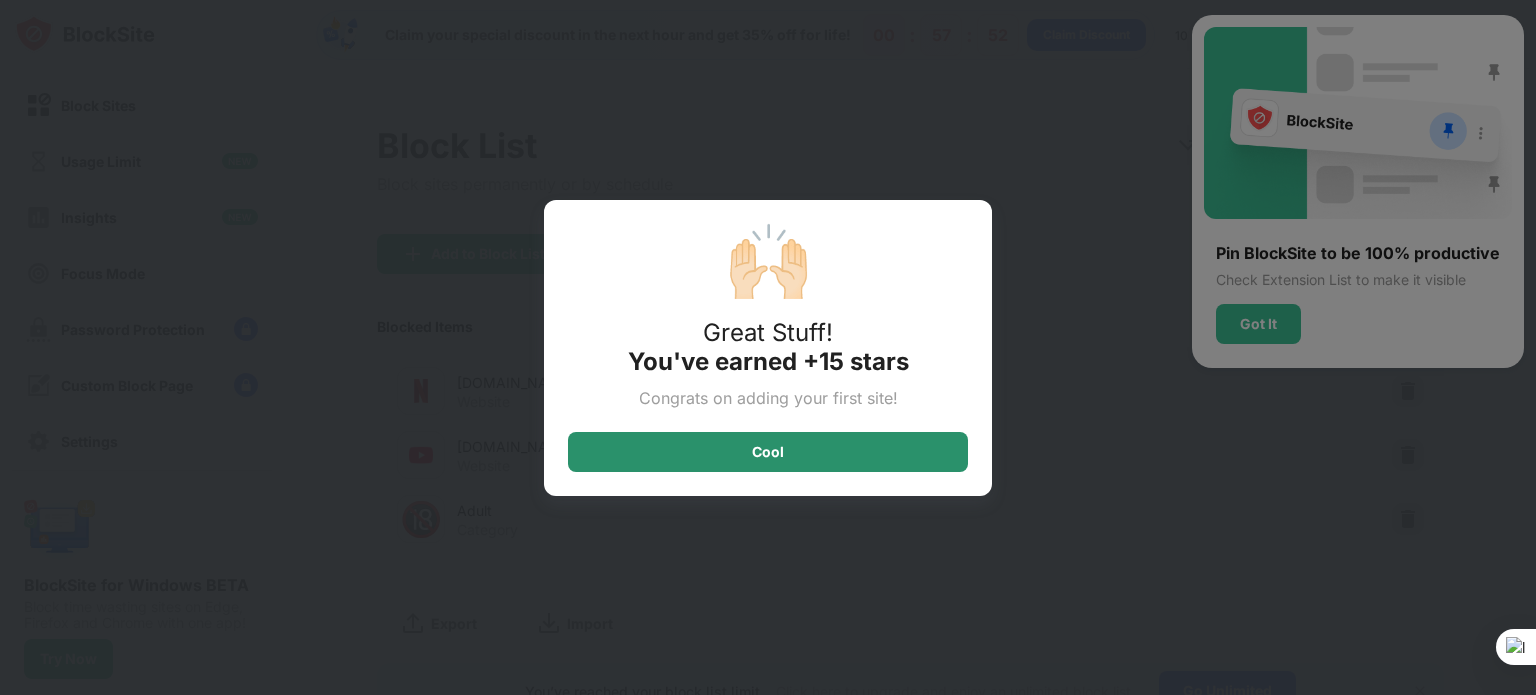 click on "Cool" at bounding box center (768, 452) 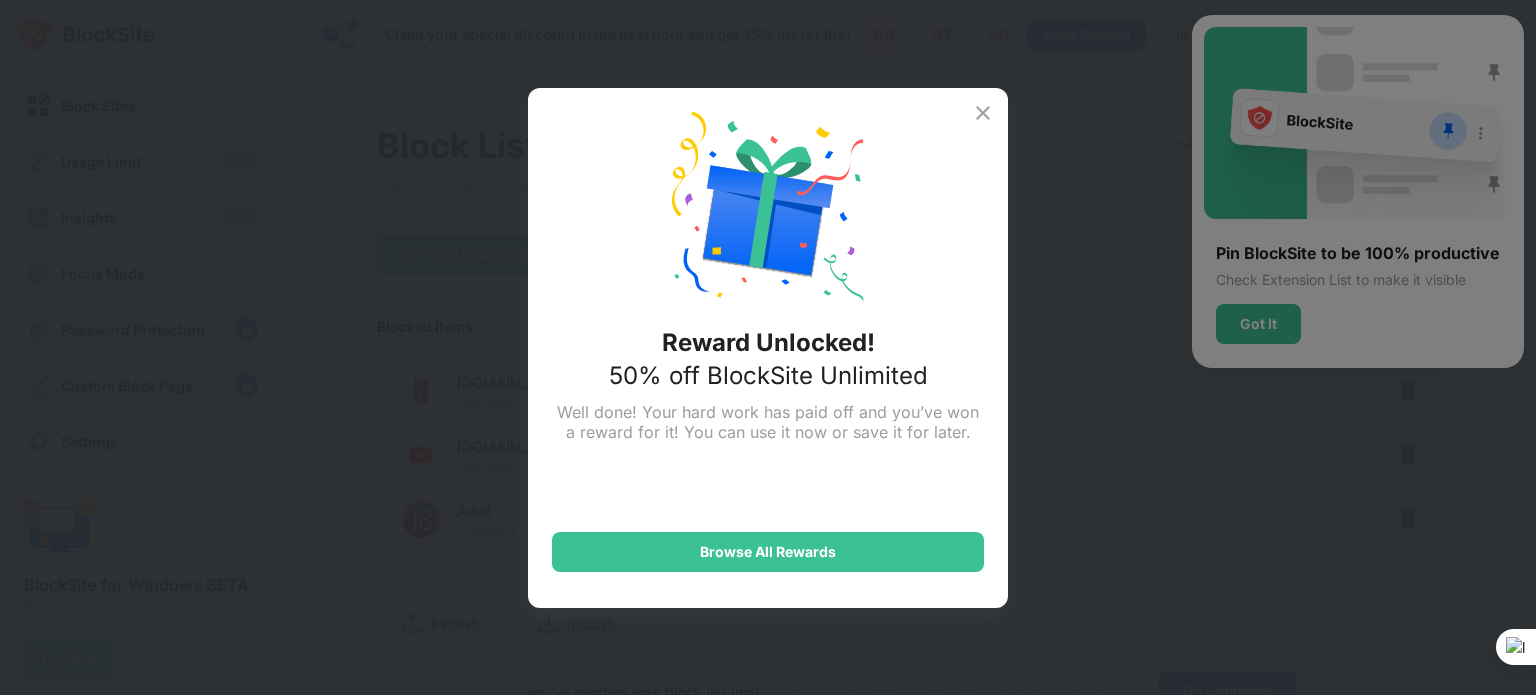 click at bounding box center [983, 113] 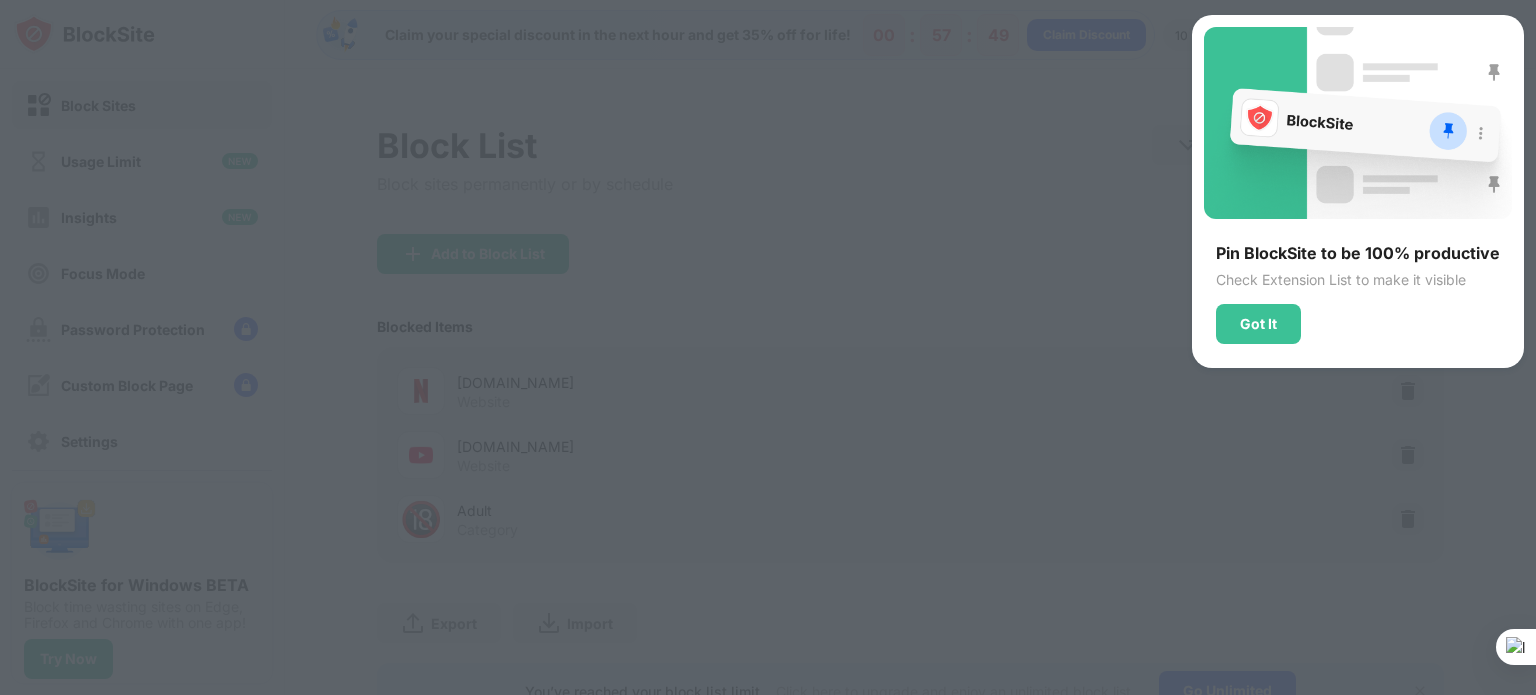 click on "Got It" at bounding box center [1258, 324] 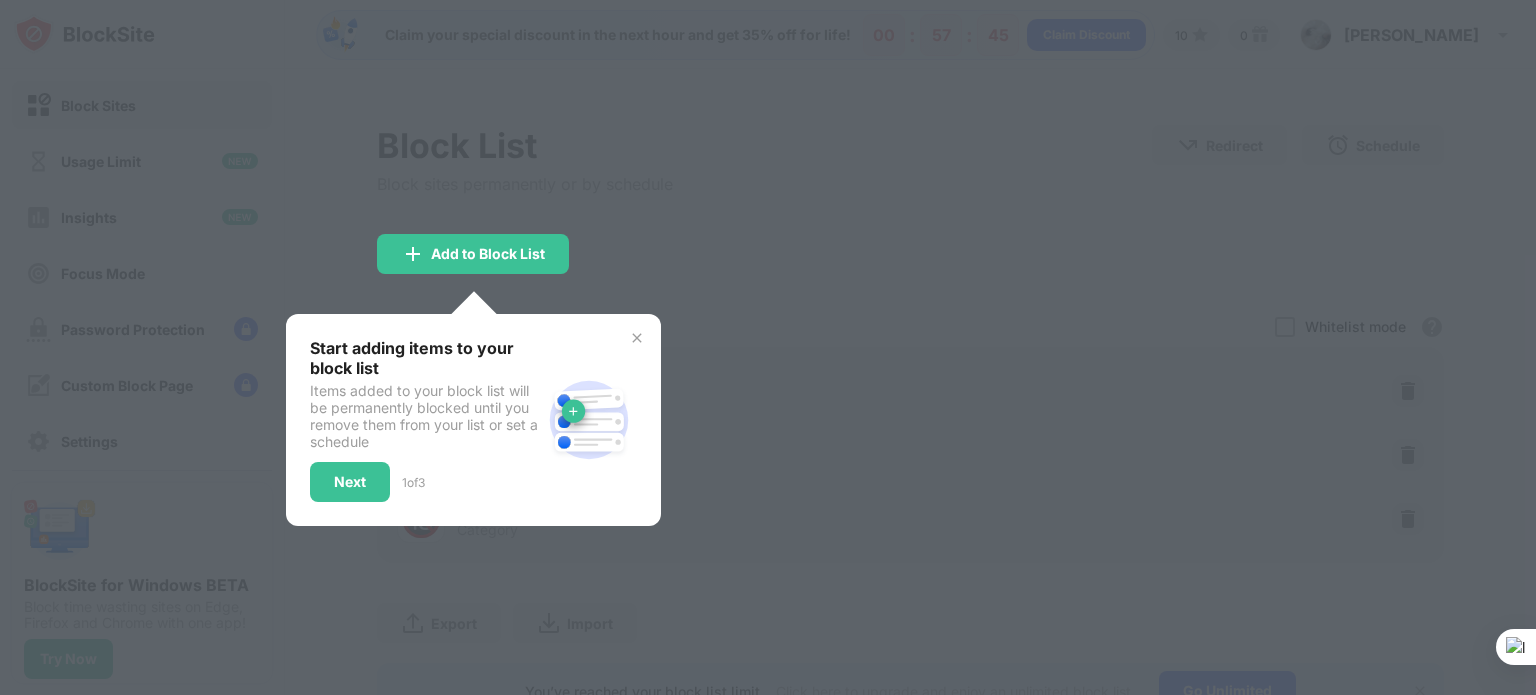 click at bounding box center (637, 338) 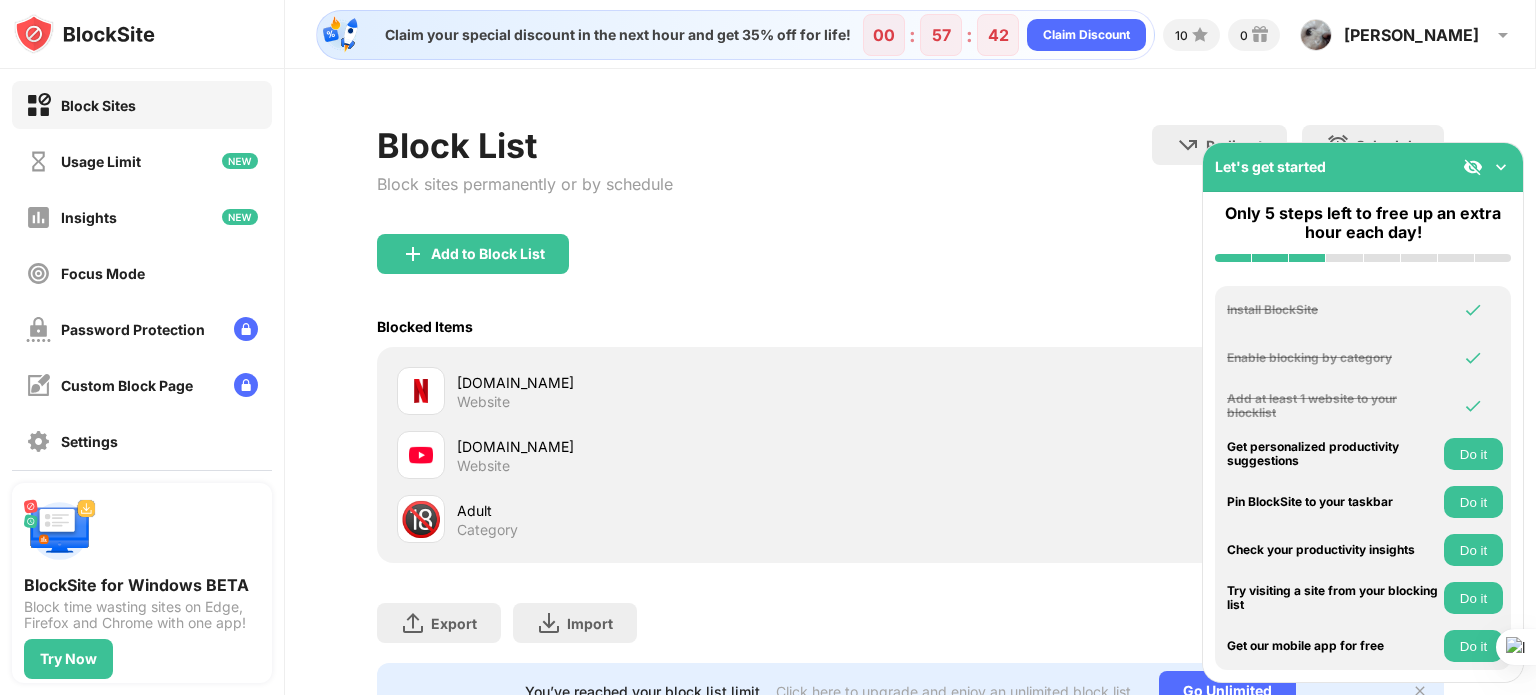 click at bounding box center (1487, 167) 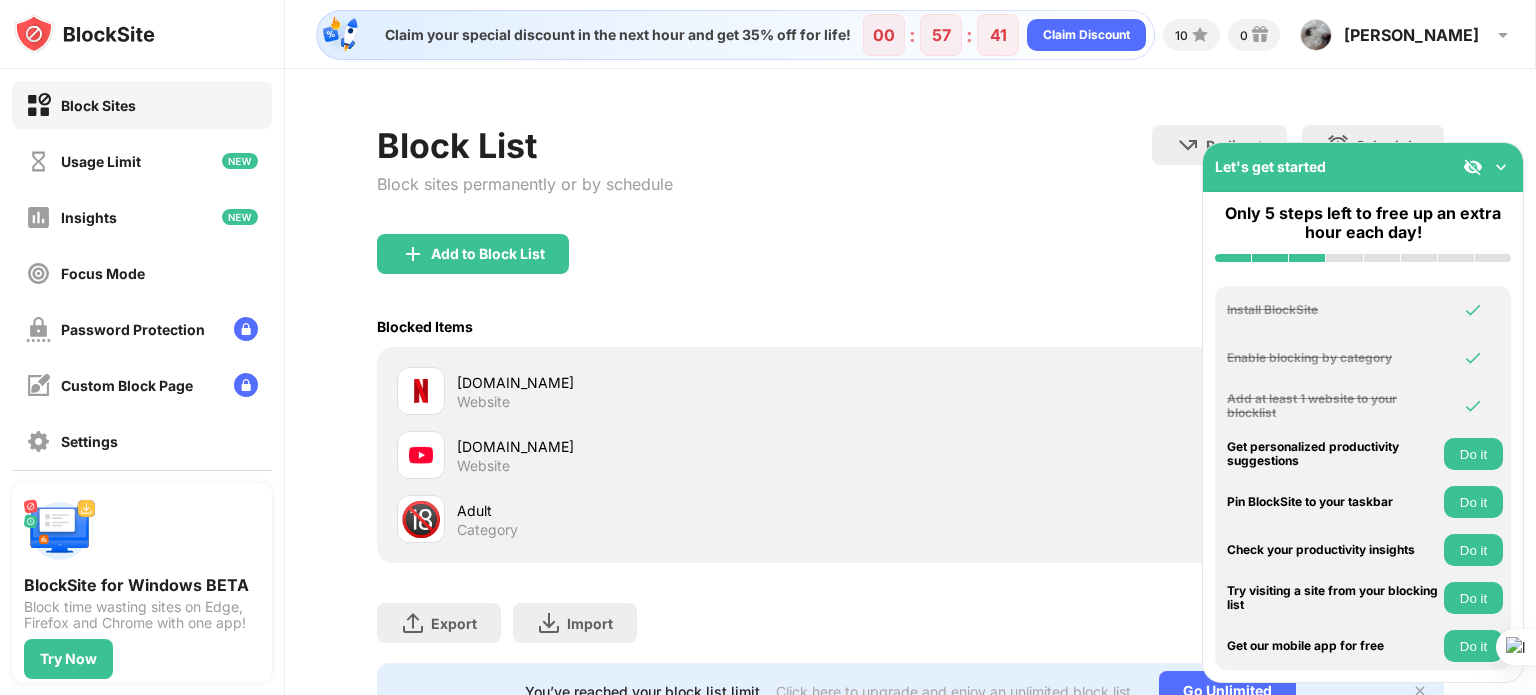 click at bounding box center (1501, 167) 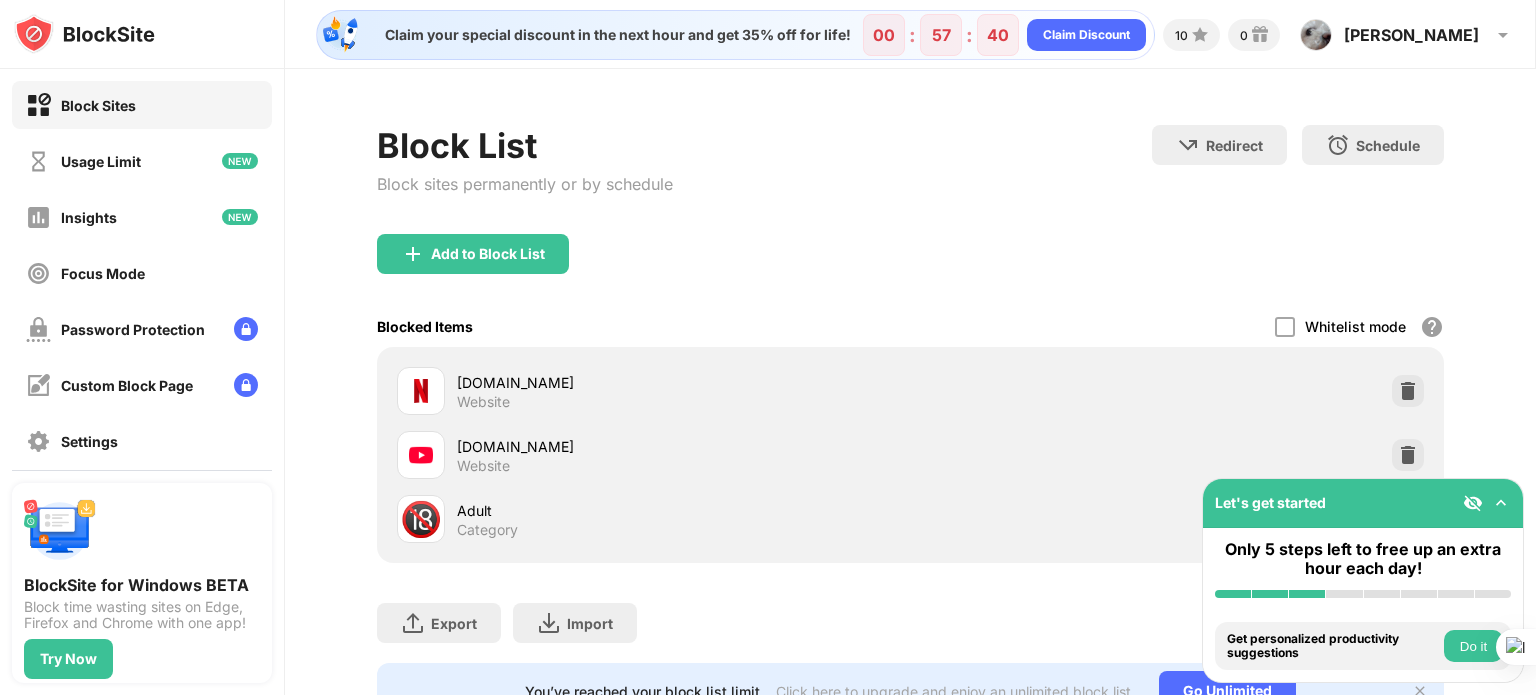 scroll, scrollTop: 93, scrollLeft: 0, axis: vertical 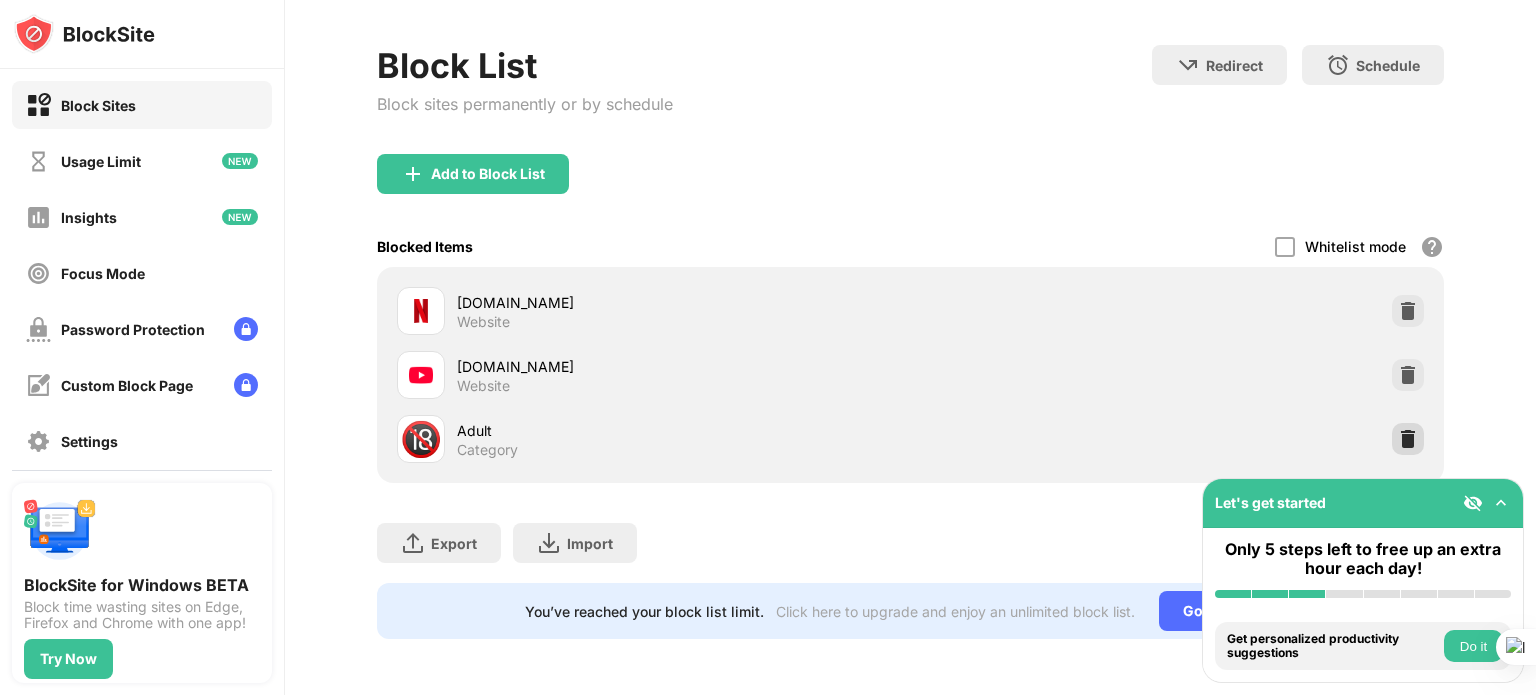 click at bounding box center [1408, 439] 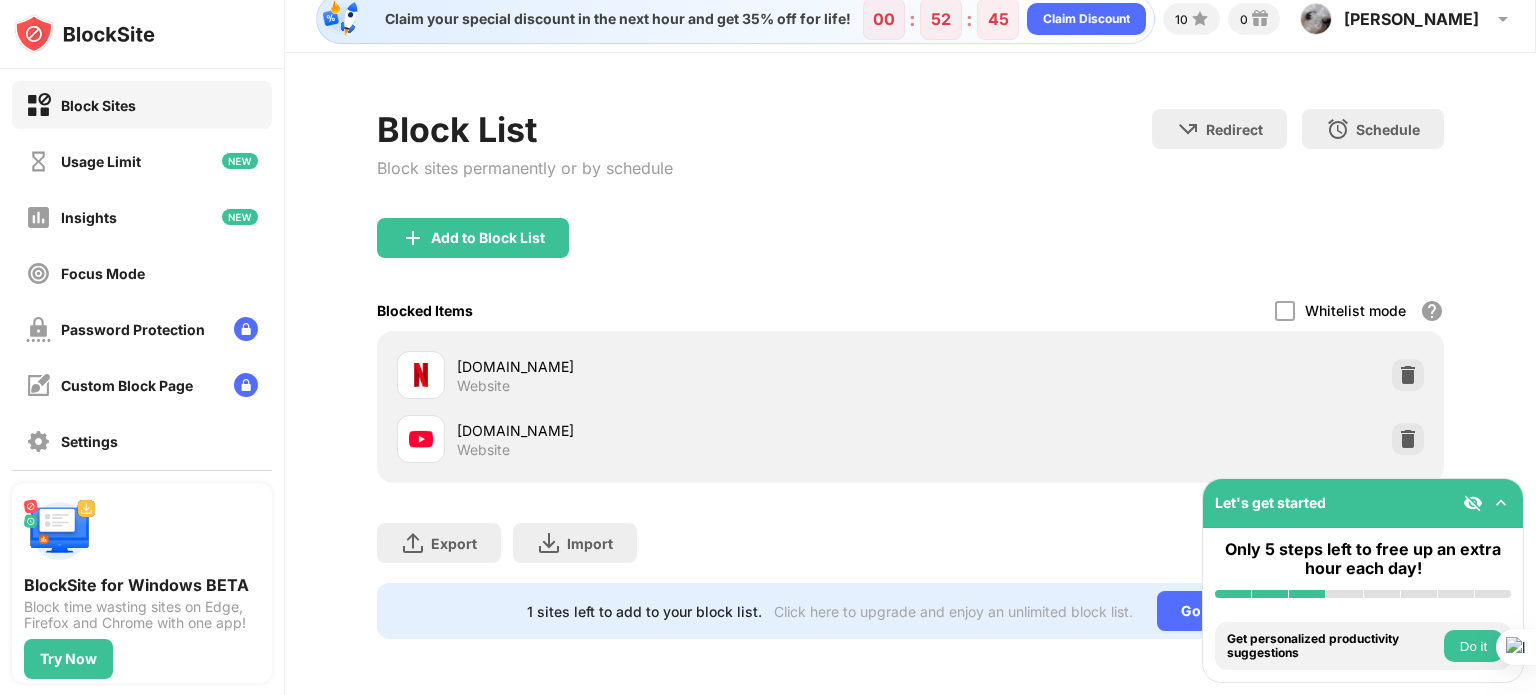 scroll, scrollTop: 29, scrollLeft: 0, axis: vertical 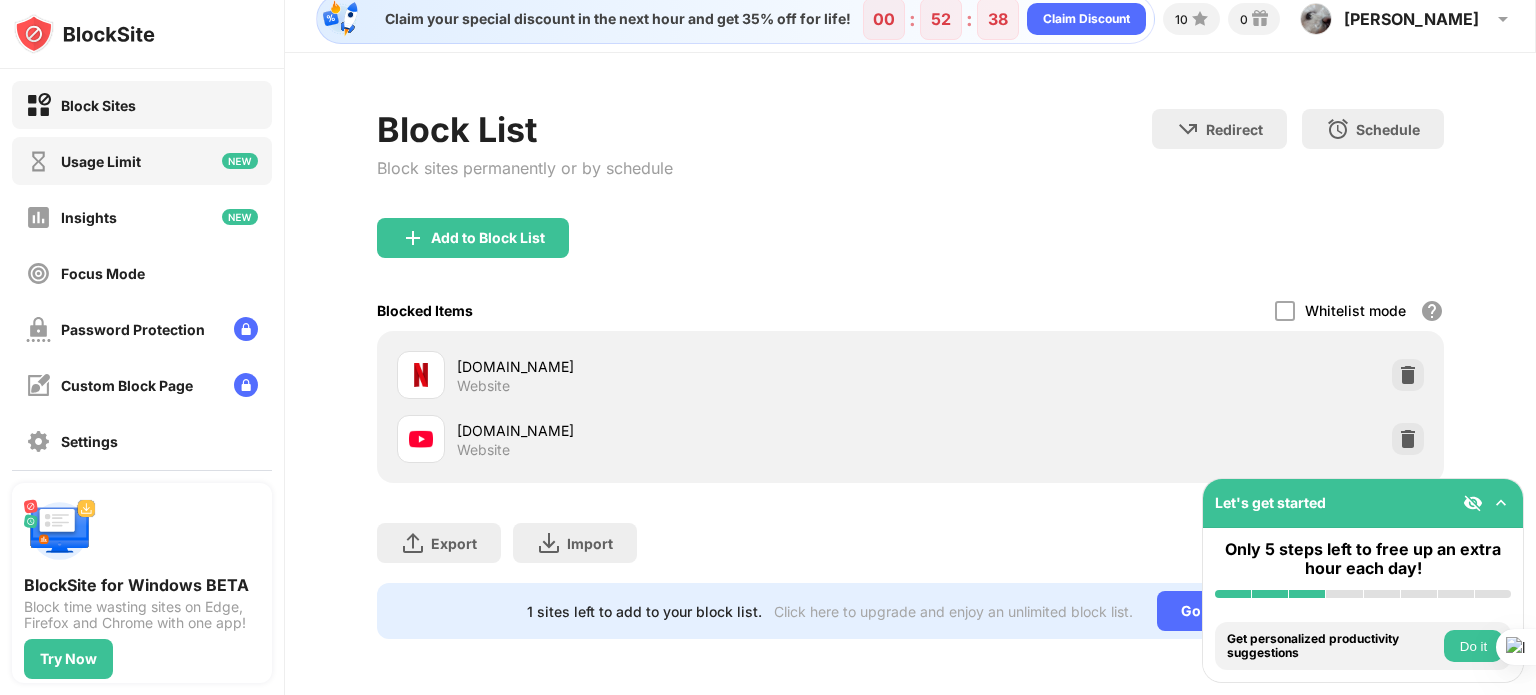 click on "Usage Limit" at bounding box center [101, 161] 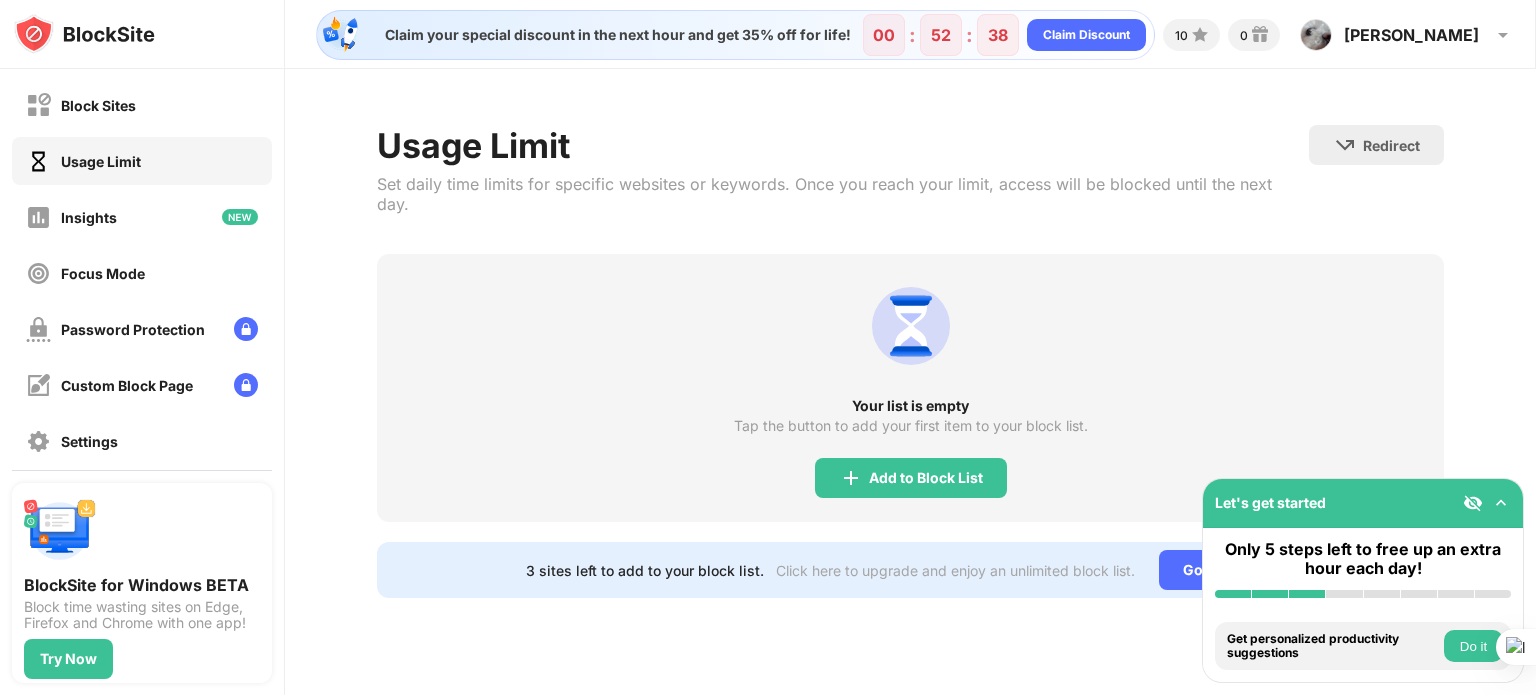 scroll, scrollTop: 0, scrollLeft: 0, axis: both 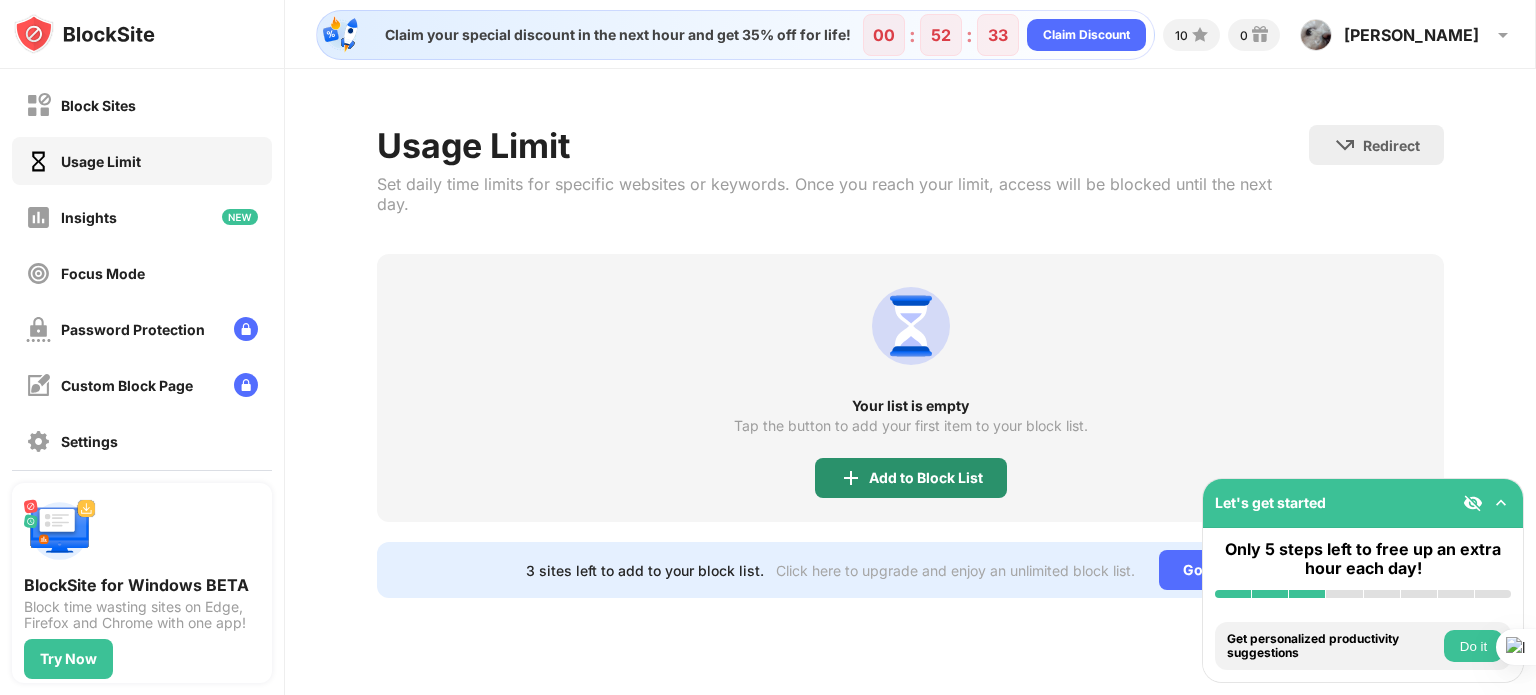 click at bounding box center (851, 478) 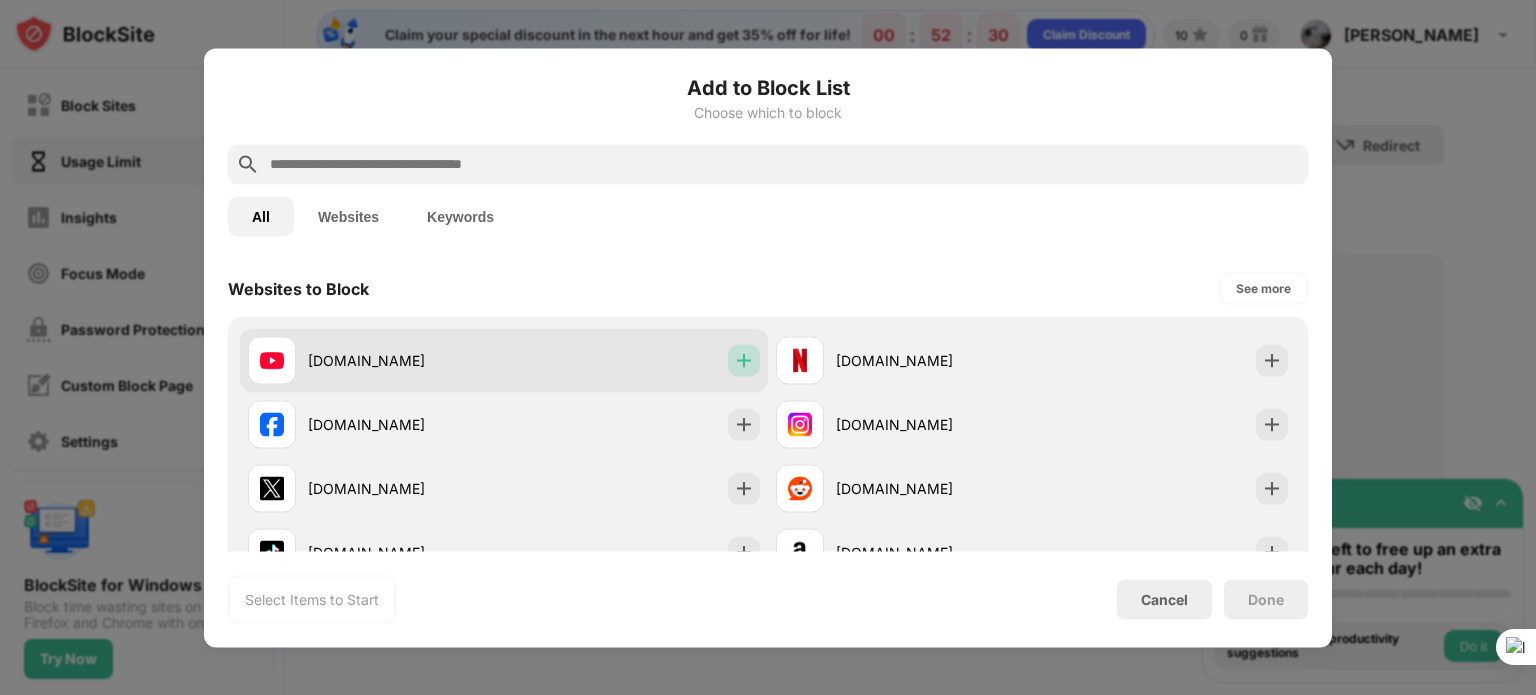 click at bounding box center [744, 360] 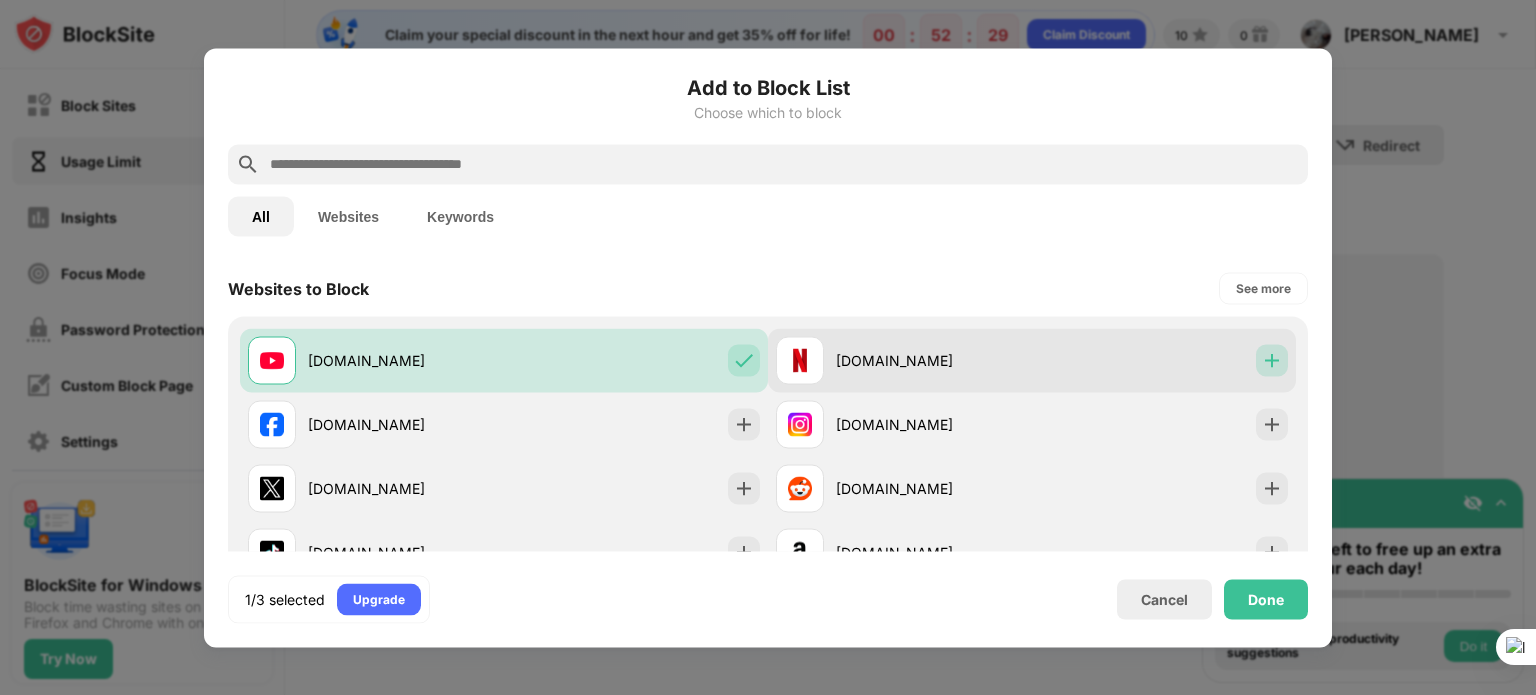 click at bounding box center [1272, 360] 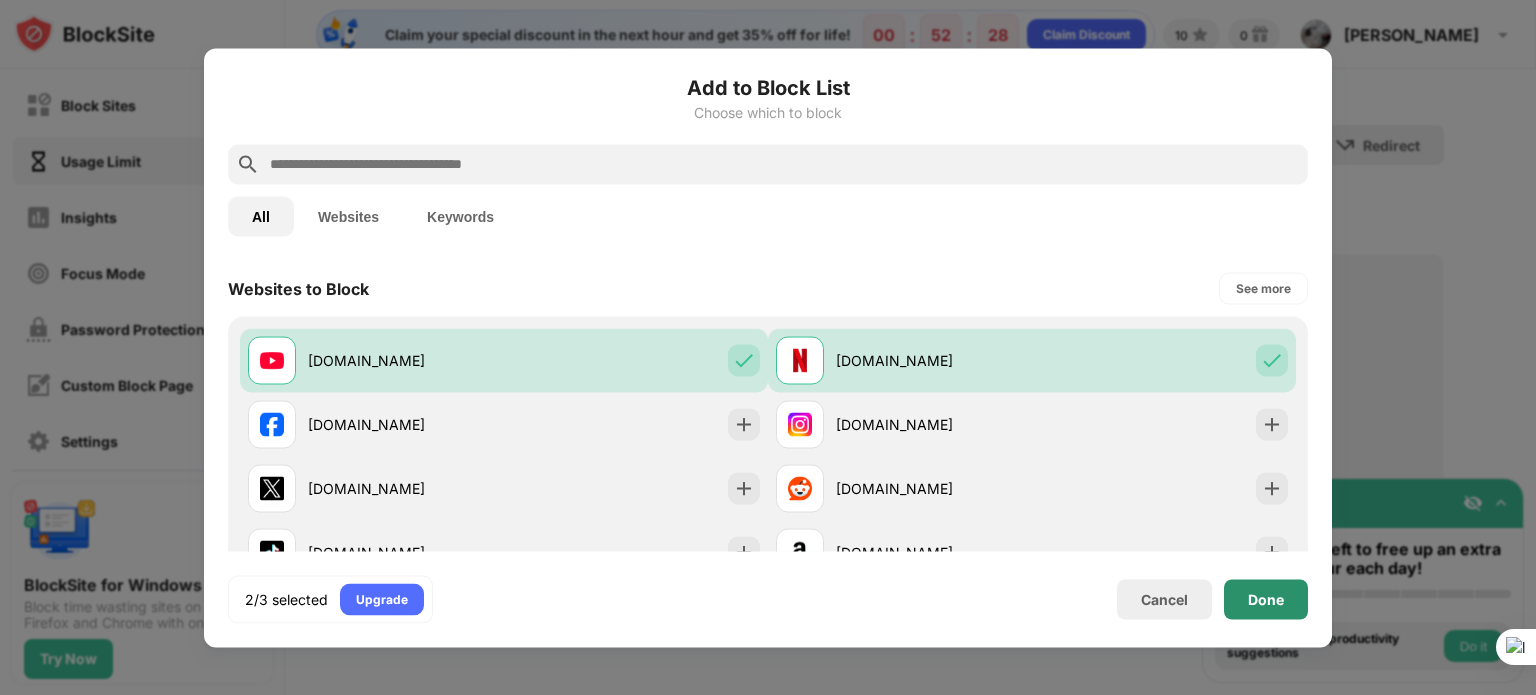 click on "Done" at bounding box center (1266, 599) 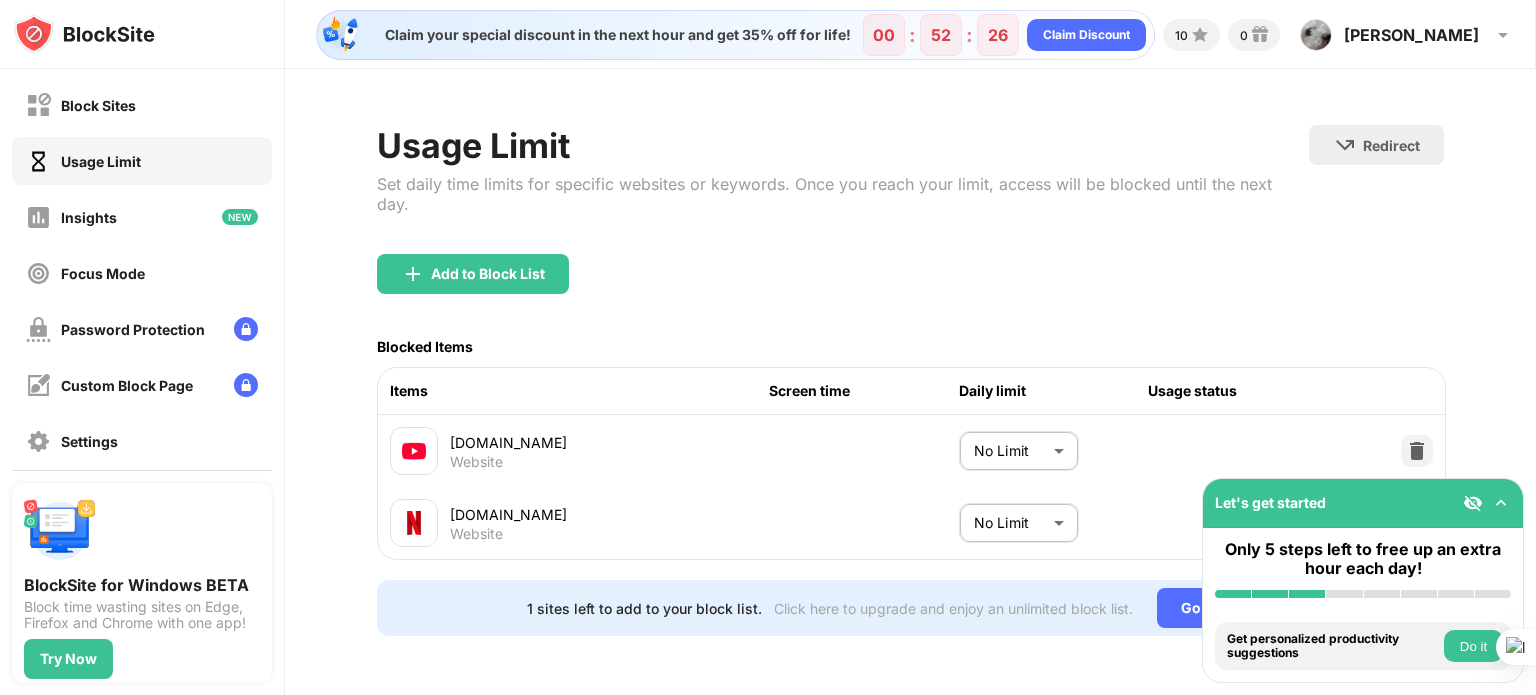click on "Block Sites Usage Limit Insights Focus Mode Password Protection Custom Block Page Settings About Blocking Sync with other devices Disabled BlockSite for Windows BETA Block time wasting sites on Edge, Firefox and Chrome with one app! Try Now Let's get started Only 5 steps left to free up an extra hour each day! Install BlockSite Enable blocking by category Add at least 1 website to your blocklist Get personalized productivity suggestions Do it Pin BlockSite to your taskbar Do it Check your productivity insights Do it Try visiting a site from your blocking list Do it Get our mobile app for free Do it Claim your special discount in the next hour and get 35% off for life! 00 : 52 : 26 Claim Discount 10 0 Ian Ian Chang View Account Insights Premium Rewards Settings Support Log Out Usage Limit Set daily time limits for specific websites or keywords. Once you reach your limit, access will be blocked until the next day. Redirect Choose a site to be redirected to when blocking is active Add to Block List Blocked Items" at bounding box center [768, 347] 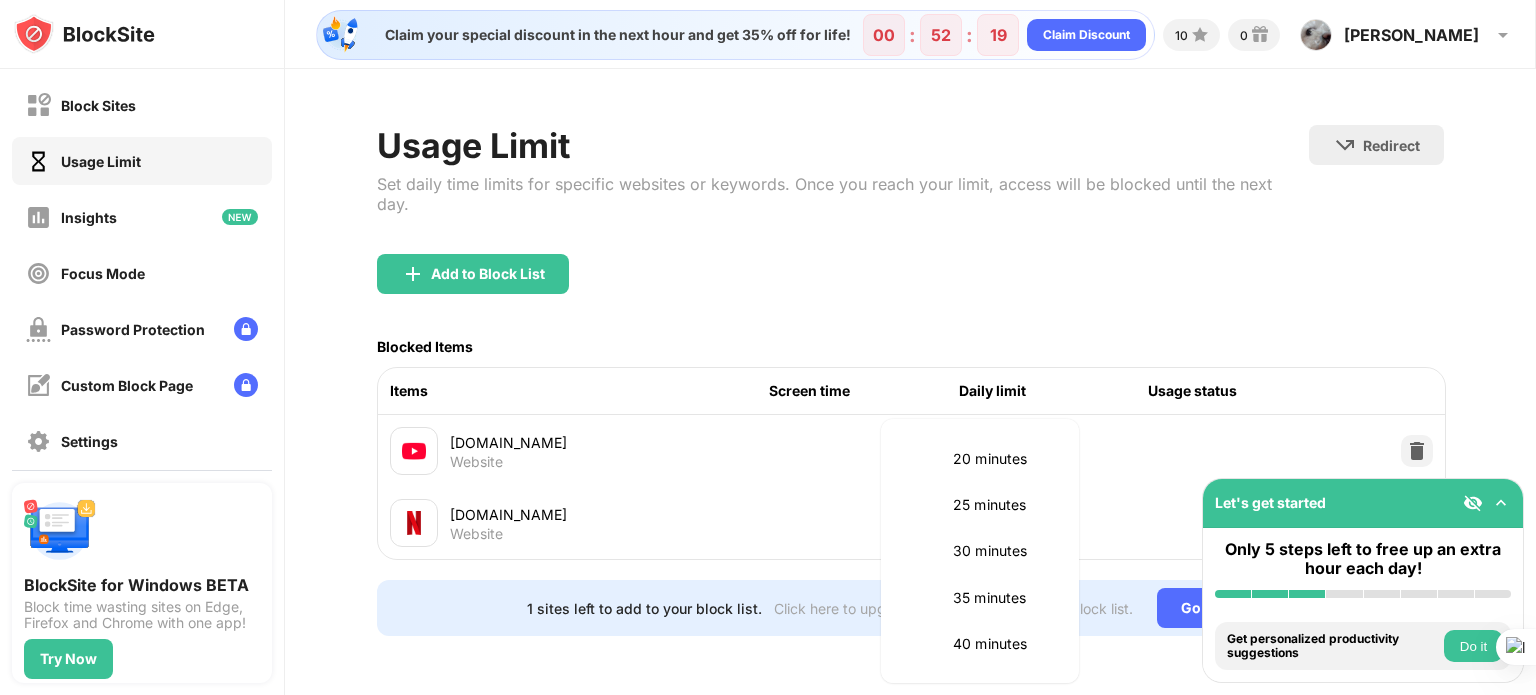 scroll, scrollTop: 120, scrollLeft: 0, axis: vertical 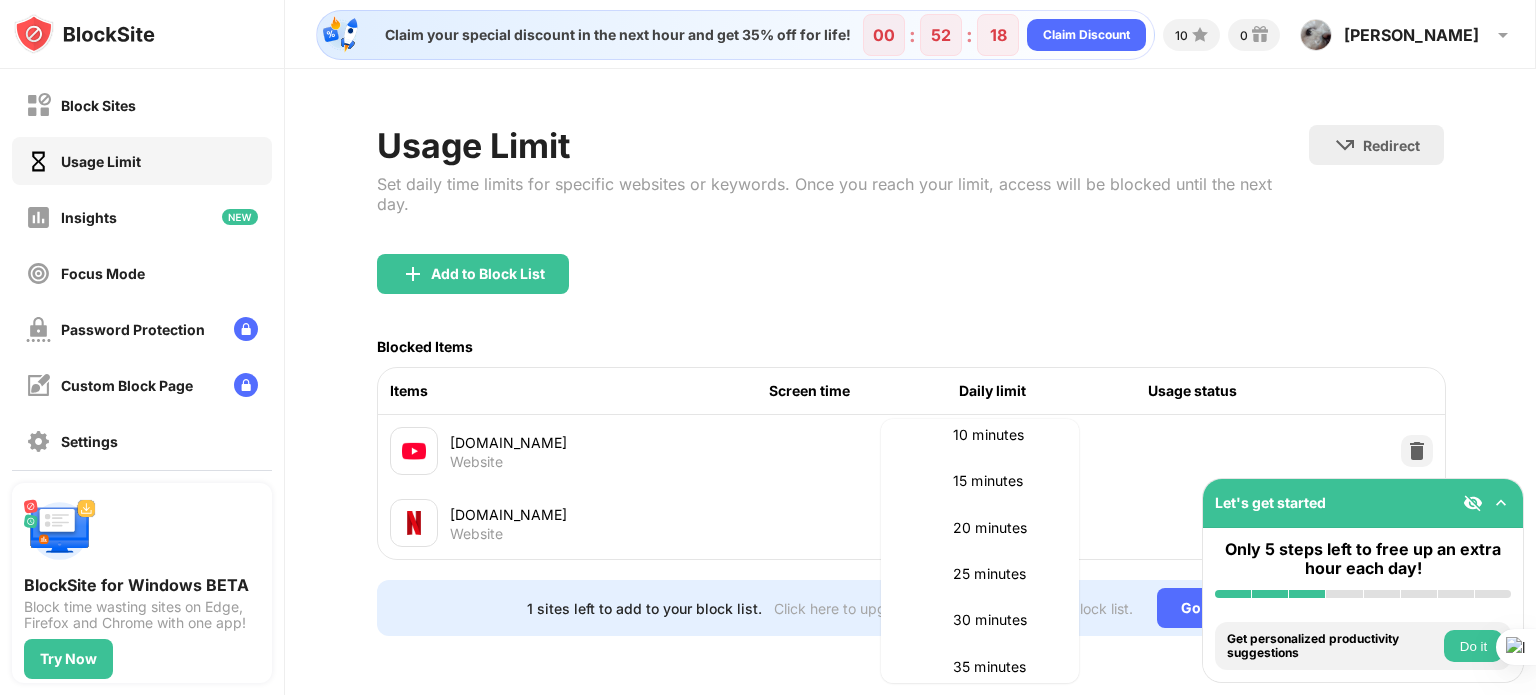 click on "20 minutes" at bounding box center [1004, 528] 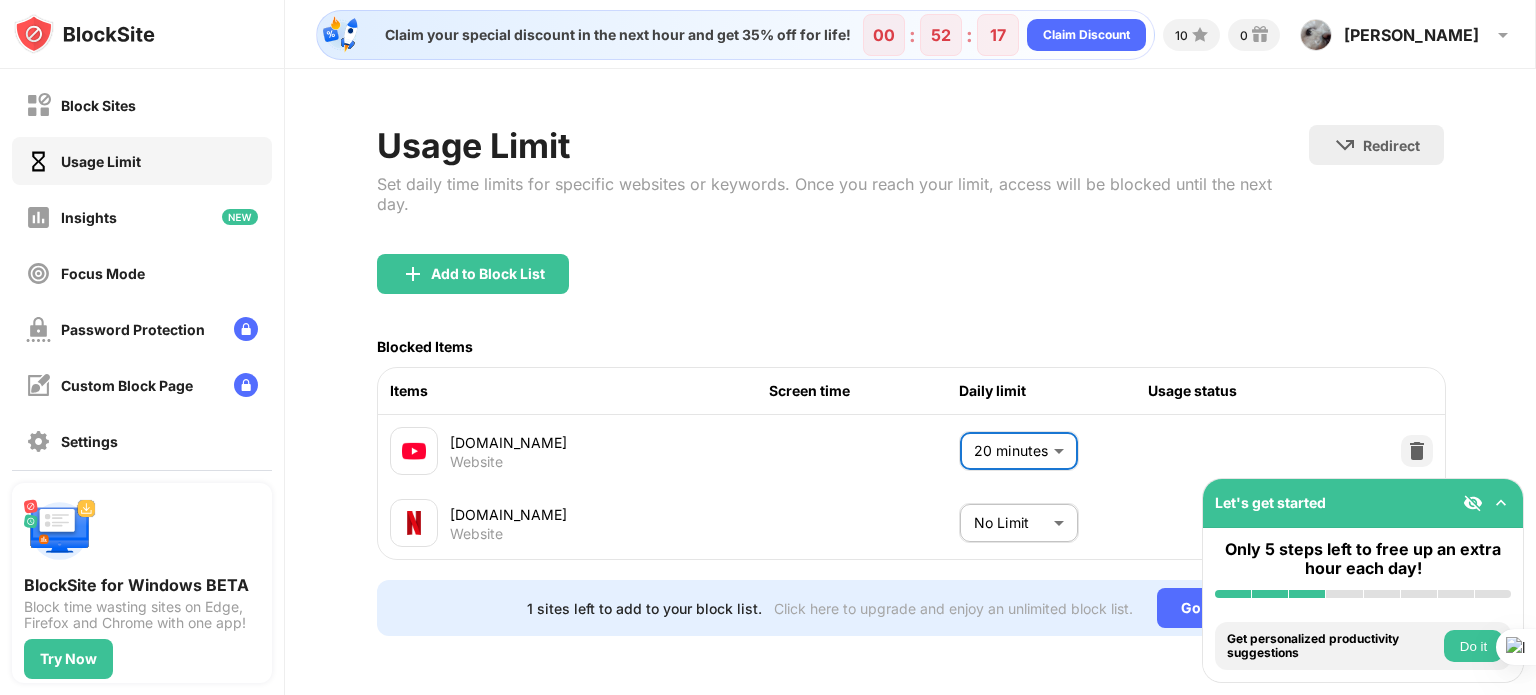 click on "netflix.com Website No Limit ******** ​" at bounding box center [911, 523] 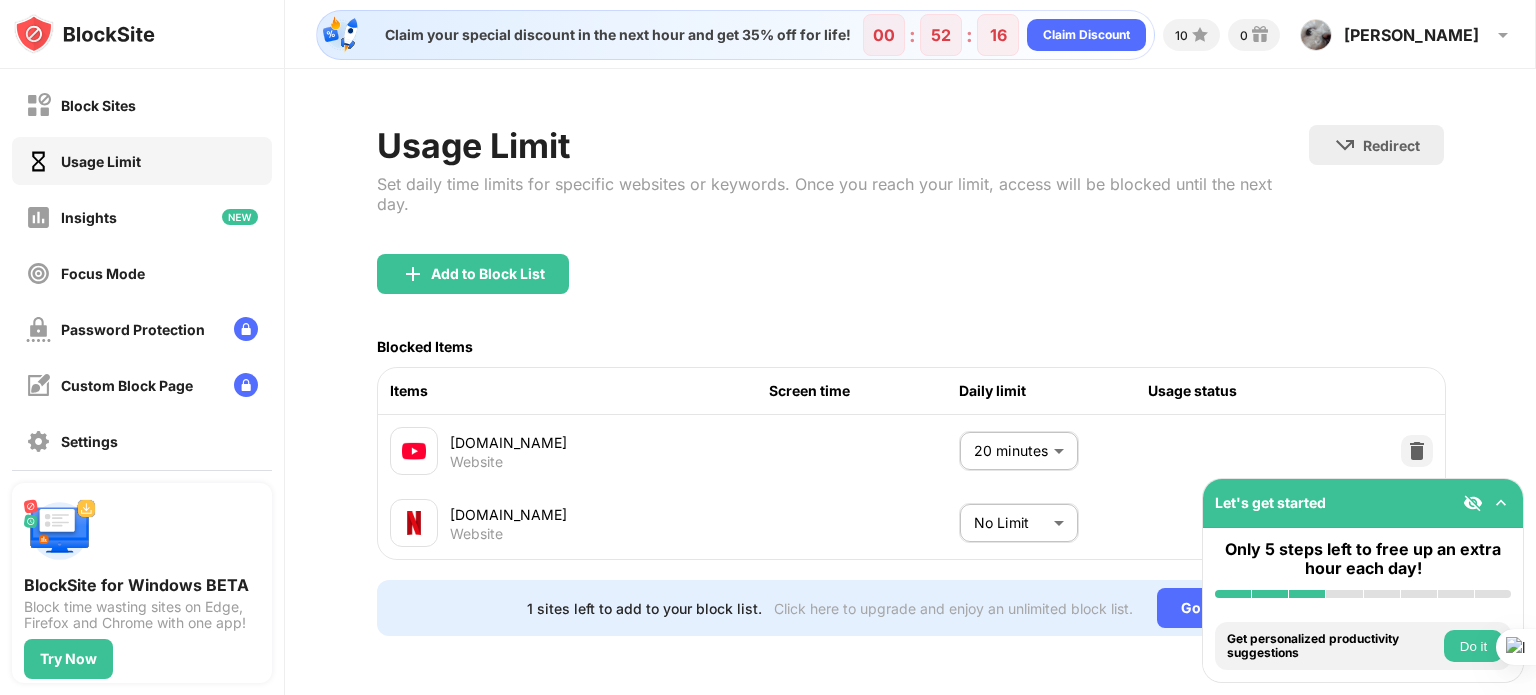 click on "Block Sites Usage Limit Insights Focus Mode Password Protection Custom Block Page Settings About Blocking Sync with other devices Disabled BlockSite for Windows BETA Block time wasting sites on Edge, Firefox and Chrome with one app! Try Now Let's get started Only 5 steps left to free up an extra hour each day! Install BlockSite Enable blocking by category Add at least 1 website to your blocklist Get personalized productivity suggestions Do it Pin BlockSite to your taskbar Do it Check your productivity insights Do it Try visiting a site from your blocking list Do it Get our mobile app for free Do it Claim your special discount in the next hour and get 35% off for life! 00 : 52 : 16 Claim Discount 10 0 Ian Ian Chang View Account Insights Premium Rewards Settings Support Log Out Usage Limit Set daily time limits for specific websites or keywords. Once you reach your limit, access will be blocked until the next day. Redirect Choose a site to be redirected to when blocking is active Add to Block List Blocked Items" at bounding box center [768, 347] 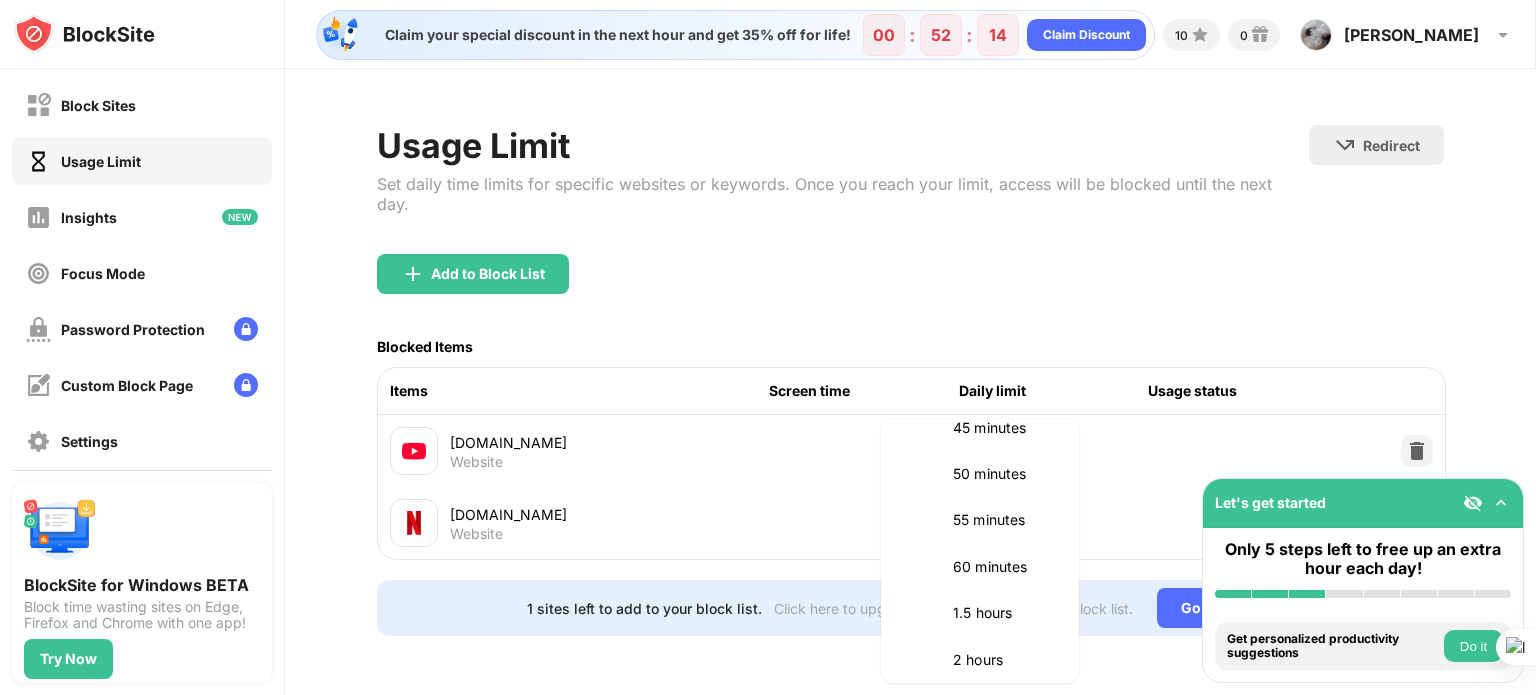 scroll, scrollTop: 500, scrollLeft: 0, axis: vertical 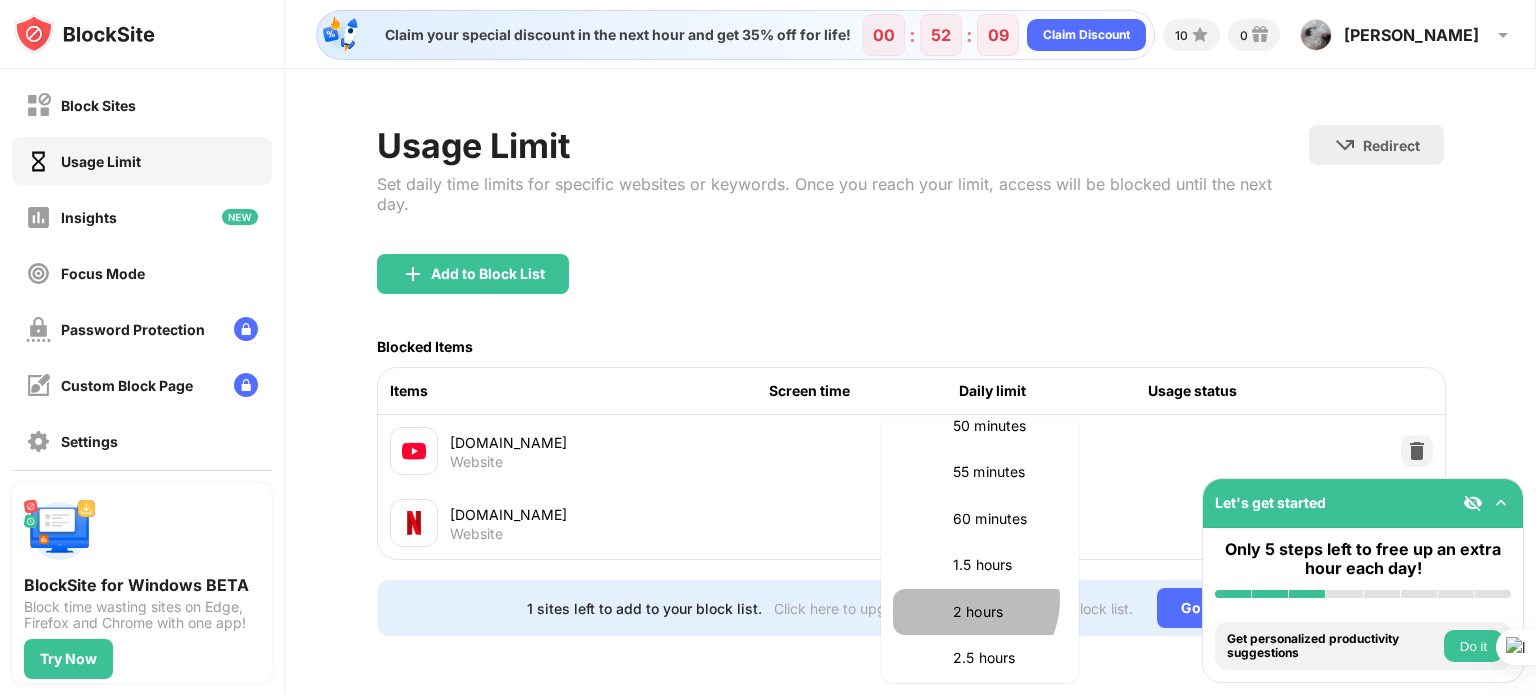 click on "2 hours" at bounding box center [1004, 612] 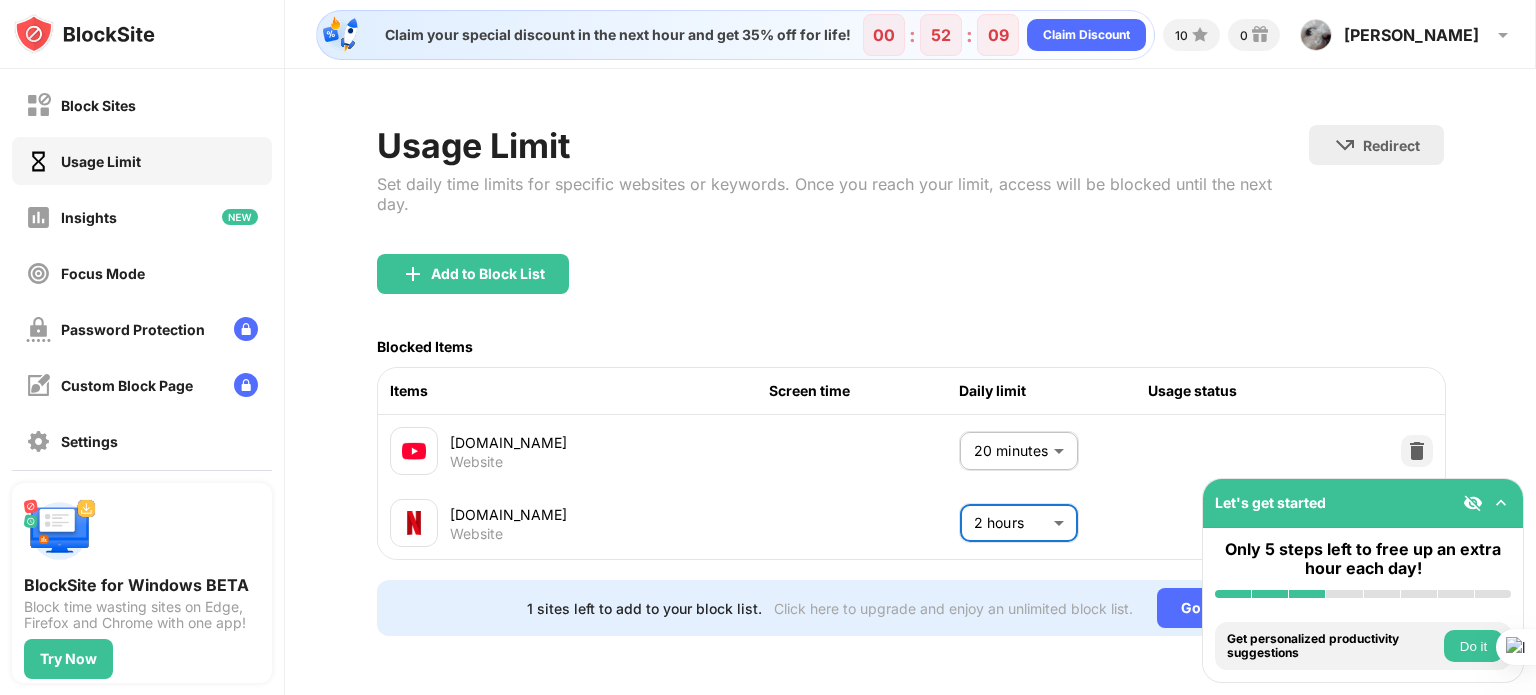 click on "netflix.com Website 2 hours *** ​" at bounding box center [911, 523] 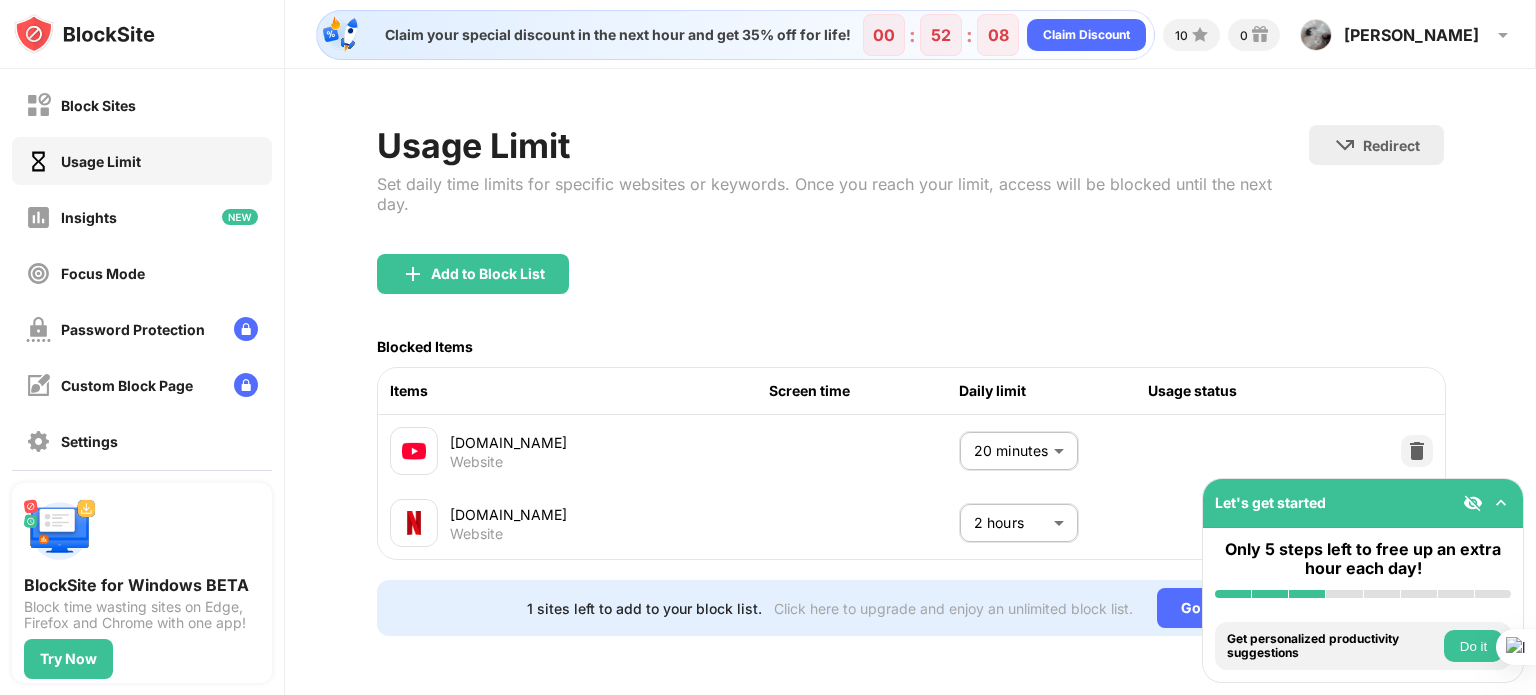 click on "Block Sites Usage Limit Insights Focus Mode Password Protection Custom Block Page Settings About Blocking Sync with other devices Disabled BlockSite for Windows BETA Block time wasting sites on Edge, Firefox and Chrome with one app! Try Now Let's get started Only 5 steps left to free up an extra hour each day! Install BlockSite Enable blocking by category Add at least 1 website to your blocklist Get personalized productivity suggestions Do it Pin BlockSite to your taskbar Do it Check your productivity insights Do it Try visiting a site from your blocking list Do it Get our mobile app for free Do it Claim your special discount in the next hour and get 35% off for life! 00 : 52 : 08 Claim Discount 10 0 Ian Ian Chang View Account Insights Premium Rewards Settings Support Log Out Usage Limit Set daily time limits for specific websites or keywords. Once you reach your limit, access will be blocked until the next day. Redirect Choose a site to be redirected to when blocking is active Add to Block List Blocked Items" at bounding box center [768, 347] 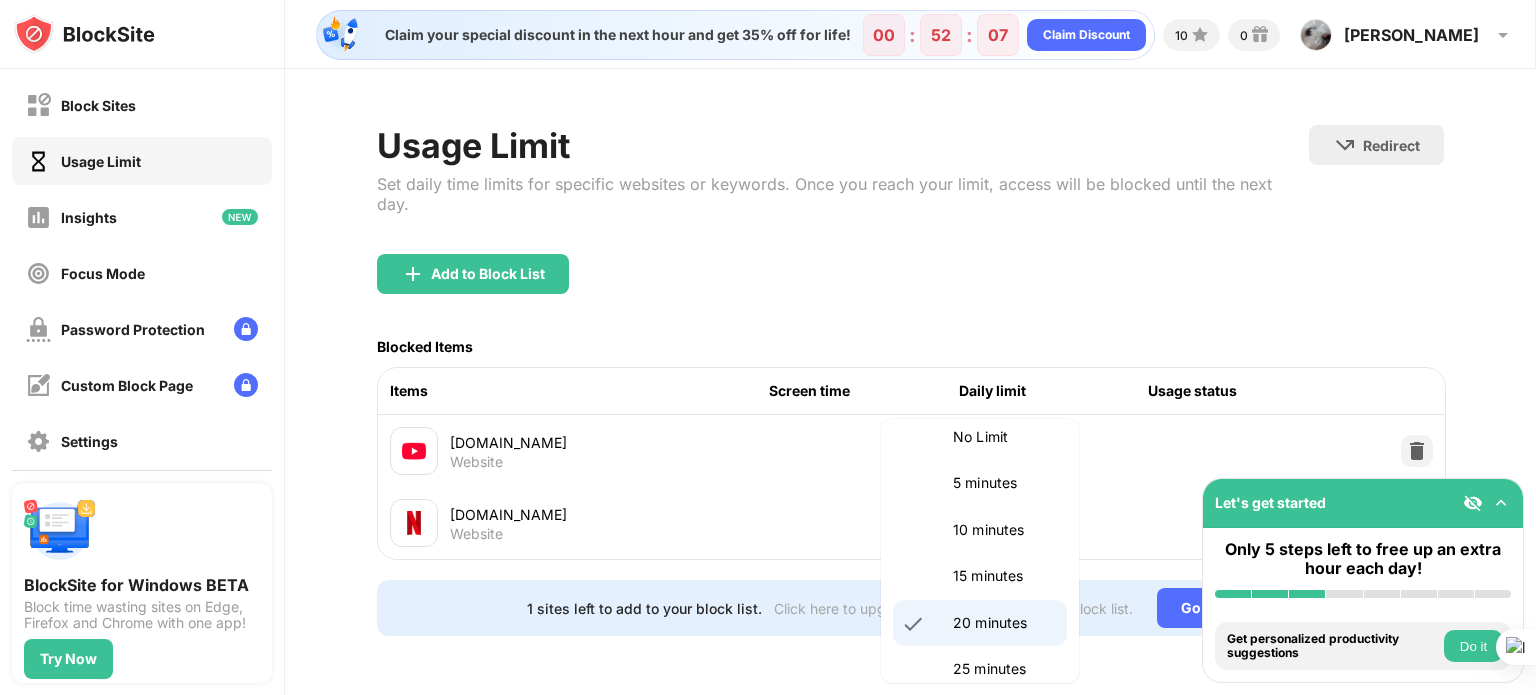 scroll, scrollTop: 100, scrollLeft: 0, axis: vertical 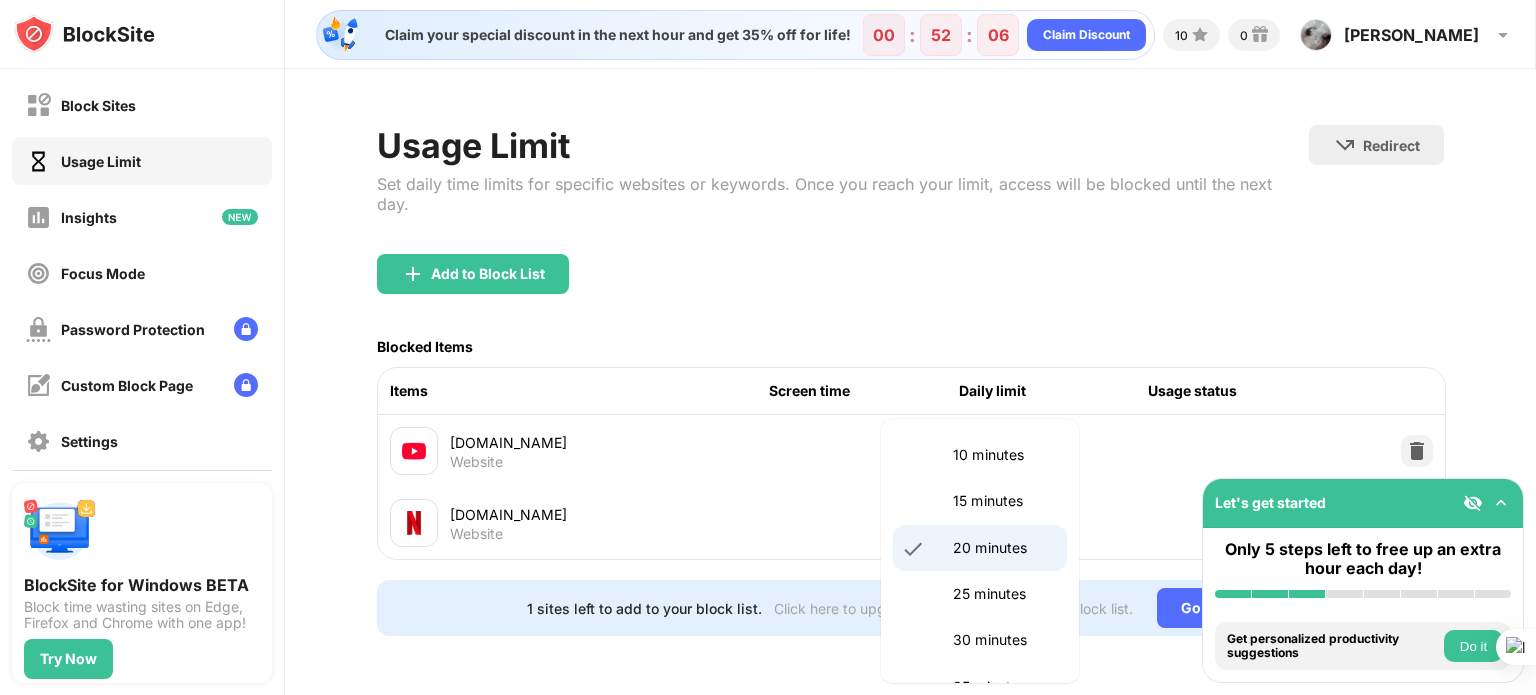 click on "30 minutes" at bounding box center (1004, 640) 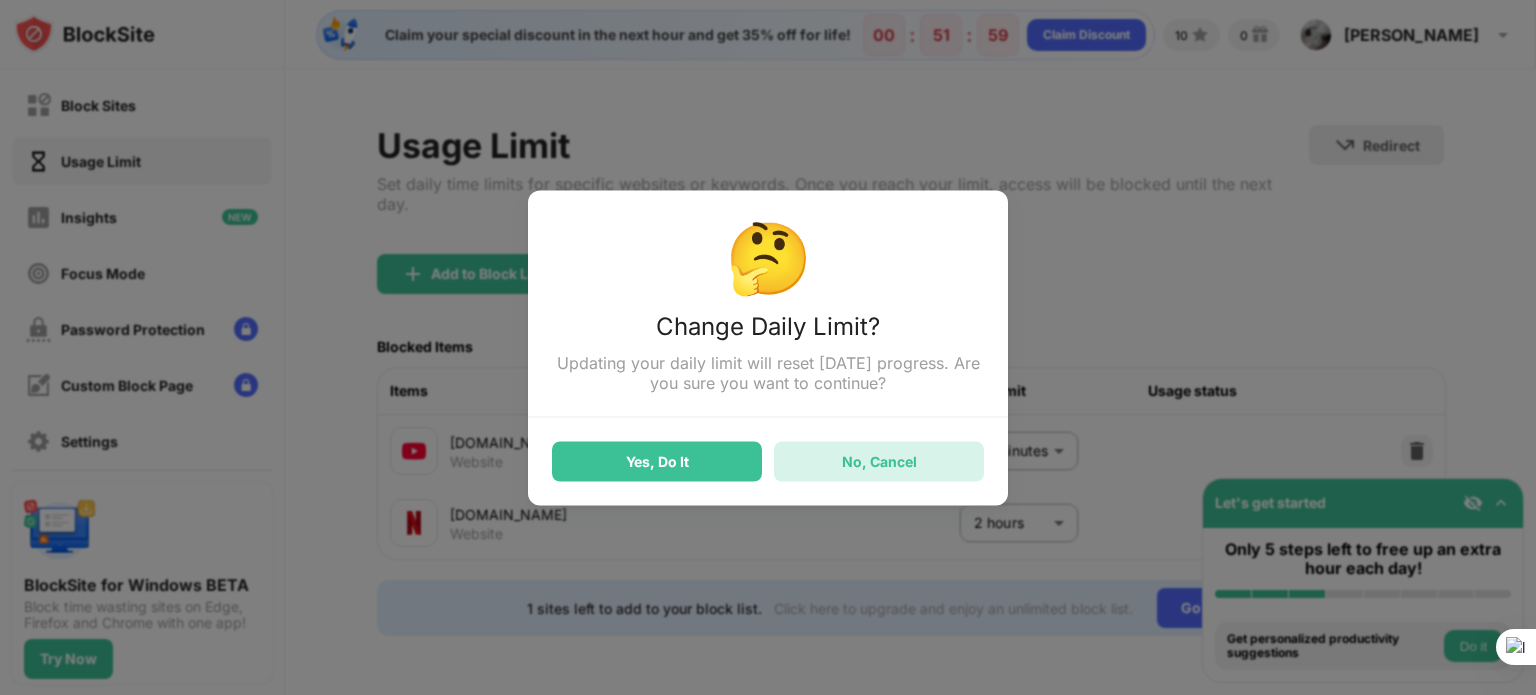 click on "No, Cancel" at bounding box center (879, 461) 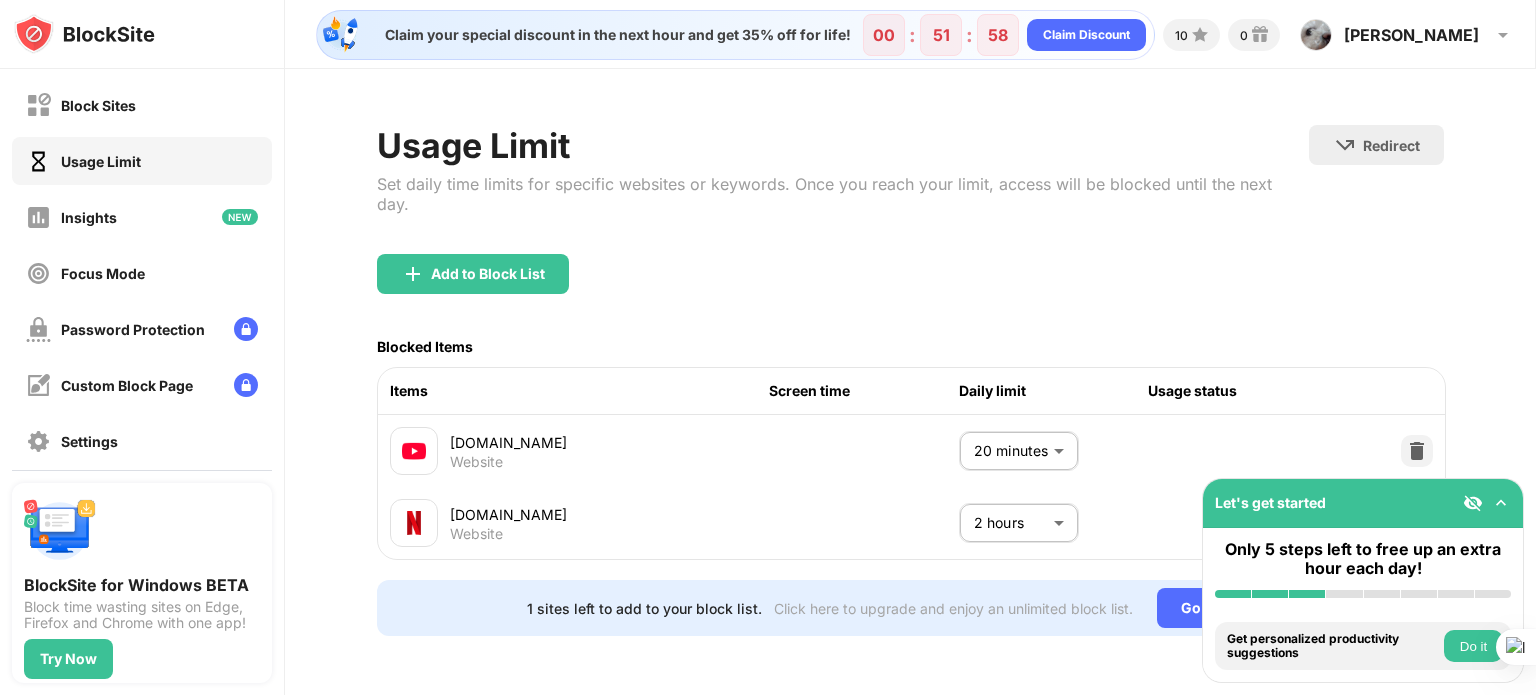 click on "Block Sites Usage Limit Insights Focus Mode Password Protection Custom Block Page Settings About Blocking Sync with other devices Disabled BlockSite for Windows BETA Block time wasting sites on Edge, Firefox and Chrome with one app! Try Now Let's get started Only 5 steps left to free up an extra hour each day! Install BlockSite Enable blocking by category Add at least 1 website to your blocklist Get personalized productivity suggestions Do it Pin BlockSite to your taskbar Do it Check your productivity insights Do it Try visiting a site from your blocking list Do it Get our mobile app for free Do it Claim your special discount in the next hour and get 35% off for life! 00 : 51 : 58 Claim Discount 10 0 Ian Ian Chang View Account Insights Premium Rewards Settings Support Log Out Usage Limit Set daily time limits for specific websites or keywords. Once you reach your limit, access will be blocked until the next day. Redirect Choose a site to be redirected to when blocking is active Add to Block List Blocked Items" at bounding box center (768, 347) 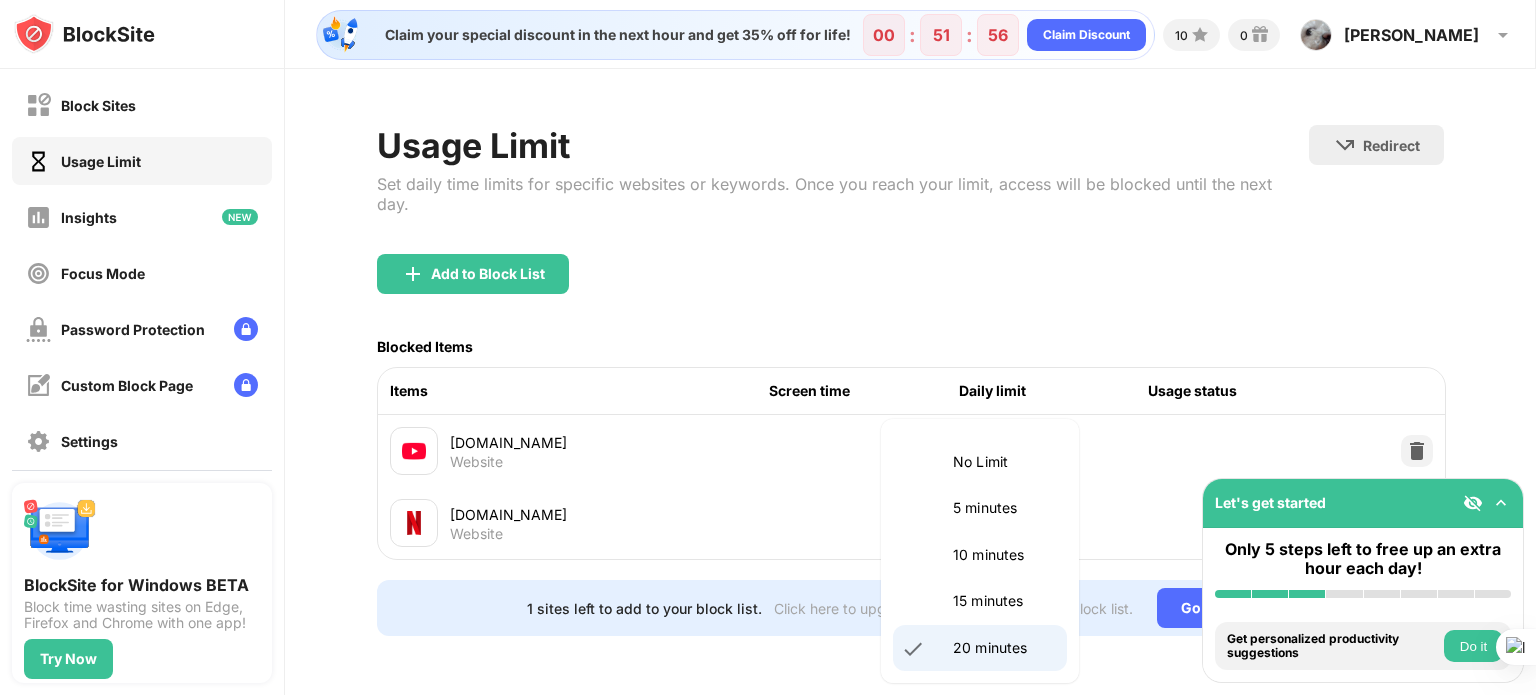 click on "15 minutes" at bounding box center (1004, 601) 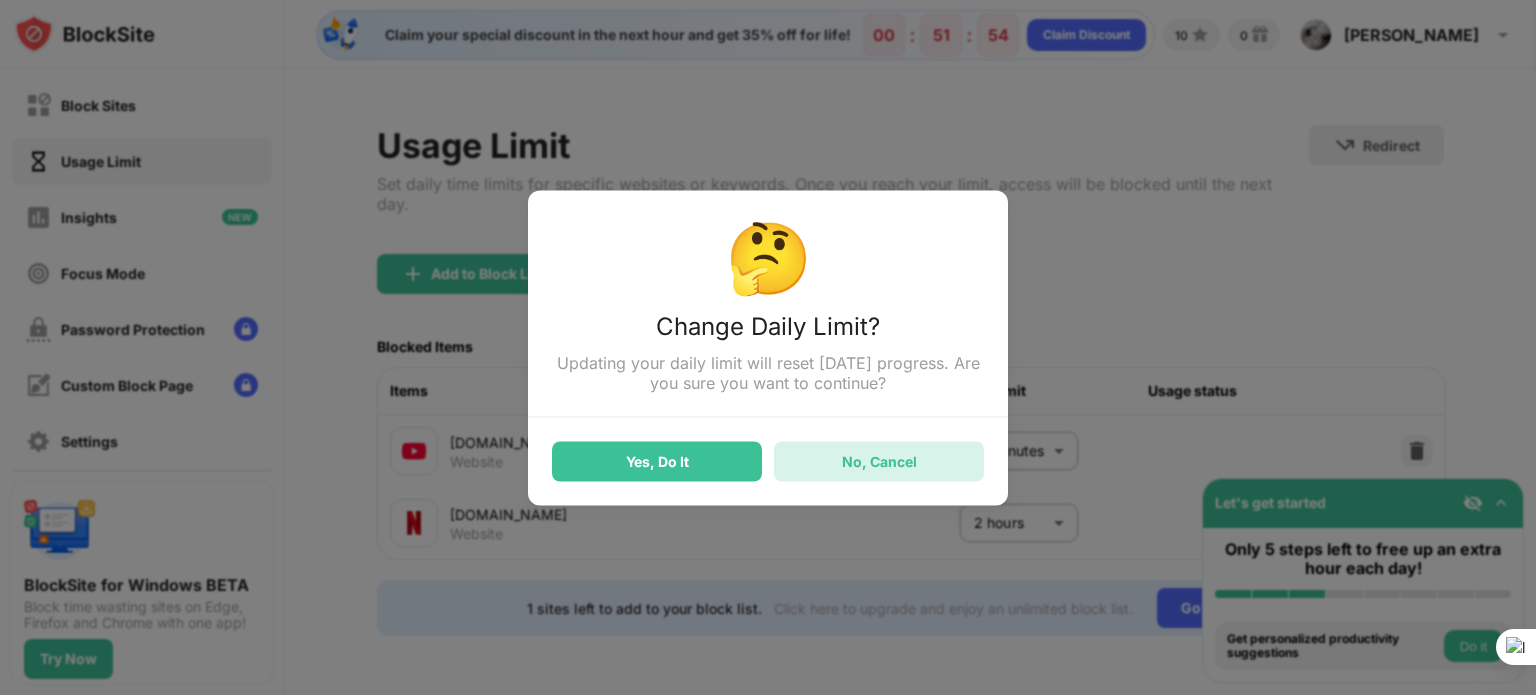 click on "No, Cancel" at bounding box center (879, 461) 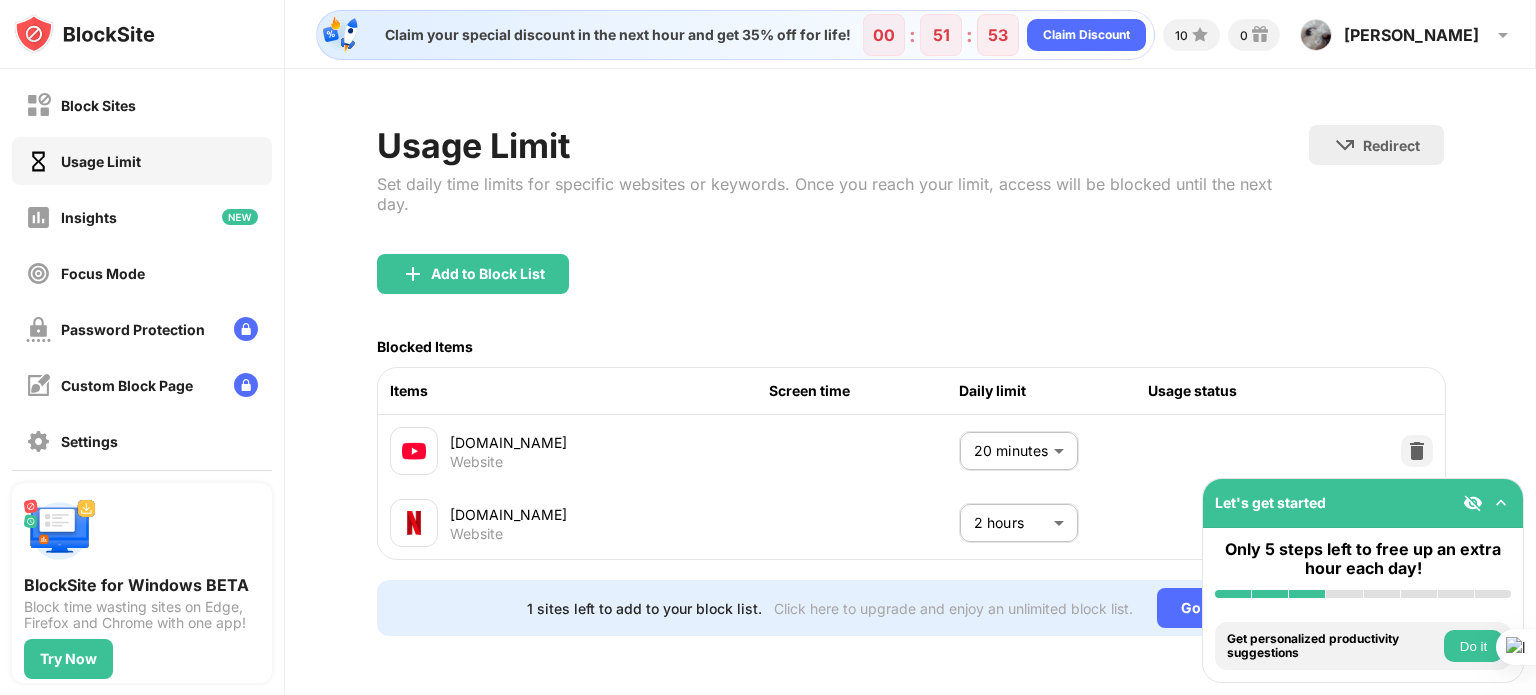 click on "Block Sites Usage Limit Insights Focus Mode Password Protection Custom Block Page Settings About Blocking Sync with other devices Disabled BlockSite for Windows BETA Block time wasting sites on Edge, Firefox and Chrome with one app! Try Now Let's get started Only 5 steps left to free up an extra hour each day! Install BlockSite Enable blocking by category Add at least 1 website to your blocklist Get personalized productivity suggestions Do it Pin BlockSite to your taskbar Do it Check your productivity insights Do it Try visiting a site from your blocking list Do it Get our mobile app for free Do it Claim your special discount in the next hour and get 35% off for life! 00 : 51 : 53 Claim Discount 10 0 Ian Ian Chang View Account Insights Premium Rewards Settings Support Log Out Usage Limit Set daily time limits for specific websites or keywords. Once you reach your limit, access will be blocked until the next day. Redirect Choose a site to be redirected to when blocking is active Add to Block List Blocked Items" at bounding box center [768, 347] 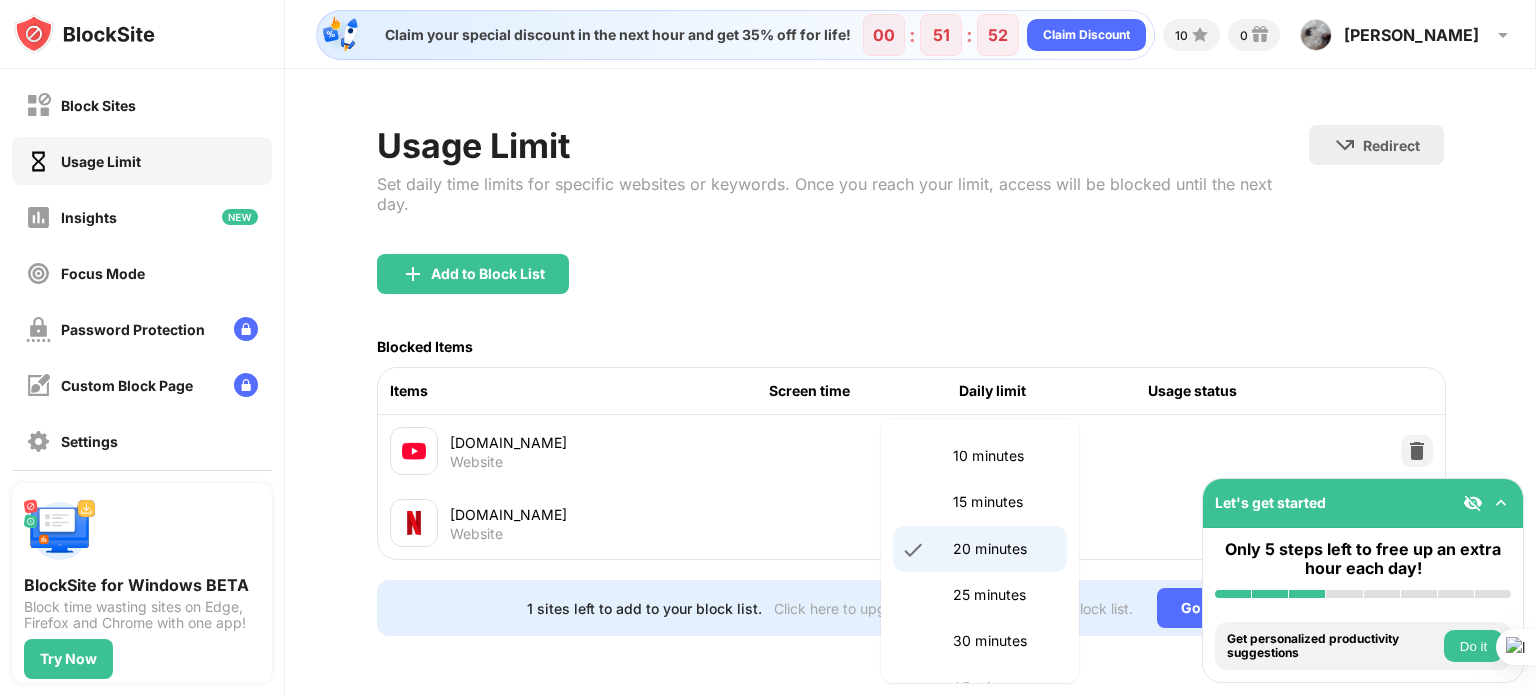 scroll, scrollTop: 100, scrollLeft: 0, axis: vertical 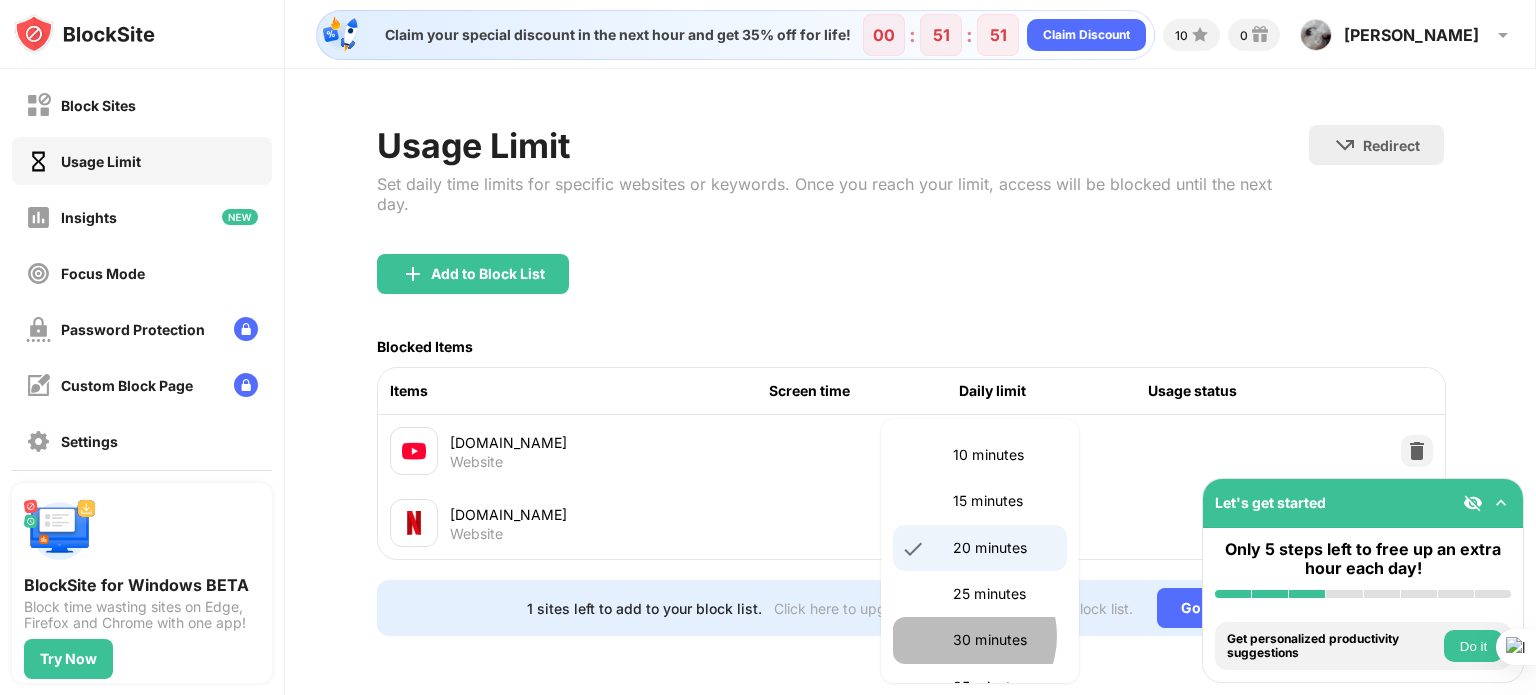 click on "30 minutes" at bounding box center (1004, 640) 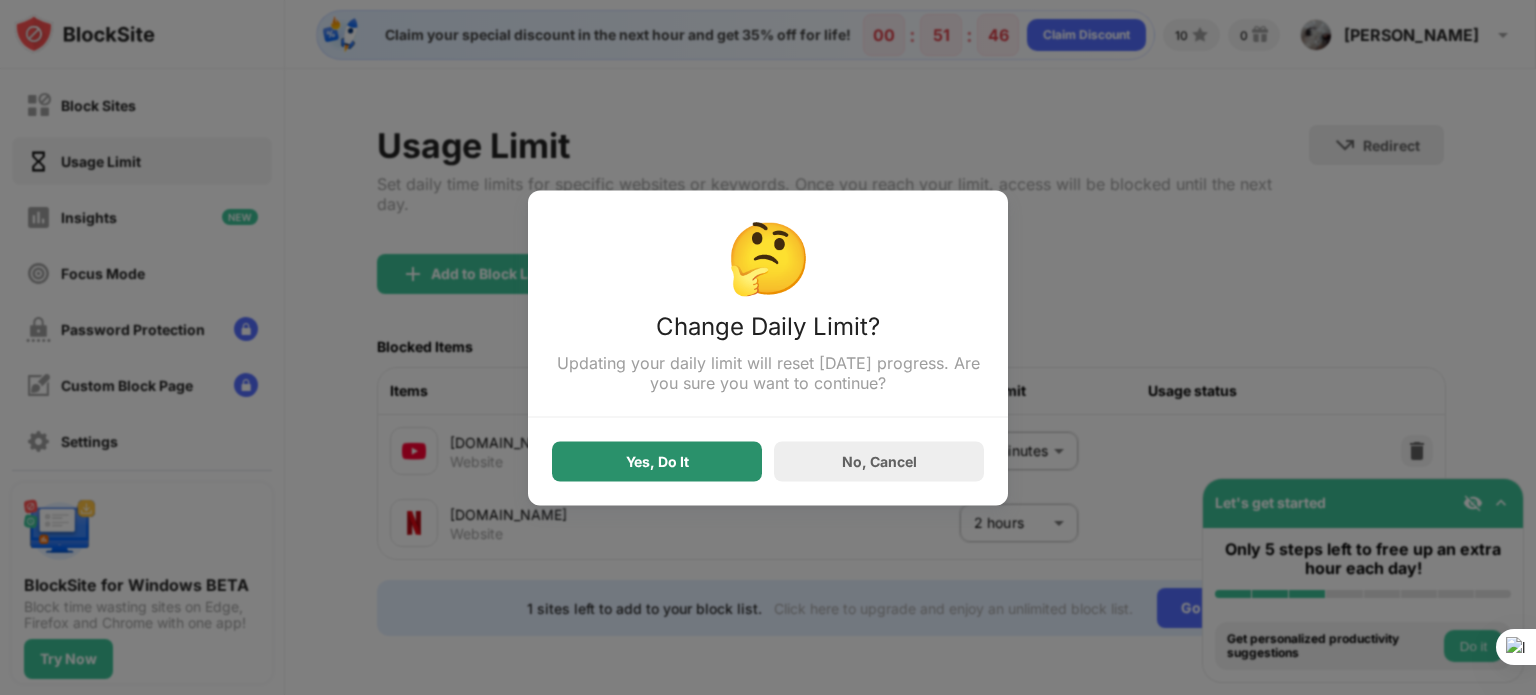 click on "Yes, Do It" at bounding box center [657, 461] 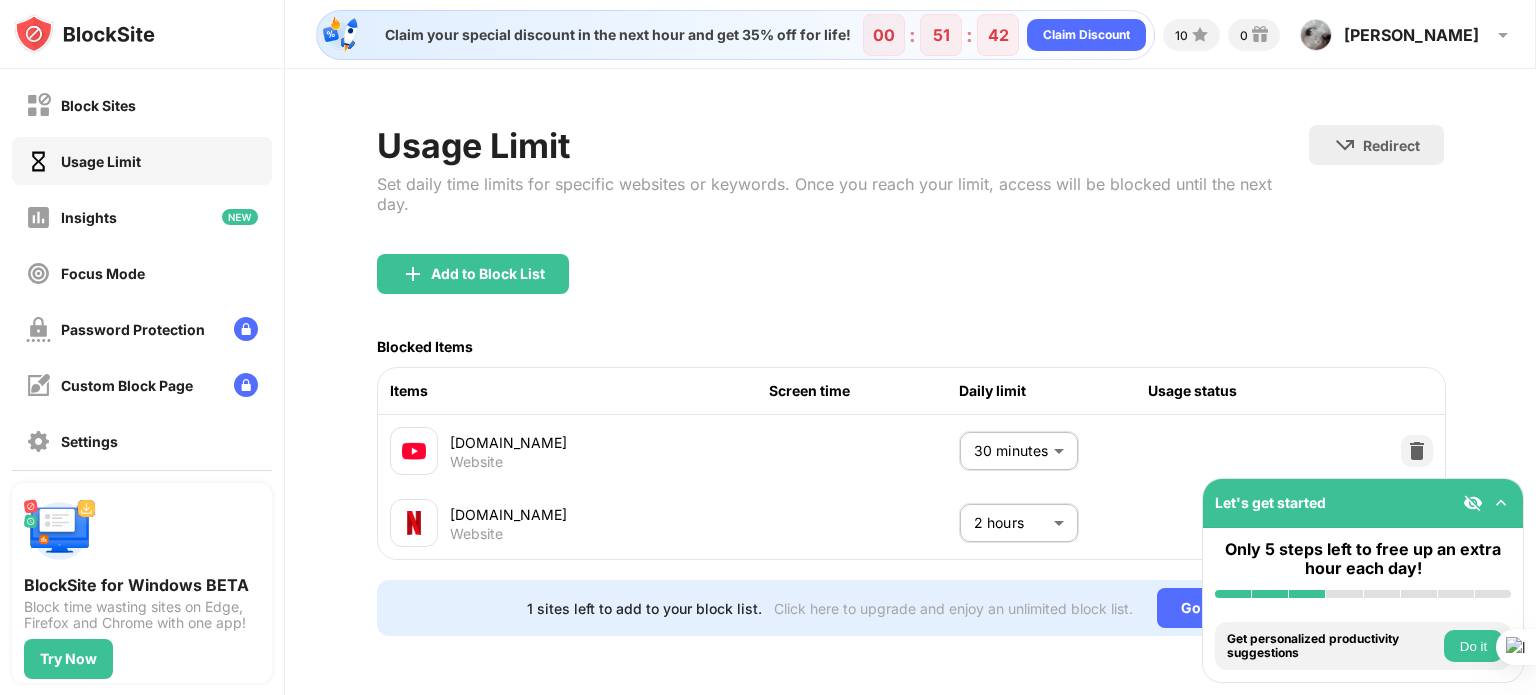 click at bounding box center (1473, 503) 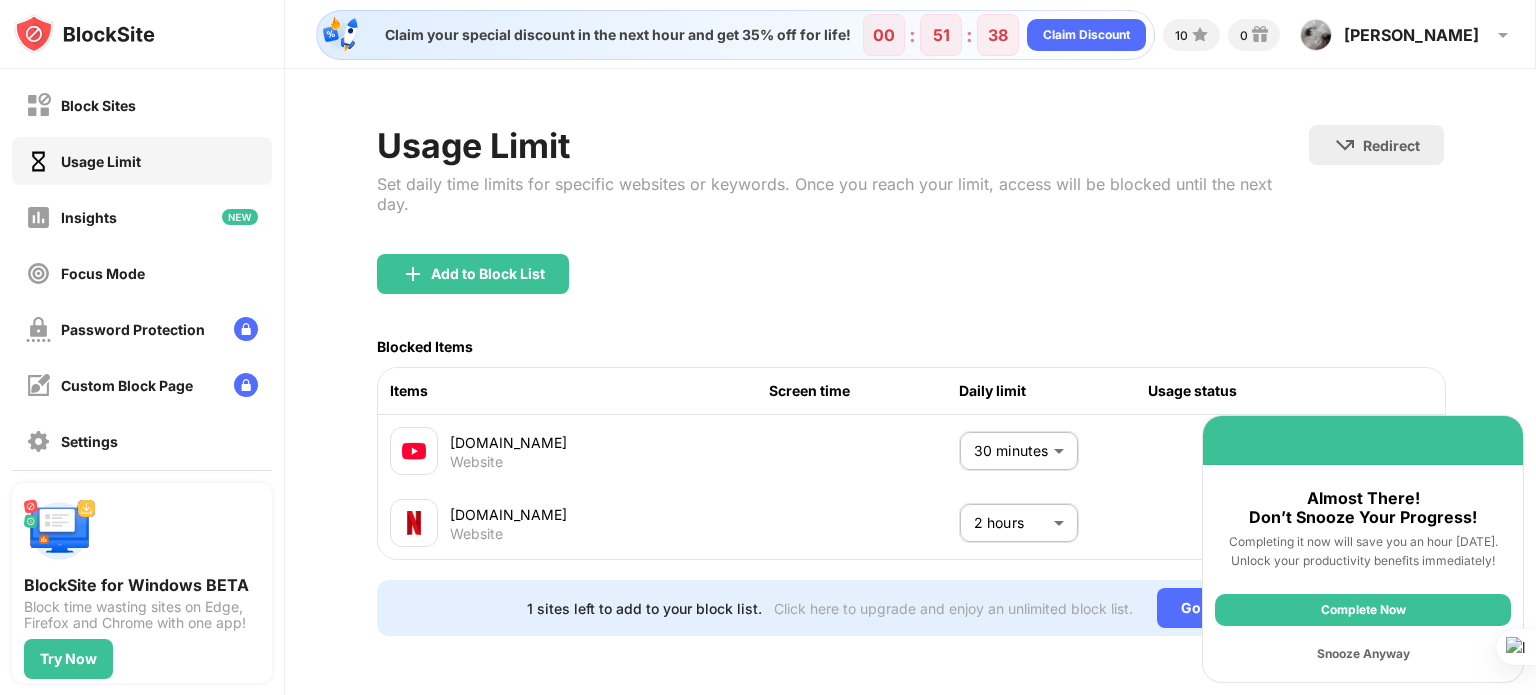 click on "Complete Now" at bounding box center [1363, 610] 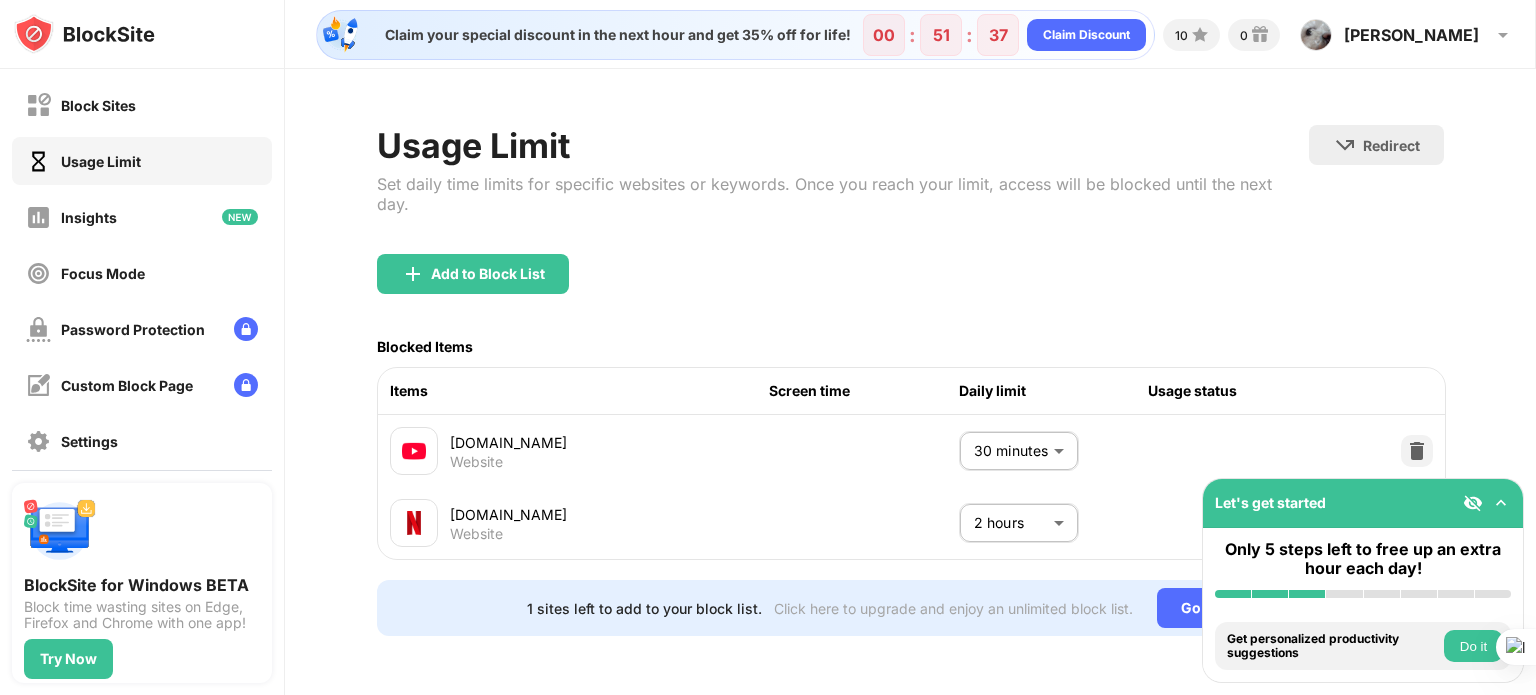 click on "Do it" at bounding box center (1473, 646) 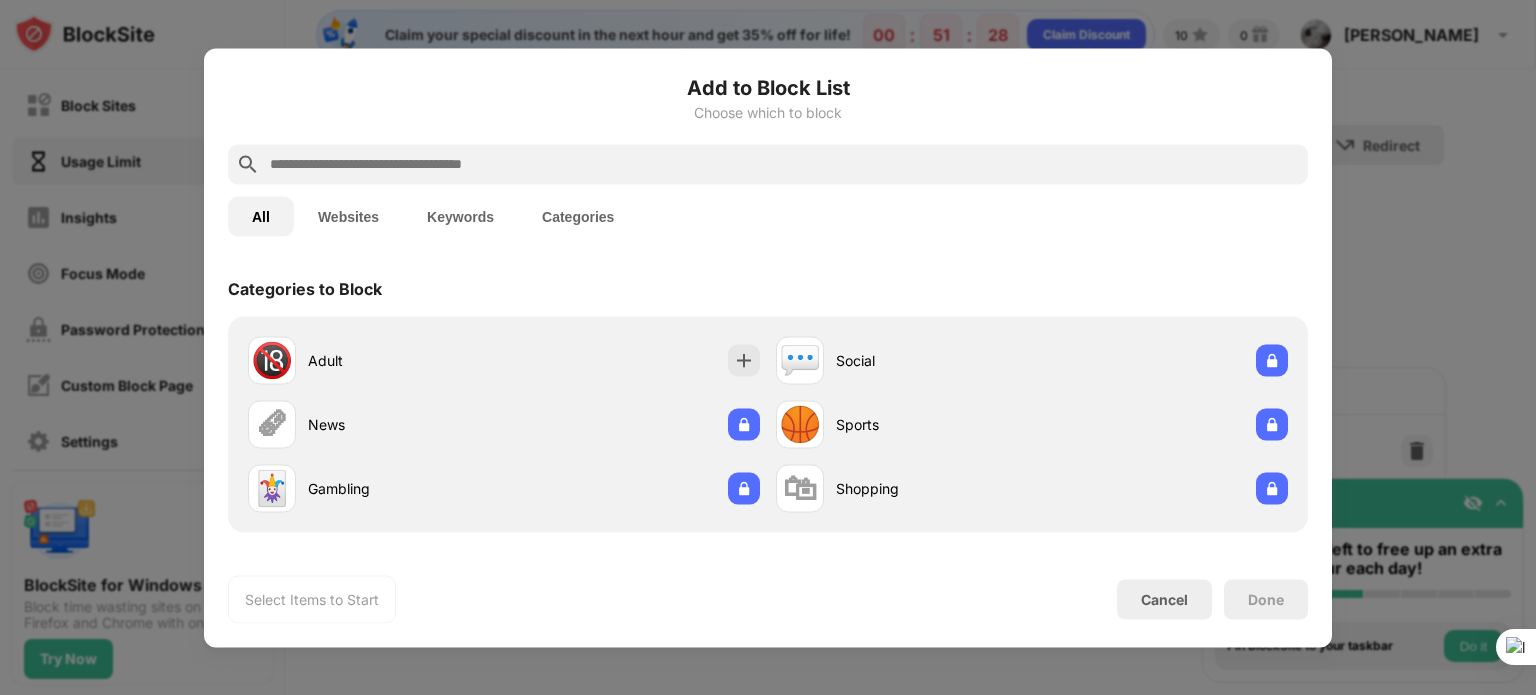 click on "Done" at bounding box center [1266, 599] 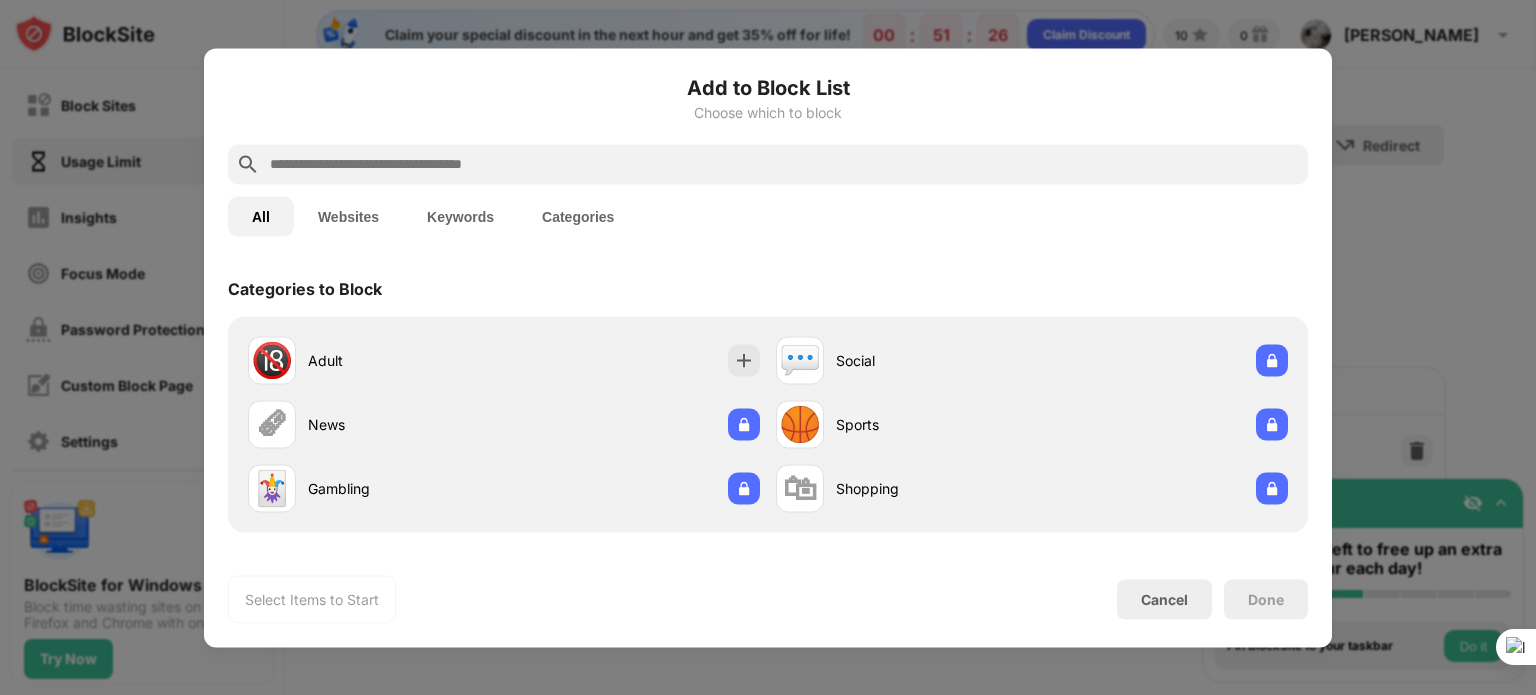 click on "Websites" at bounding box center (348, 216) 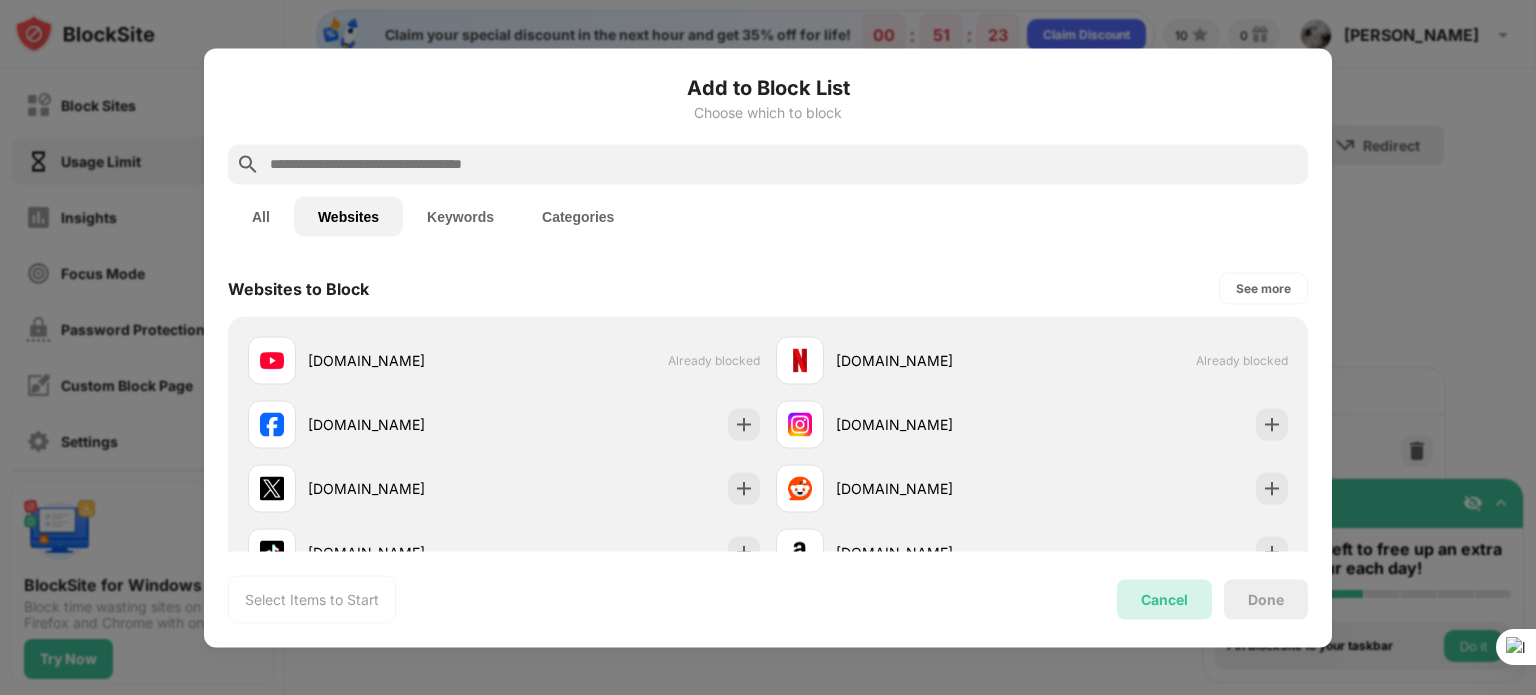 click on "Cancel" at bounding box center (1164, 599) 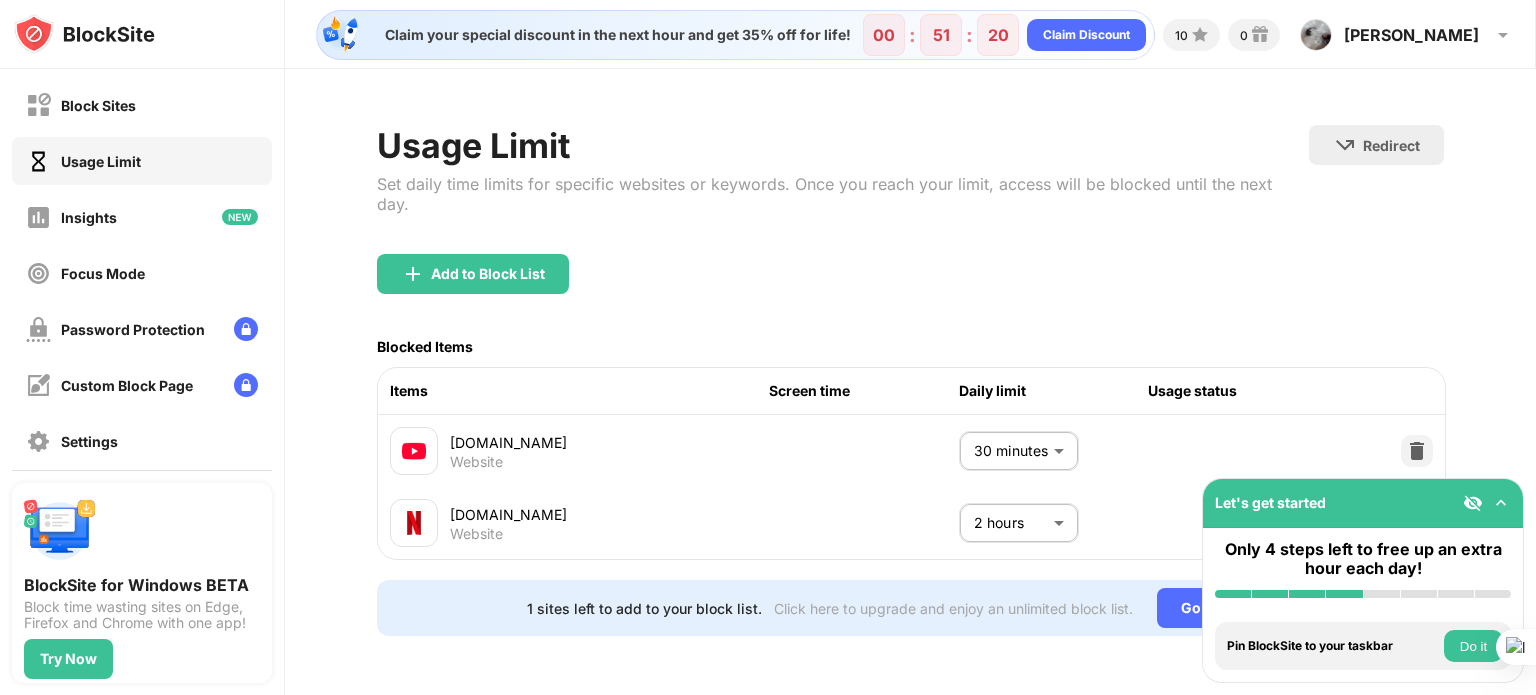 click at bounding box center [1473, 503] 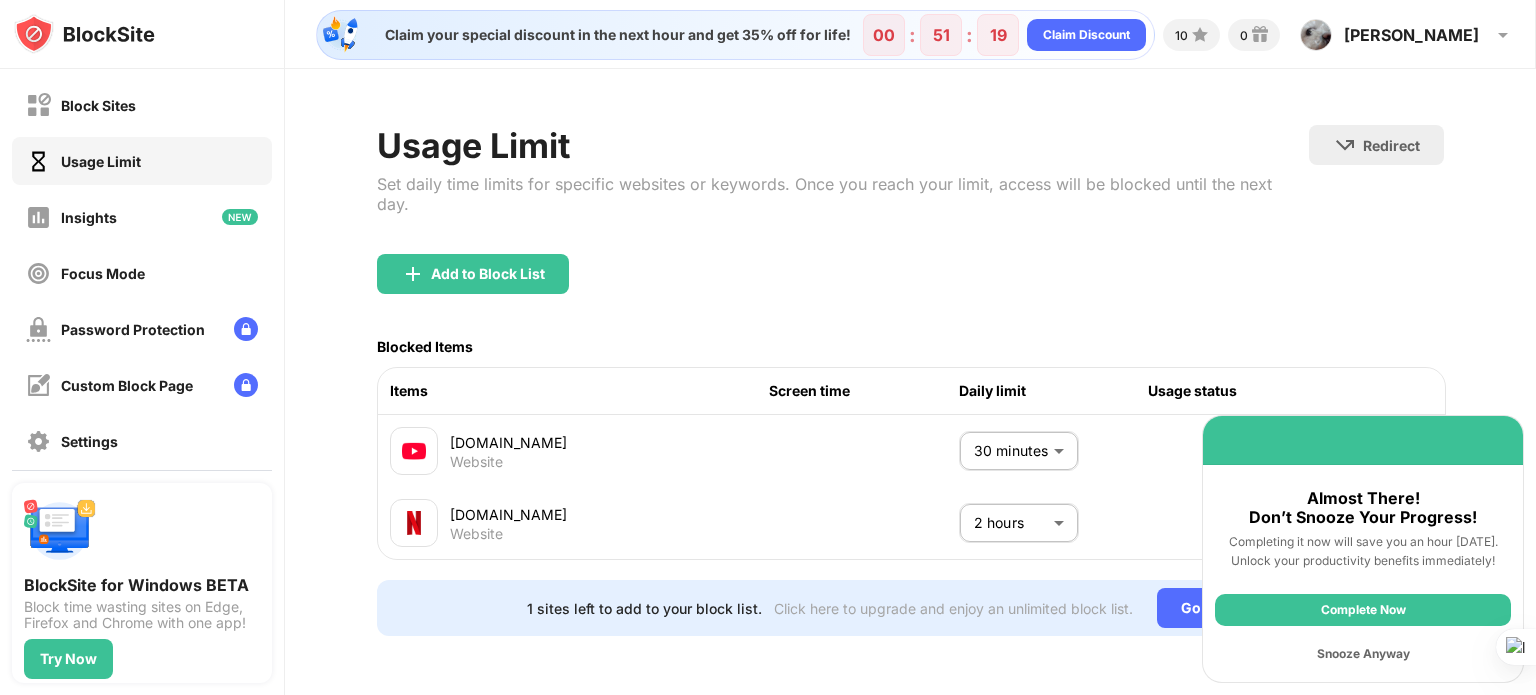 click on "Snooze Anyway" at bounding box center (1363, 654) 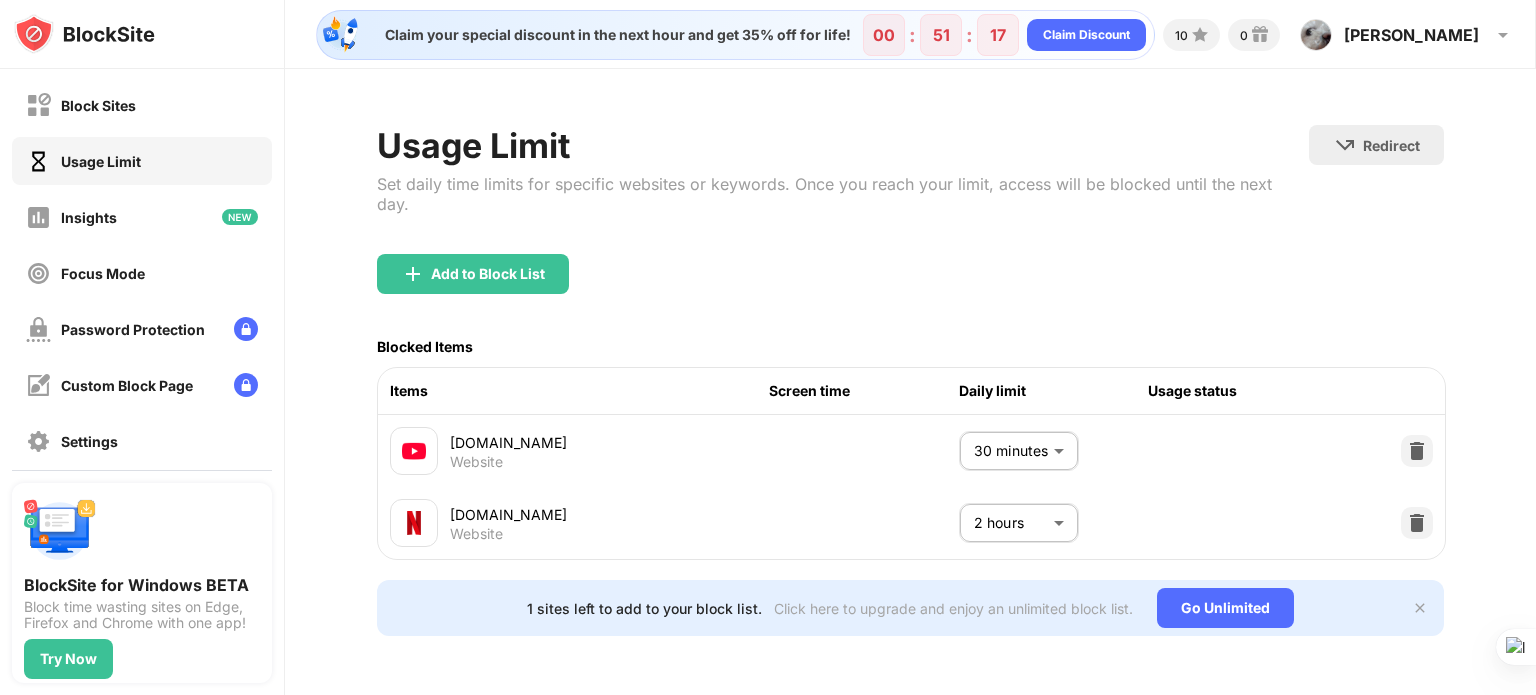 click on "1 sites left to add to your block list. Click here to upgrade and enjoy an unlimited block list. Go Unlimited" at bounding box center (910, 608) 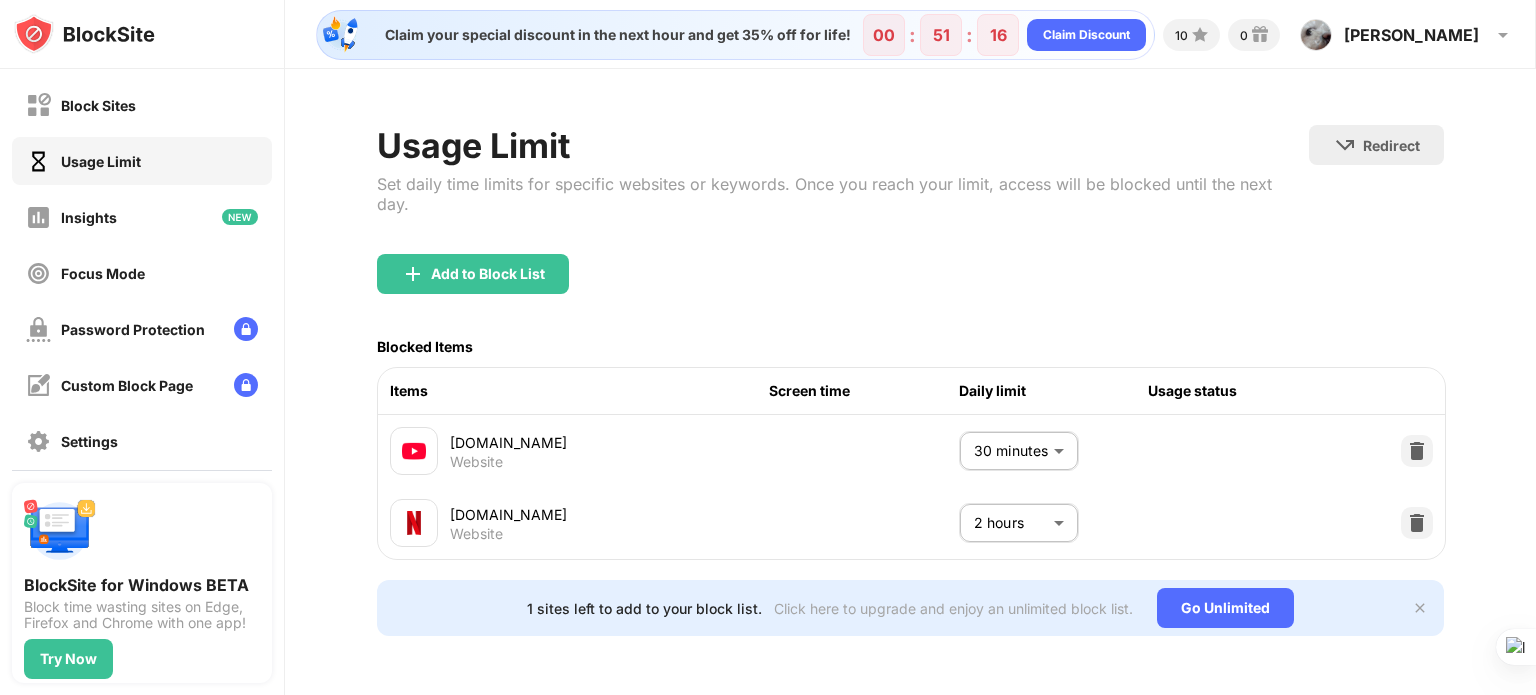 click at bounding box center [1420, 608] 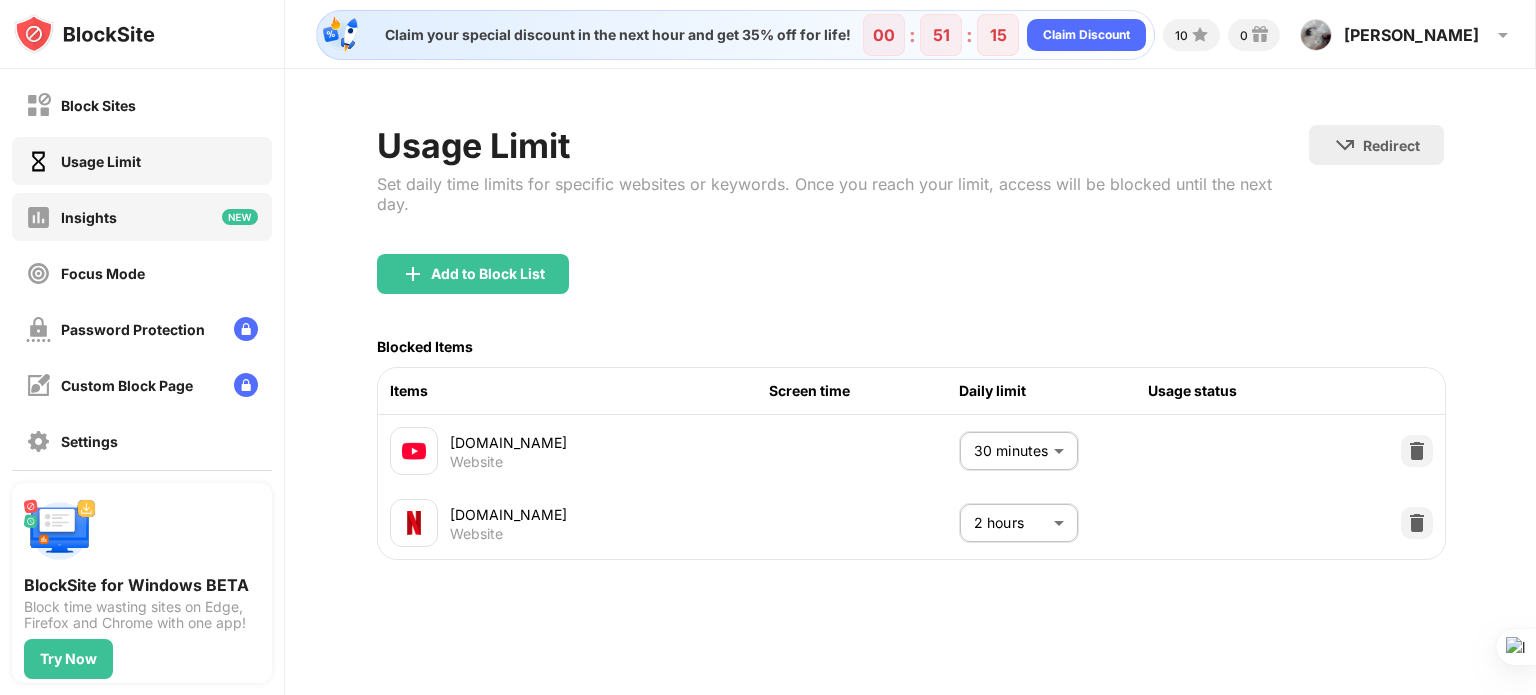 click on "Insights" at bounding box center [142, 217] 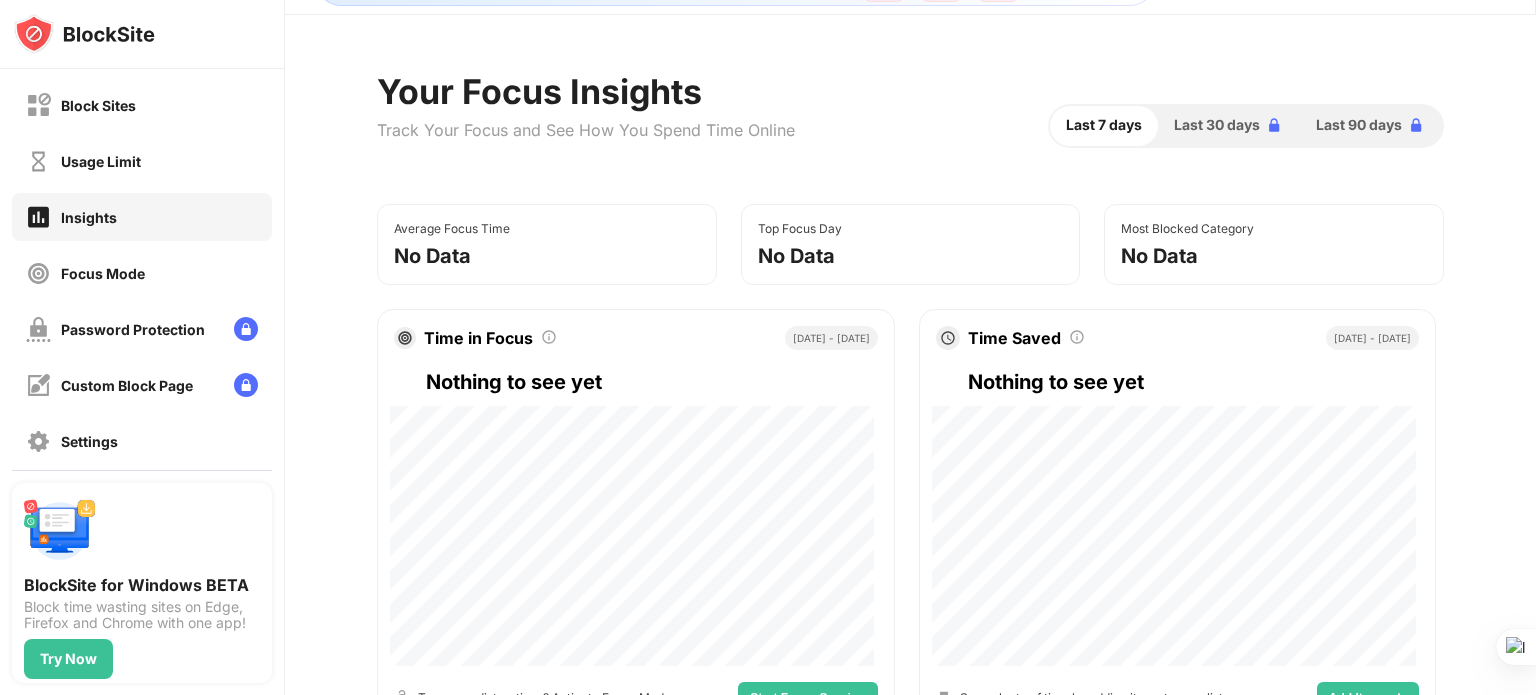 scroll, scrollTop: 100, scrollLeft: 0, axis: vertical 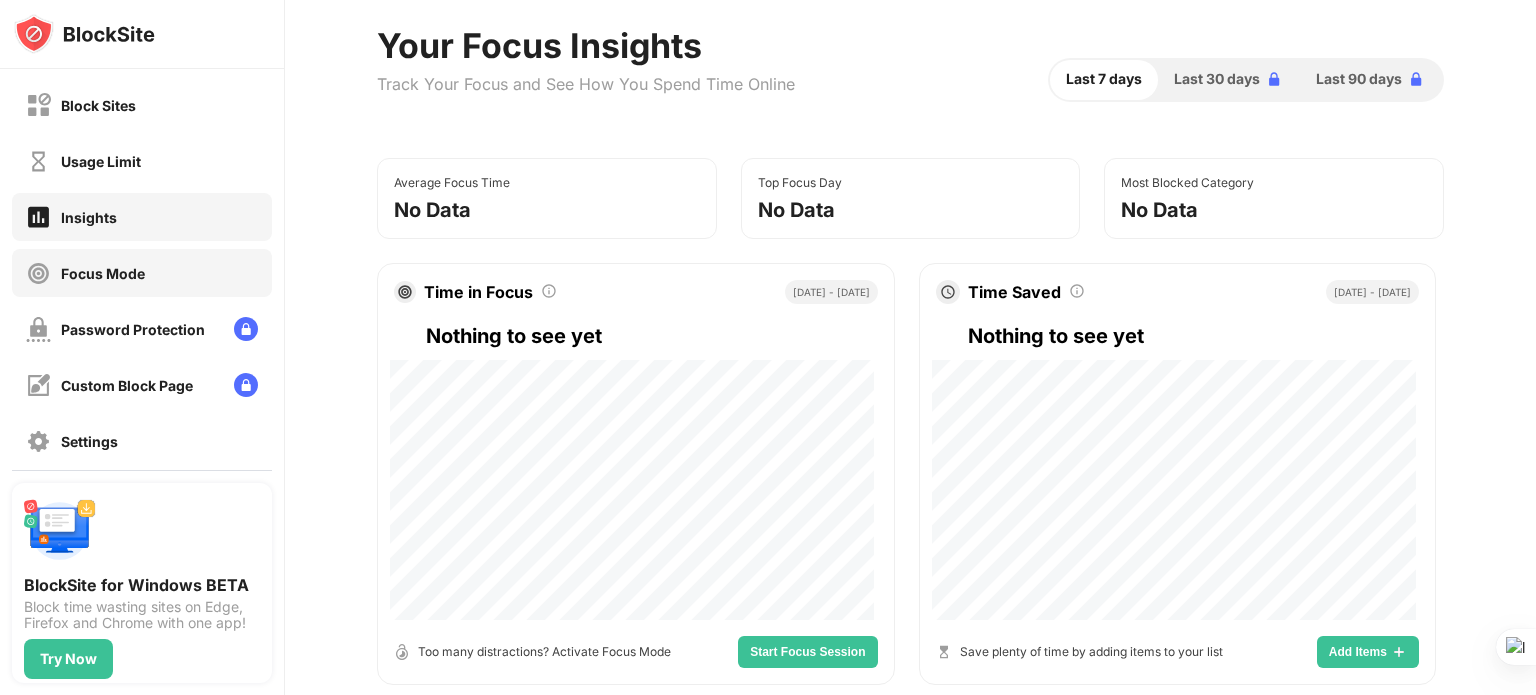 click on "Focus Mode" at bounding box center (142, 273) 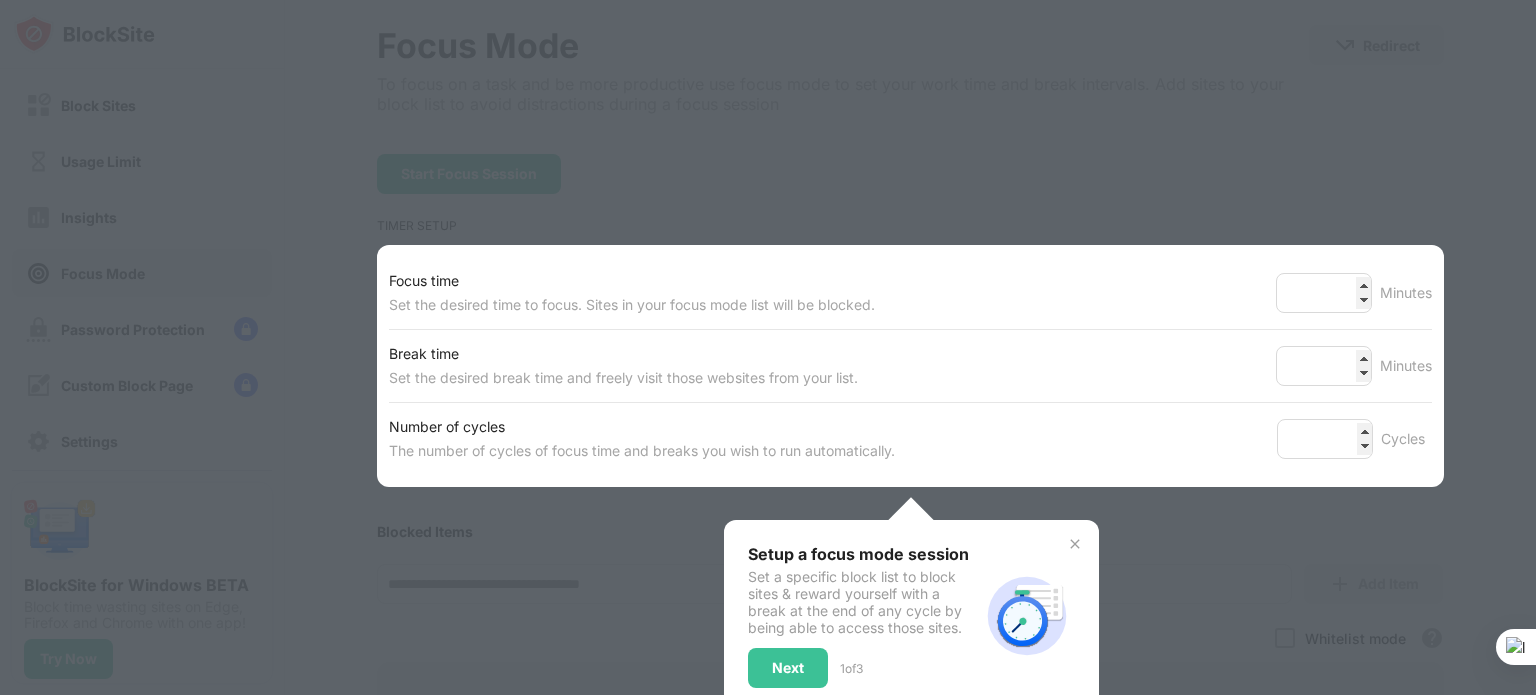 click on "Next" at bounding box center (788, 668) 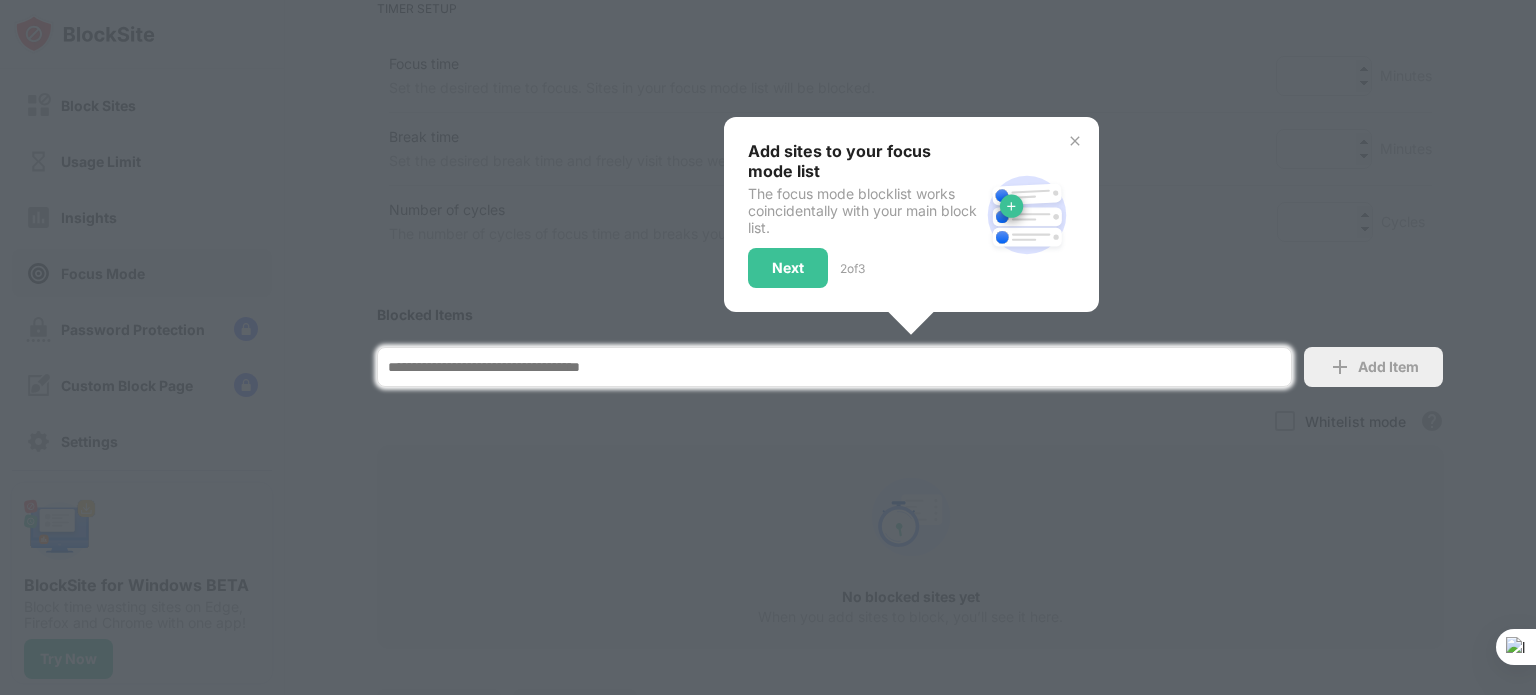 scroll, scrollTop: 440, scrollLeft: 0, axis: vertical 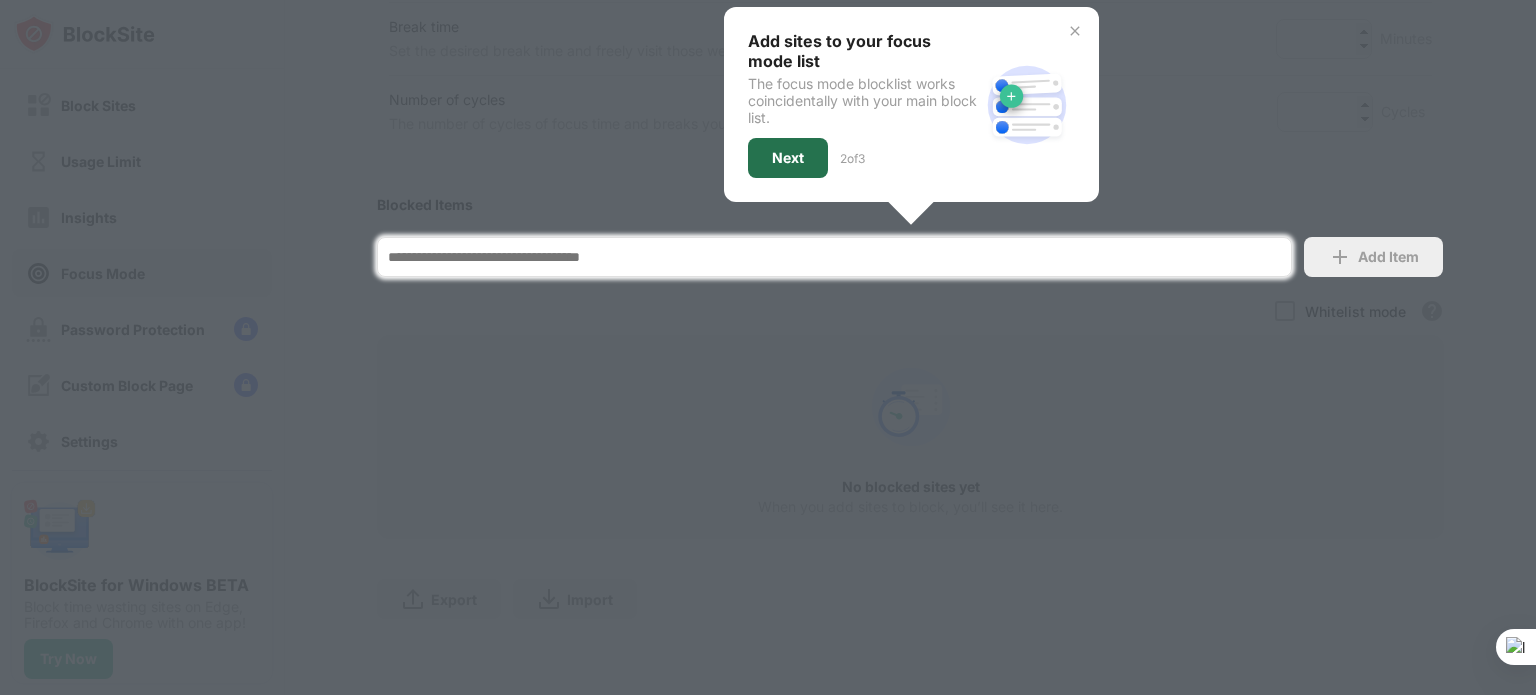 click on "Next" at bounding box center (788, 158) 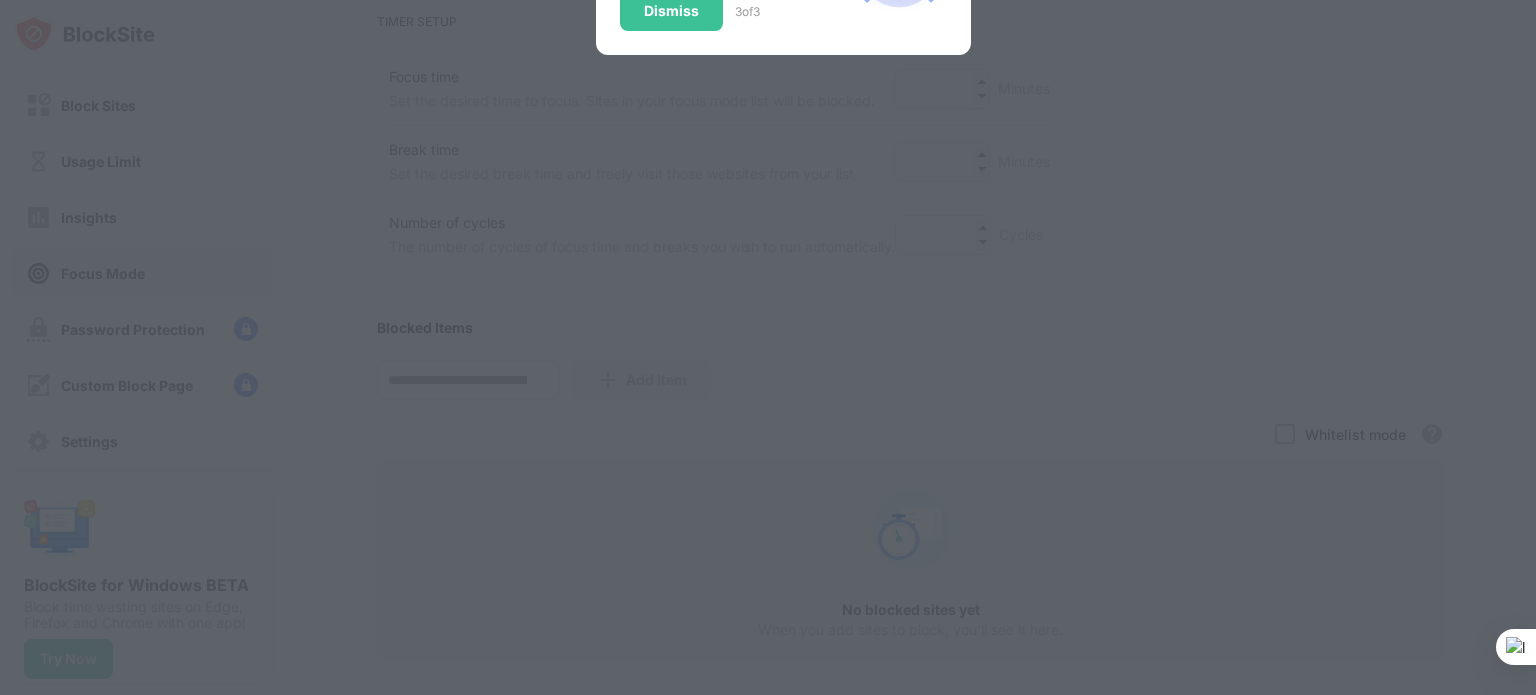 scroll, scrollTop: 0, scrollLeft: 0, axis: both 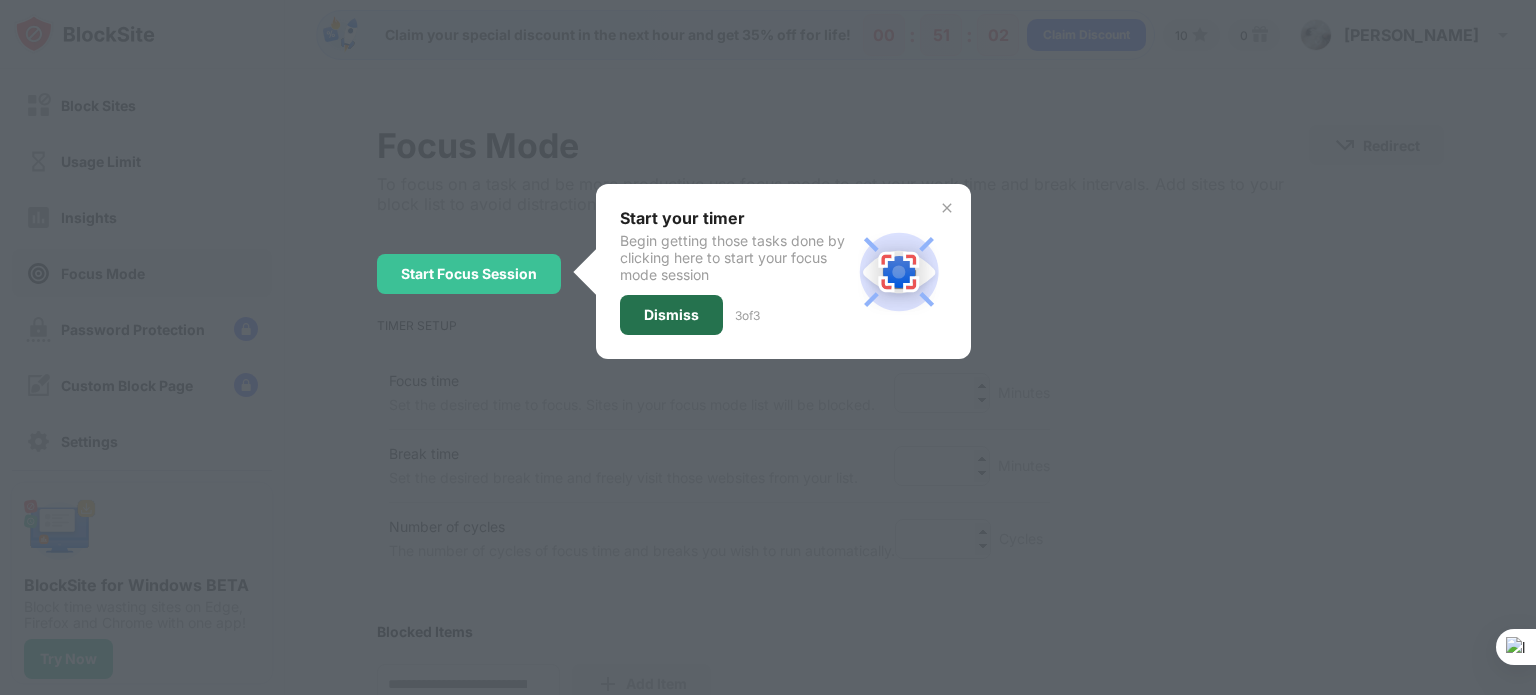 click on "Dismiss" at bounding box center (671, 315) 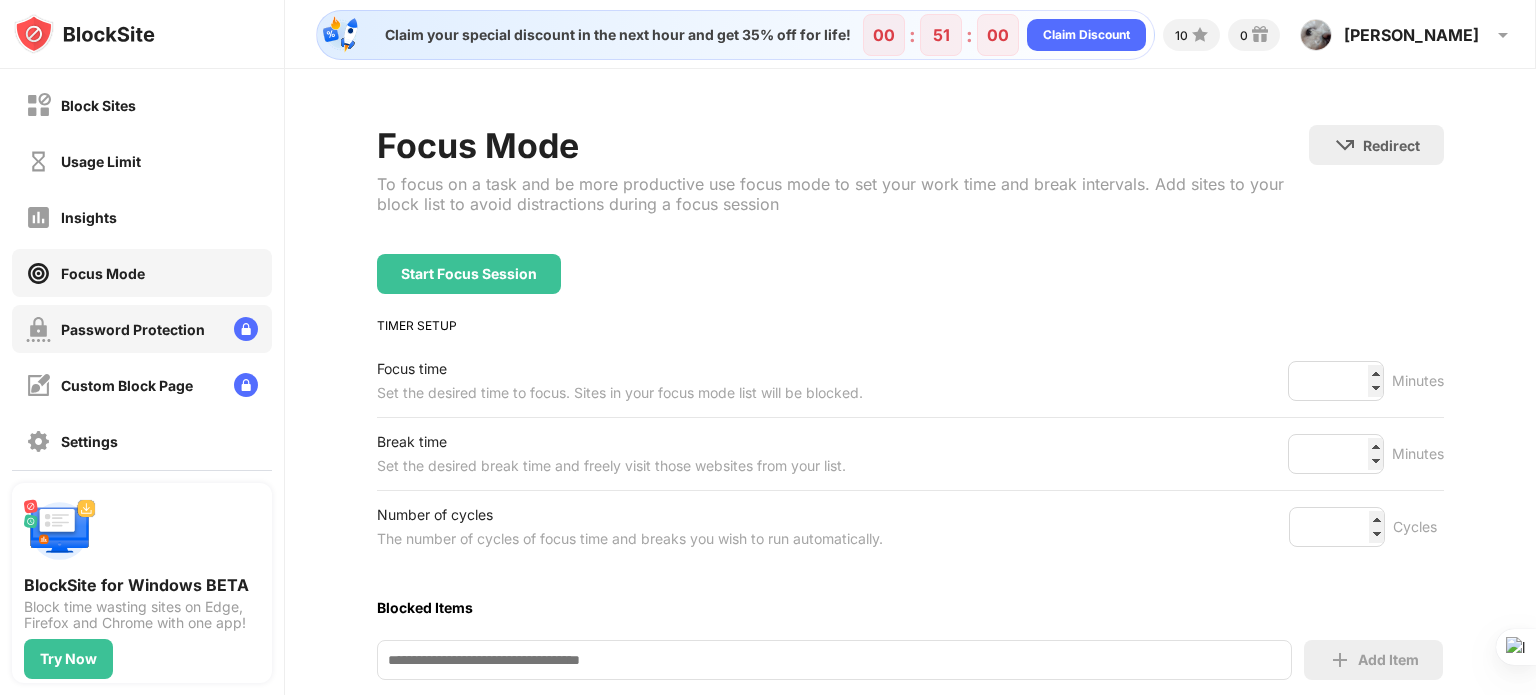 click on "Password Protection" at bounding box center [133, 329] 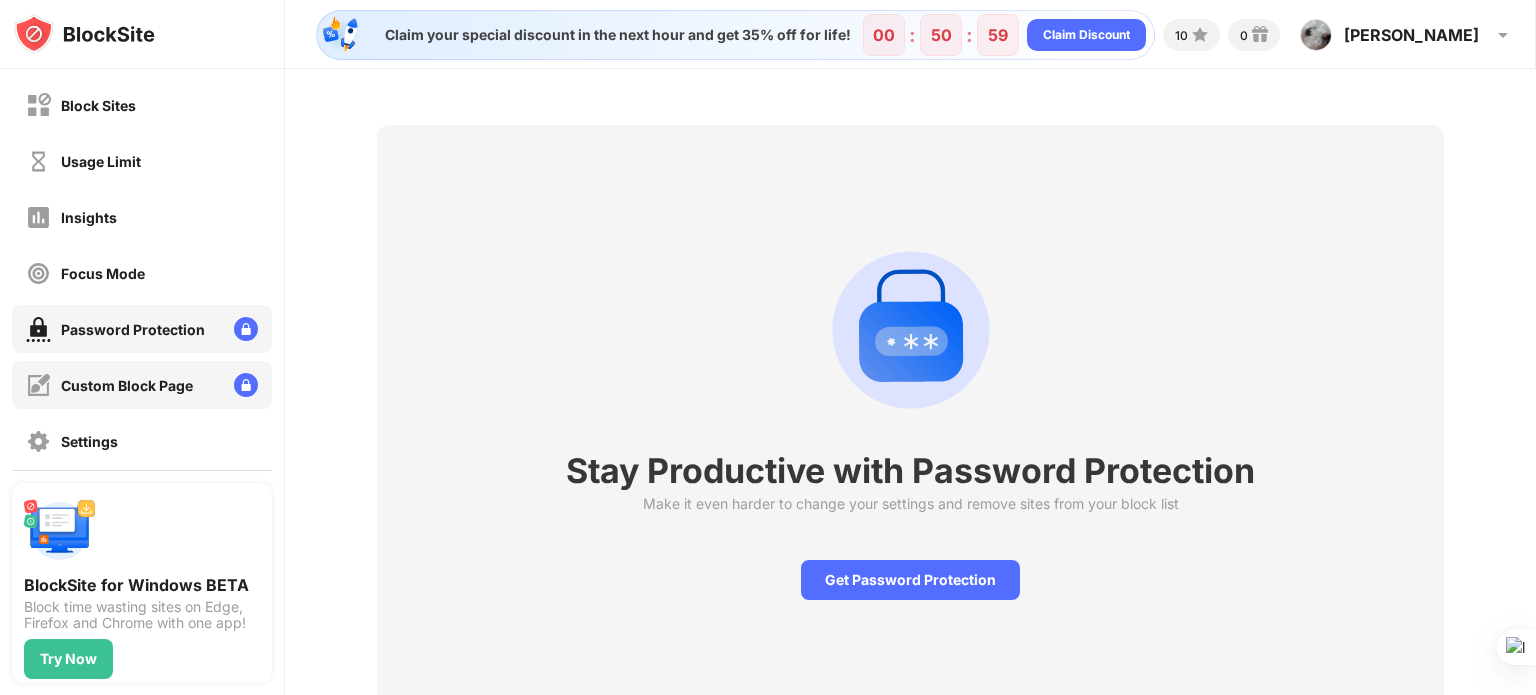 click on "Custom Block Page" at bounding box center (142, 385) 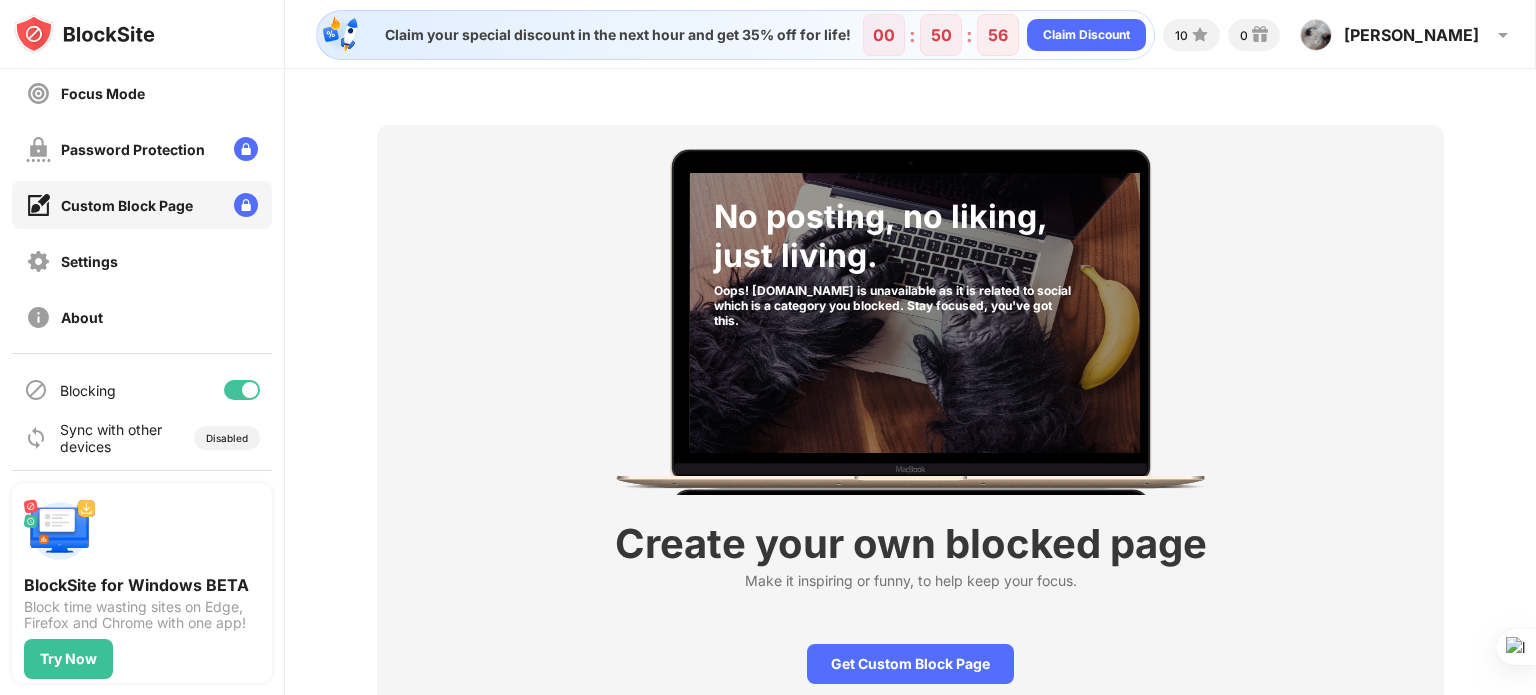 scroll, scrollTop: 183, scrollLeft: 0, axis: vertical 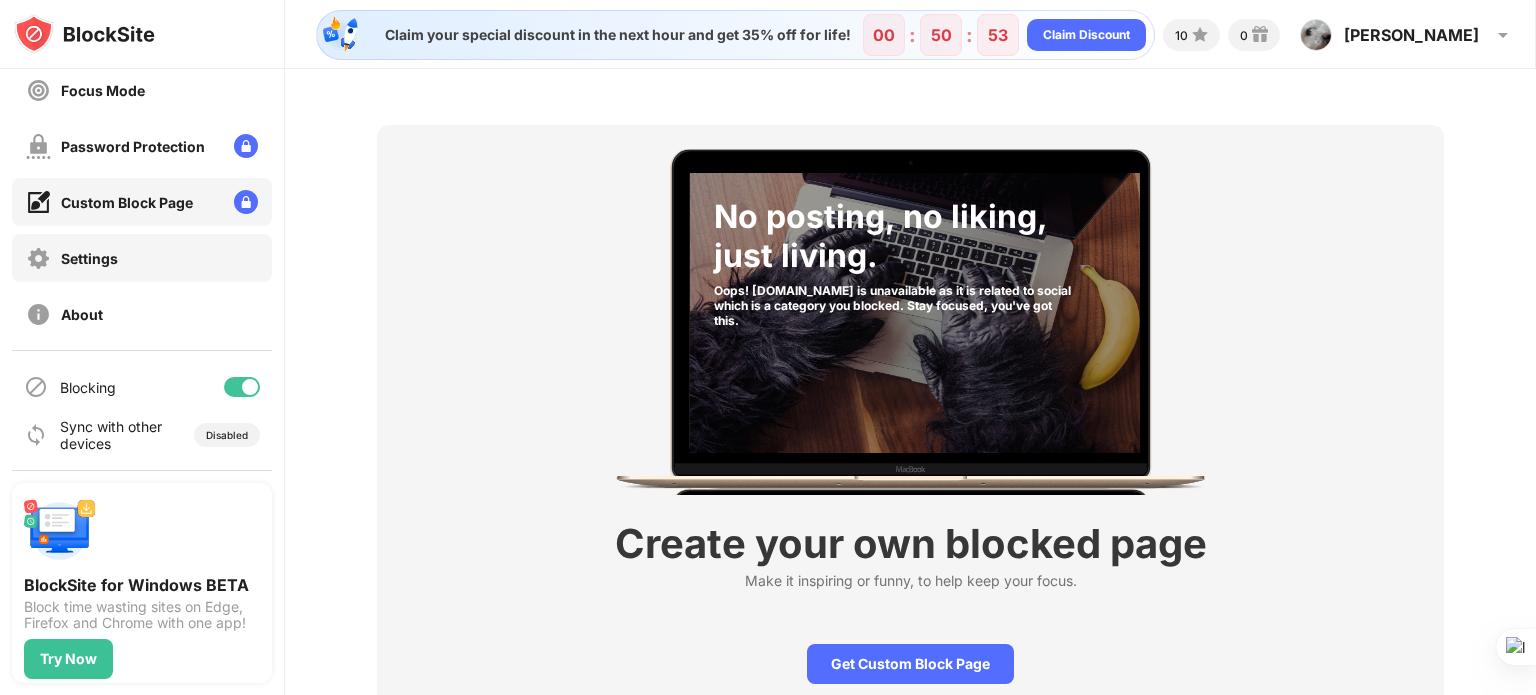 click on "Settings" at bounding box center [142, 258] 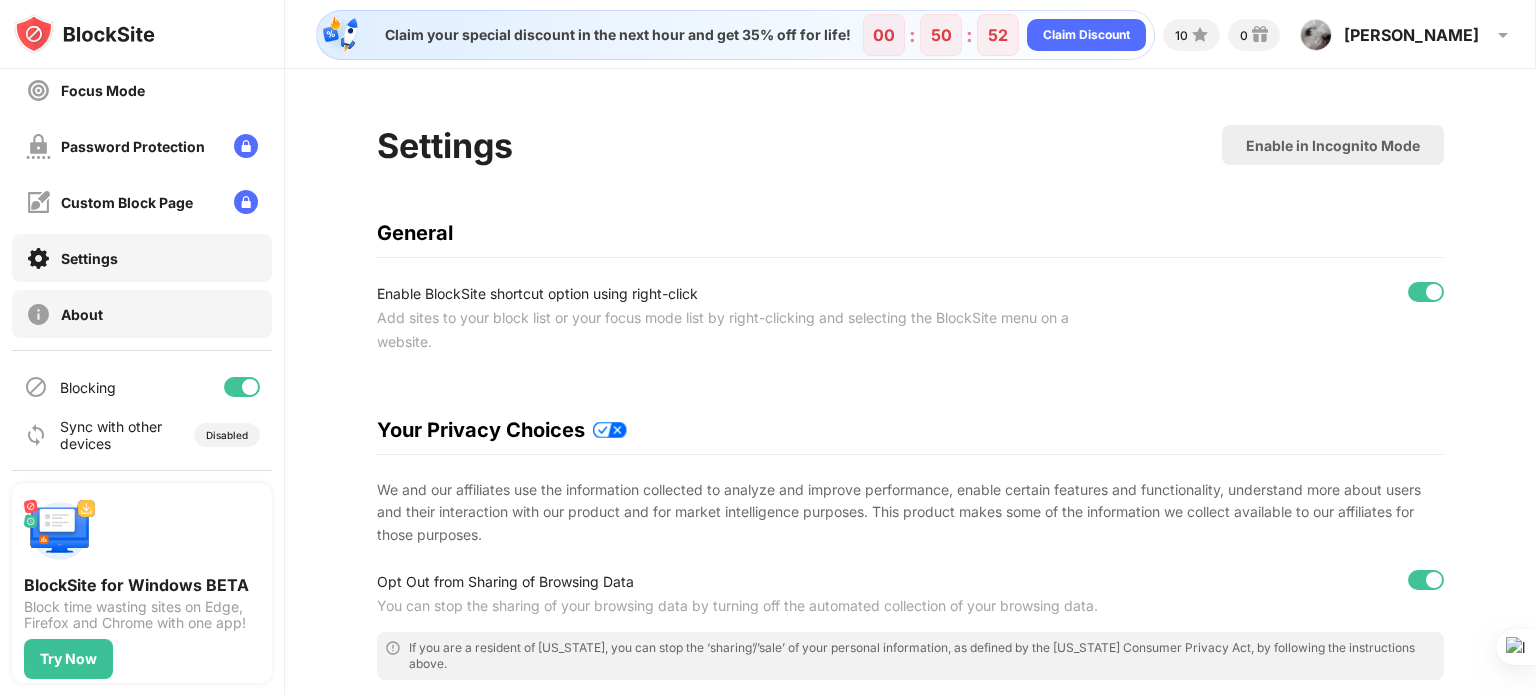 click on "About" at bounding box center [142, 314] 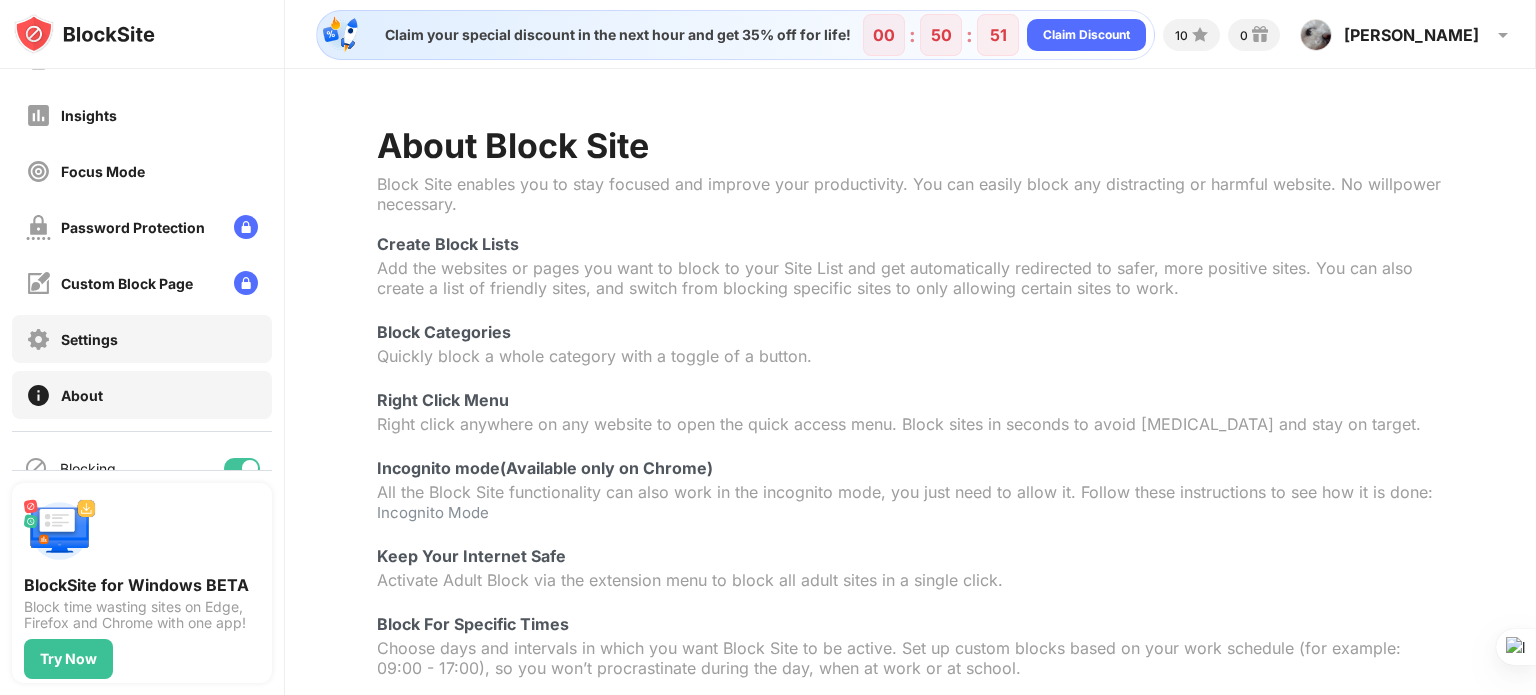 scroll, scrollTop: 2, scrollLeft: 0, axis: vertical 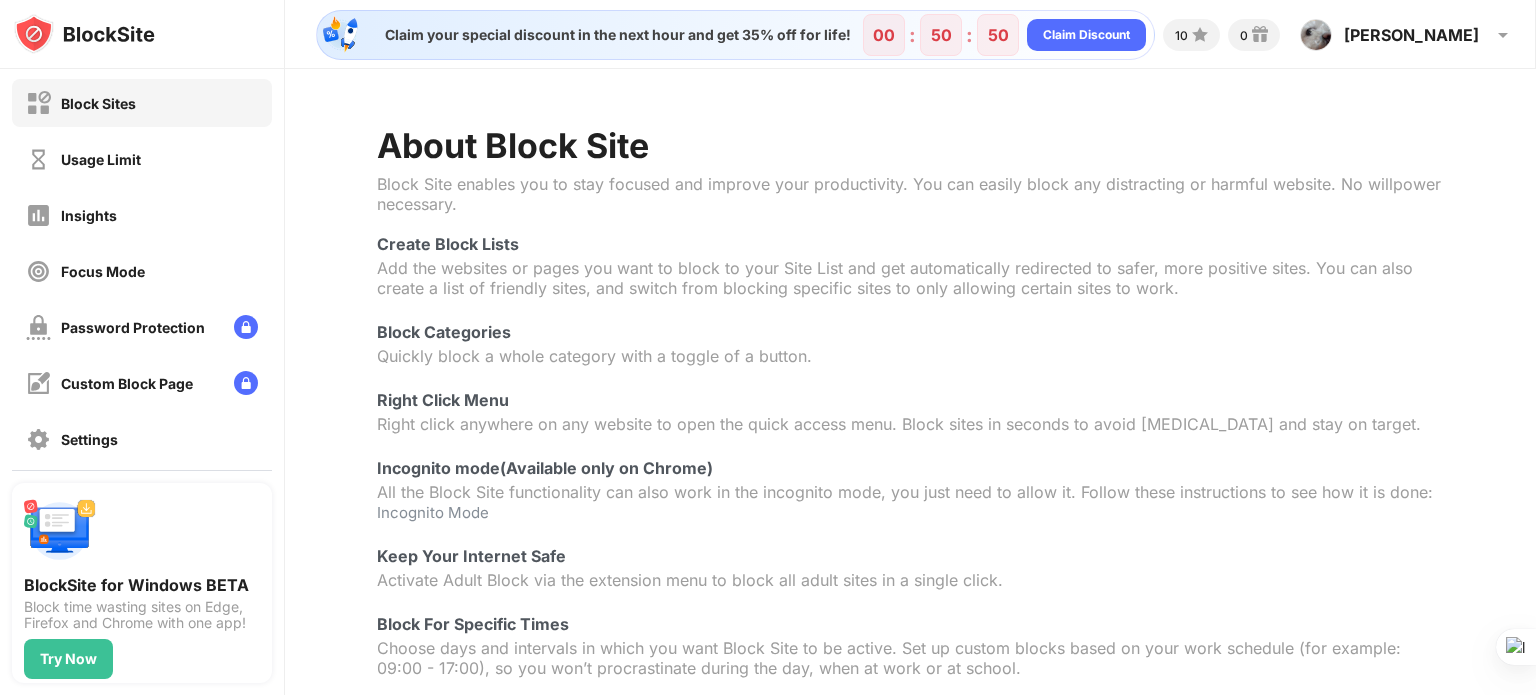 click on "Block Sites" at bounding box center (81, 103) 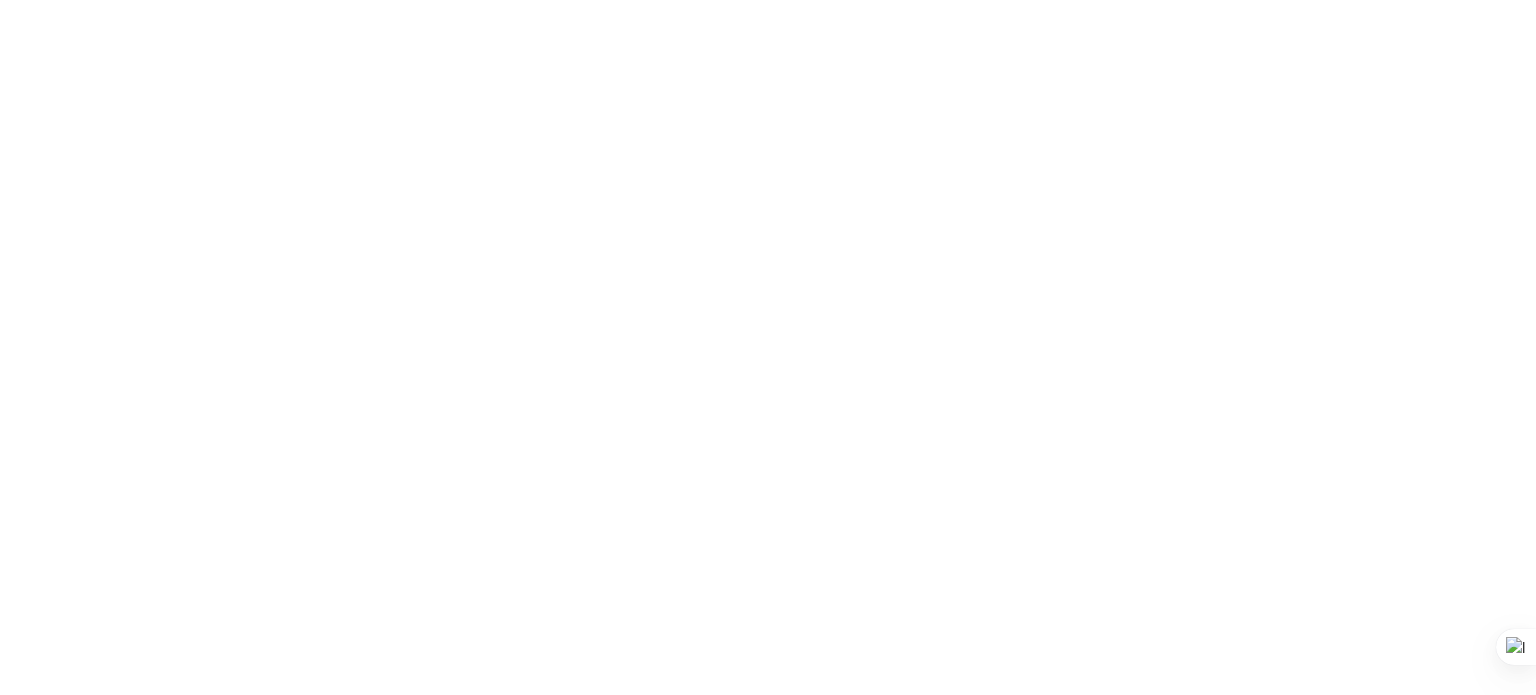 scroll, scrollTop: 0, scrollLeft: 0, axis: both 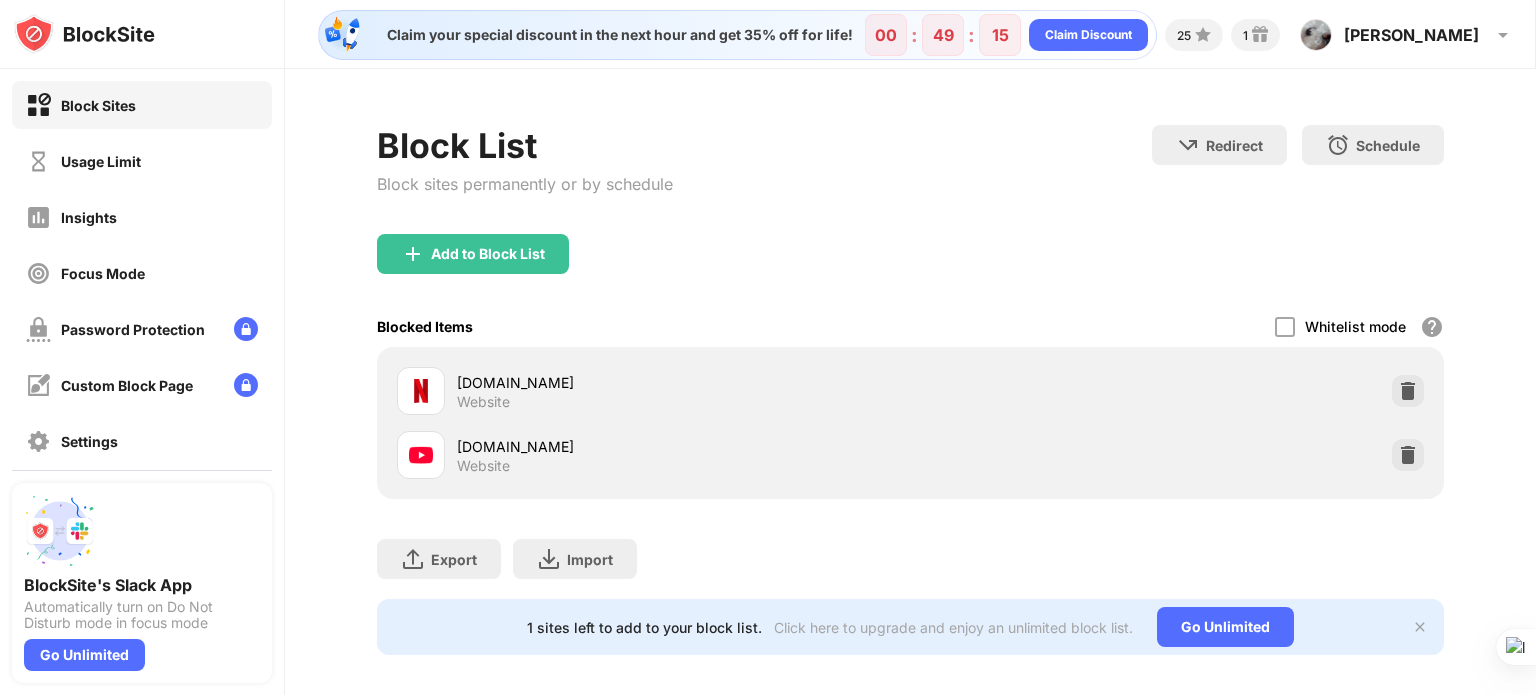click on "Block List Block sites permanently or by schedule Redirect Choose a site to be redirected to when blocking is active Schedule Select which days and timeframes the block list will be active" at bounding box center (910, 179) 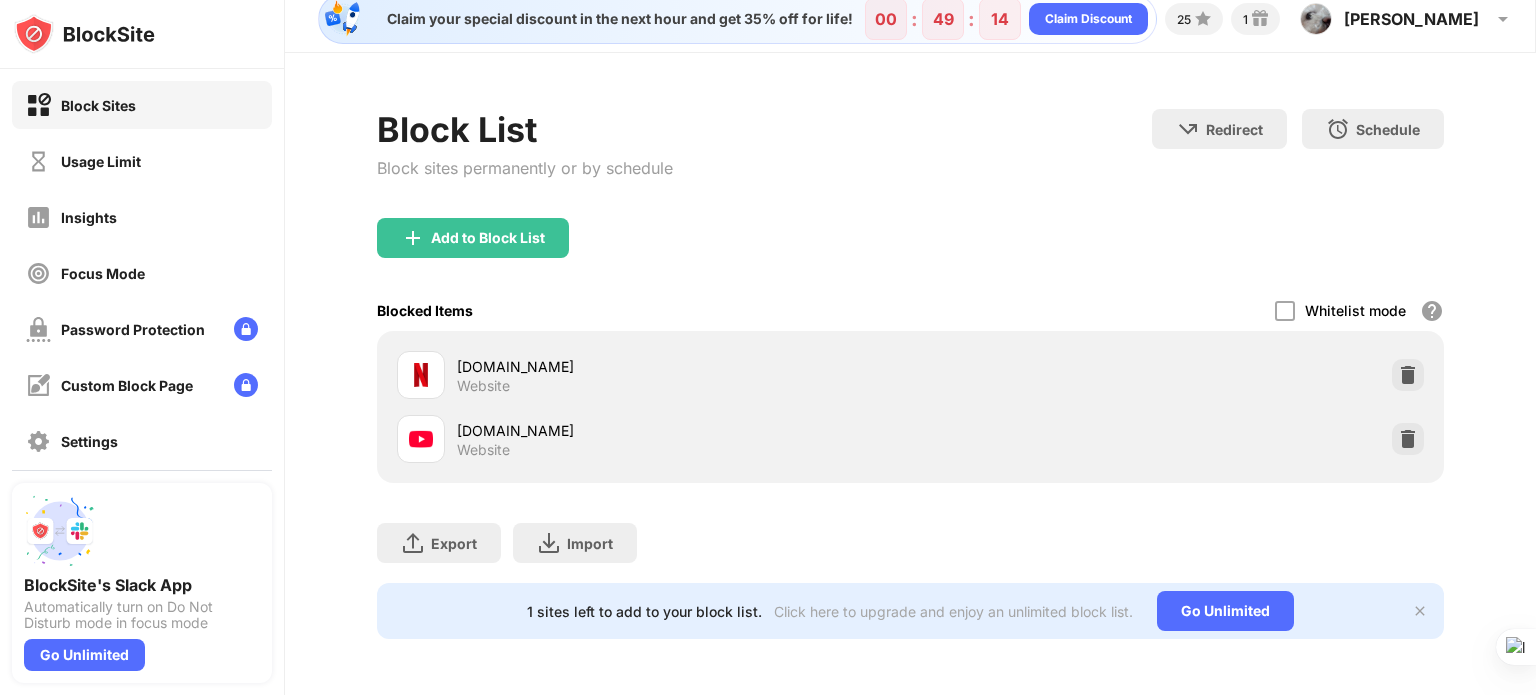 scroll, scrollTop: 29, scrollLeft: 0, axis: vertical 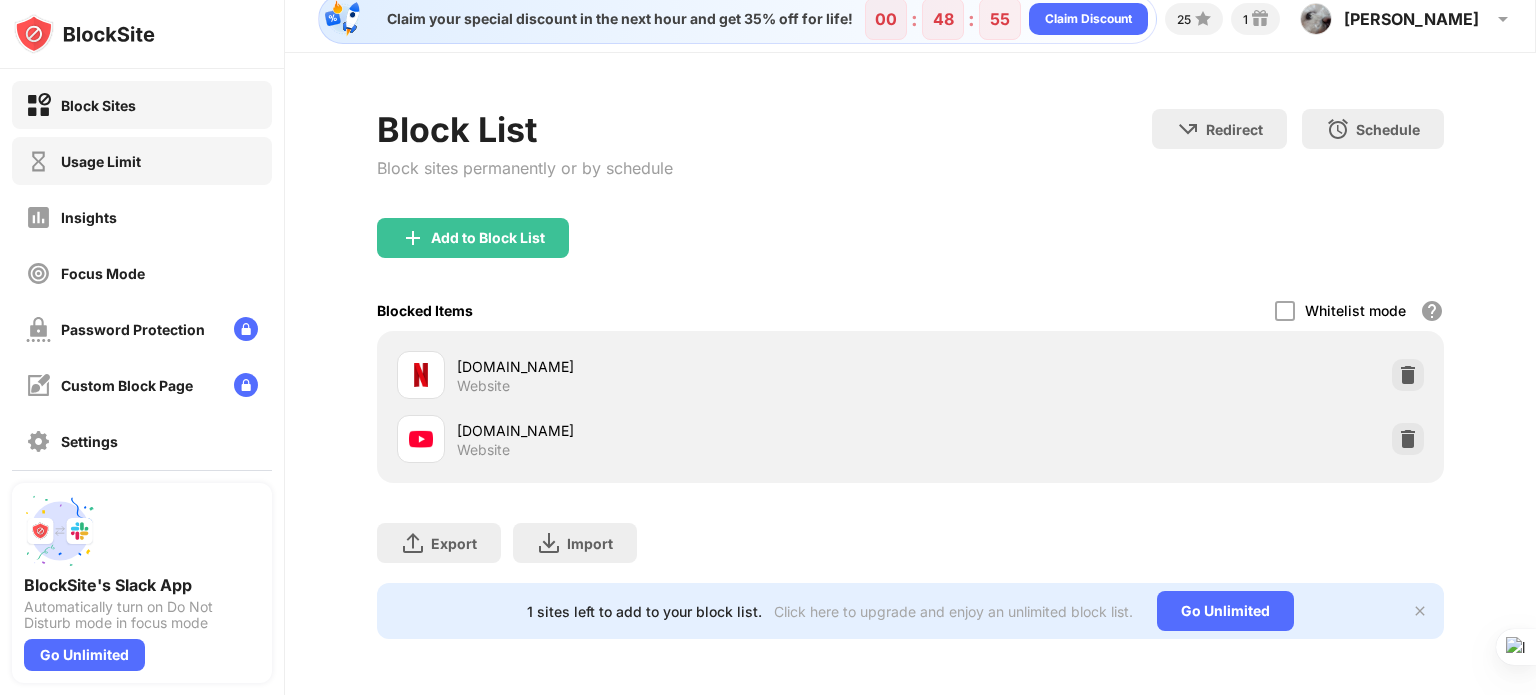 click on "Usage Limit" at bounding box center [142, 161] 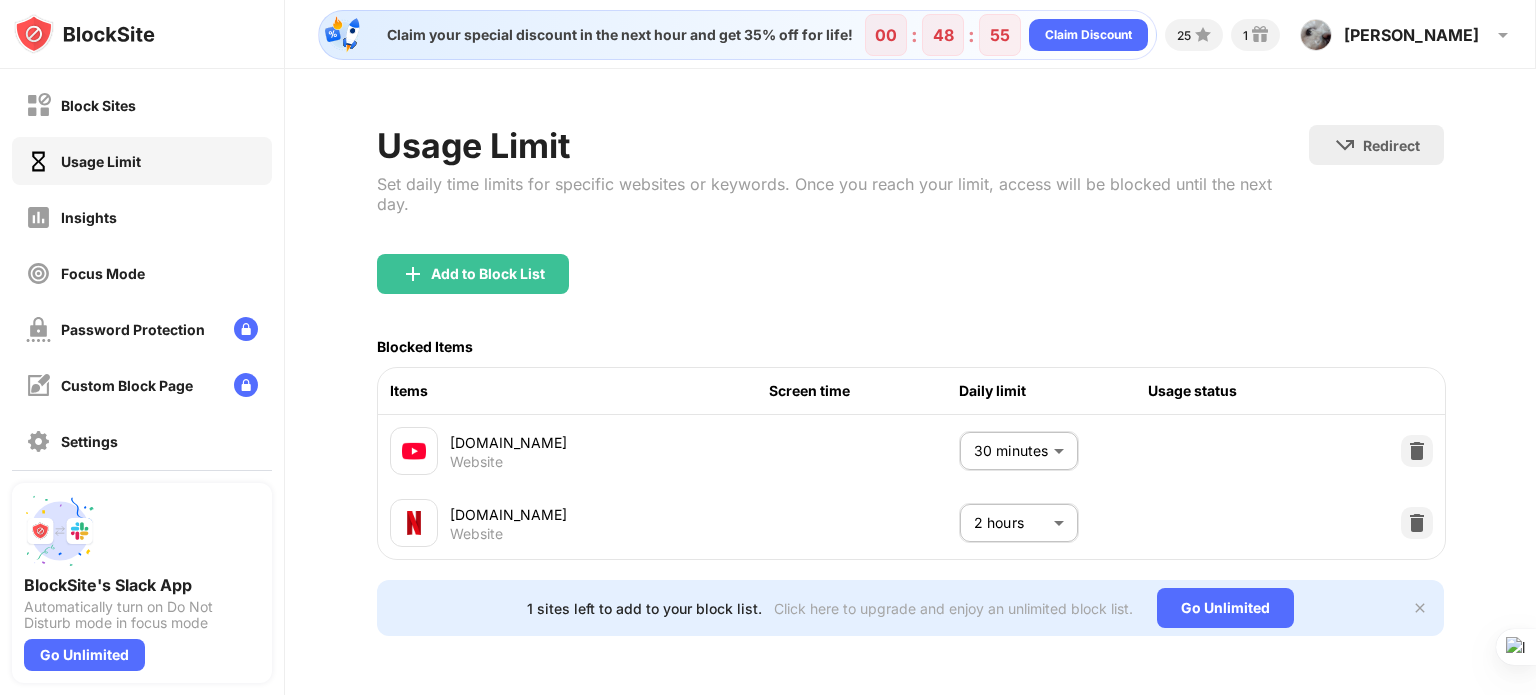 scroll, scrollTop: 0, scrollLeft: 0, axis: both 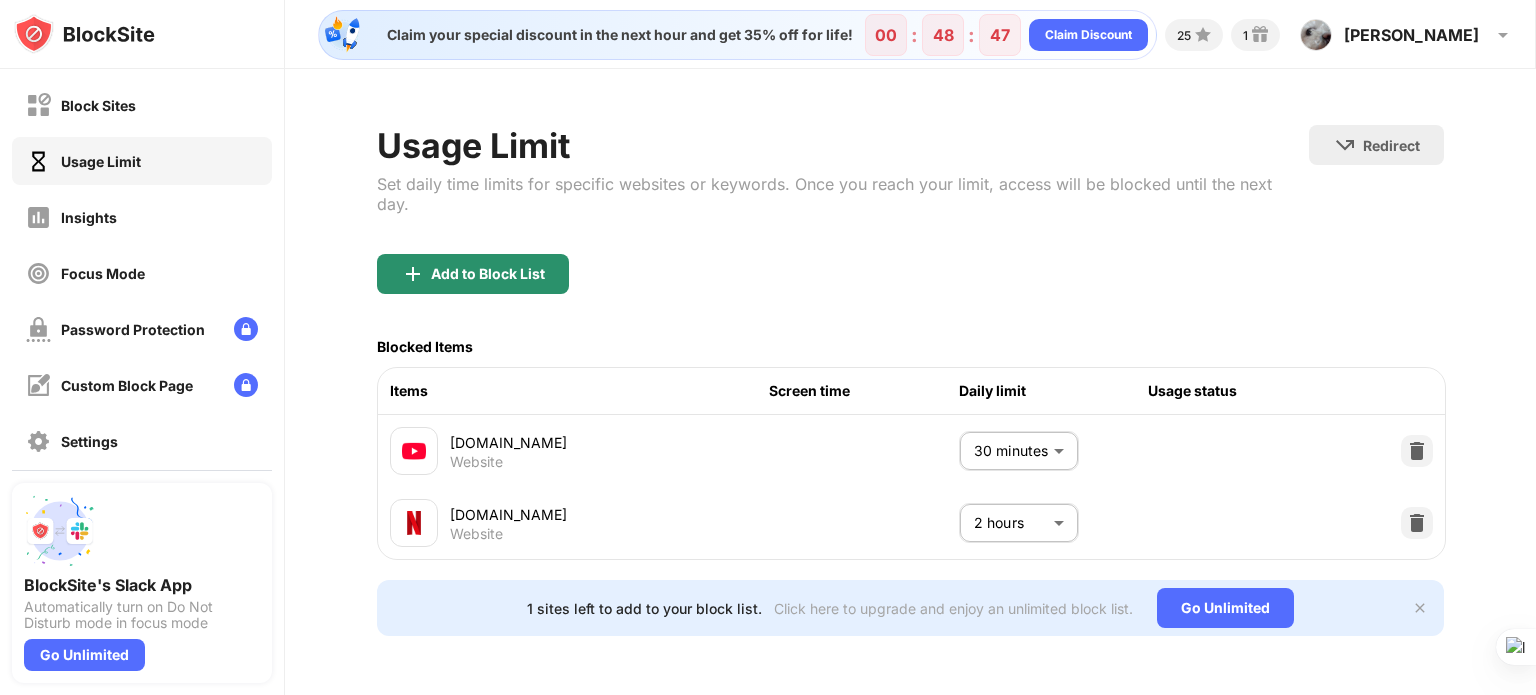 click on "Add to Block List" at bounding box center [473, 274] 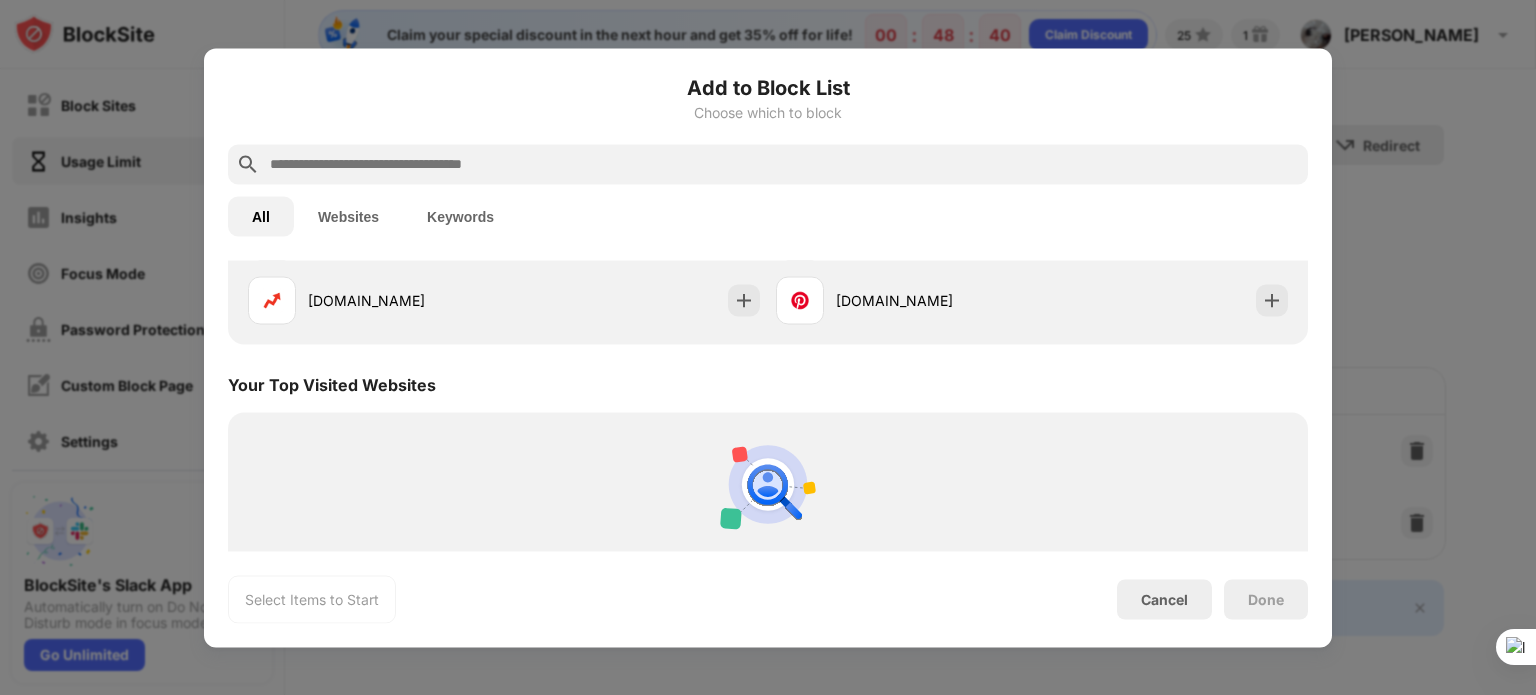 scroll, scrollTop: 500, scrollLeft: 0, axis: vertical 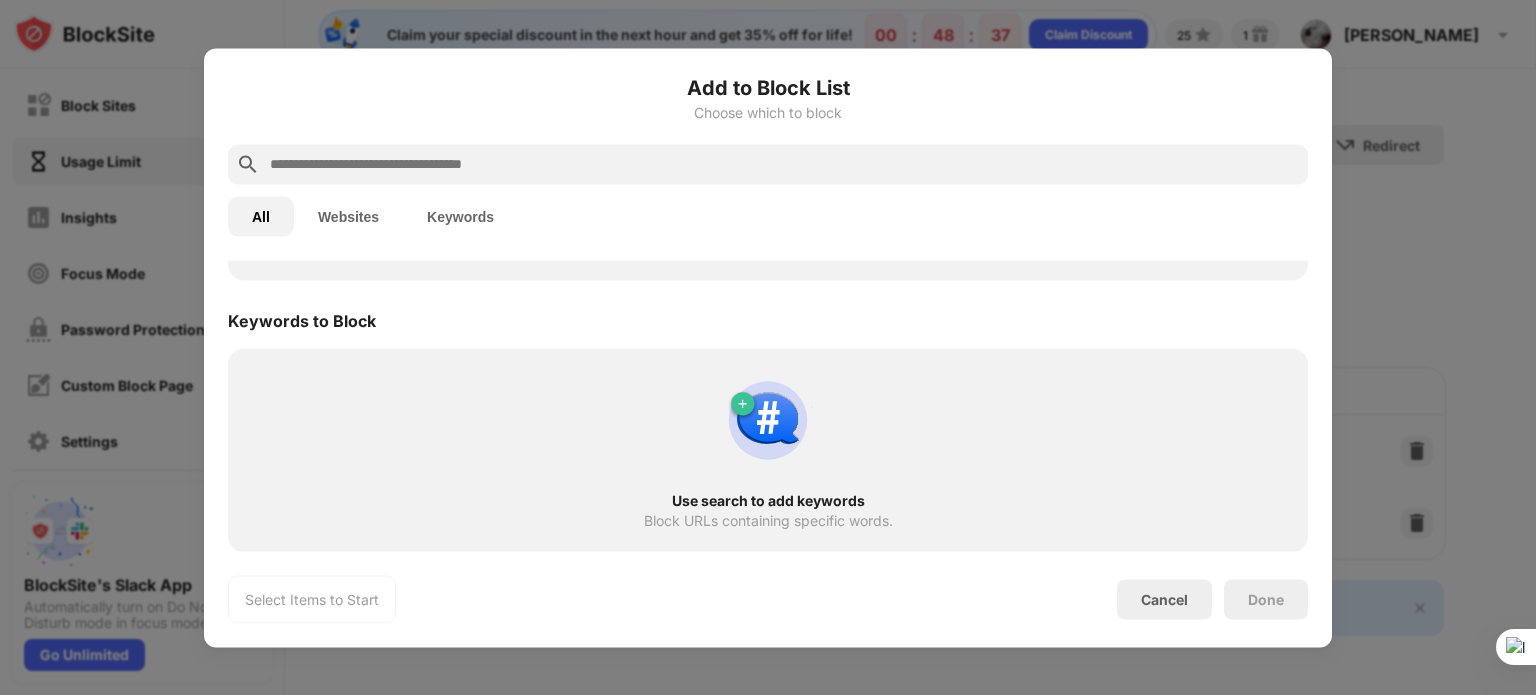 click on "Websites" at bounding box center [348, 216] 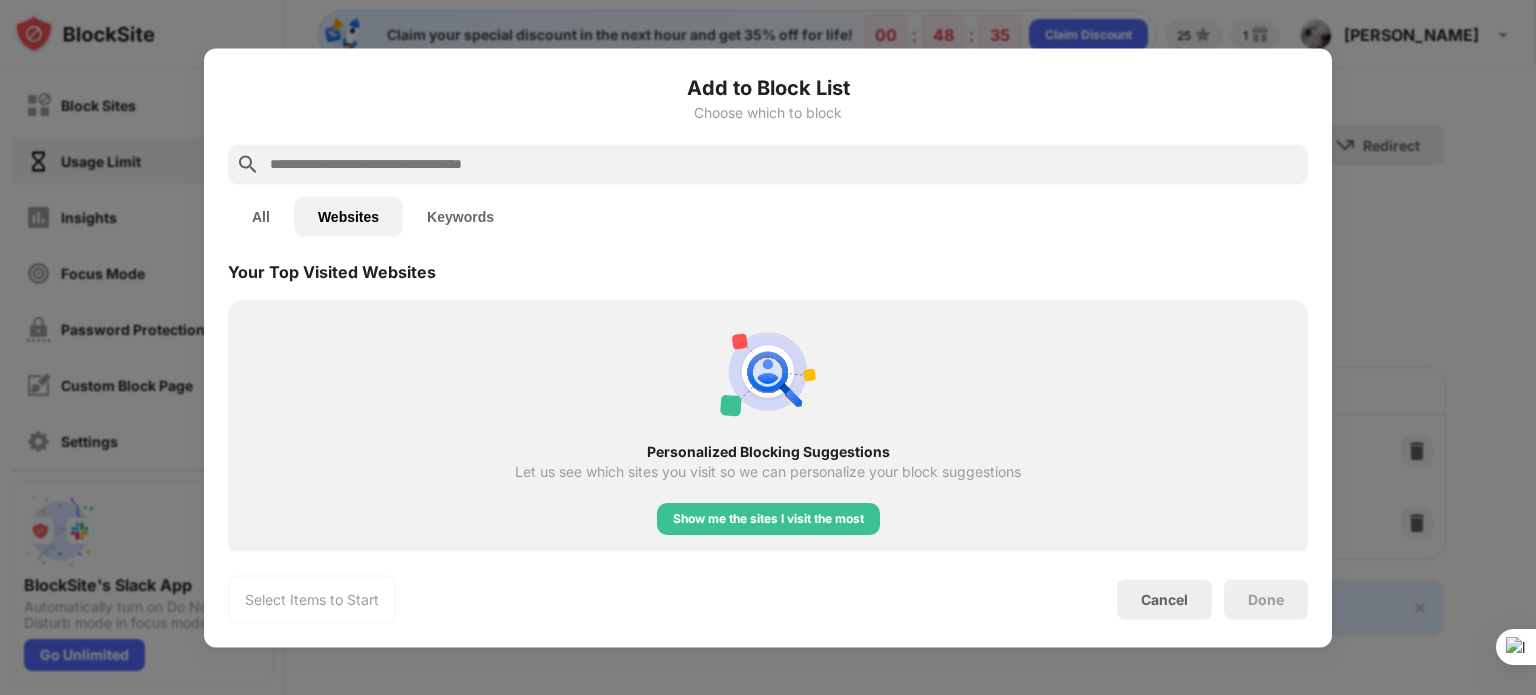 scroll, scrollTop: 436, scrollLeft: 0, axis: vertical 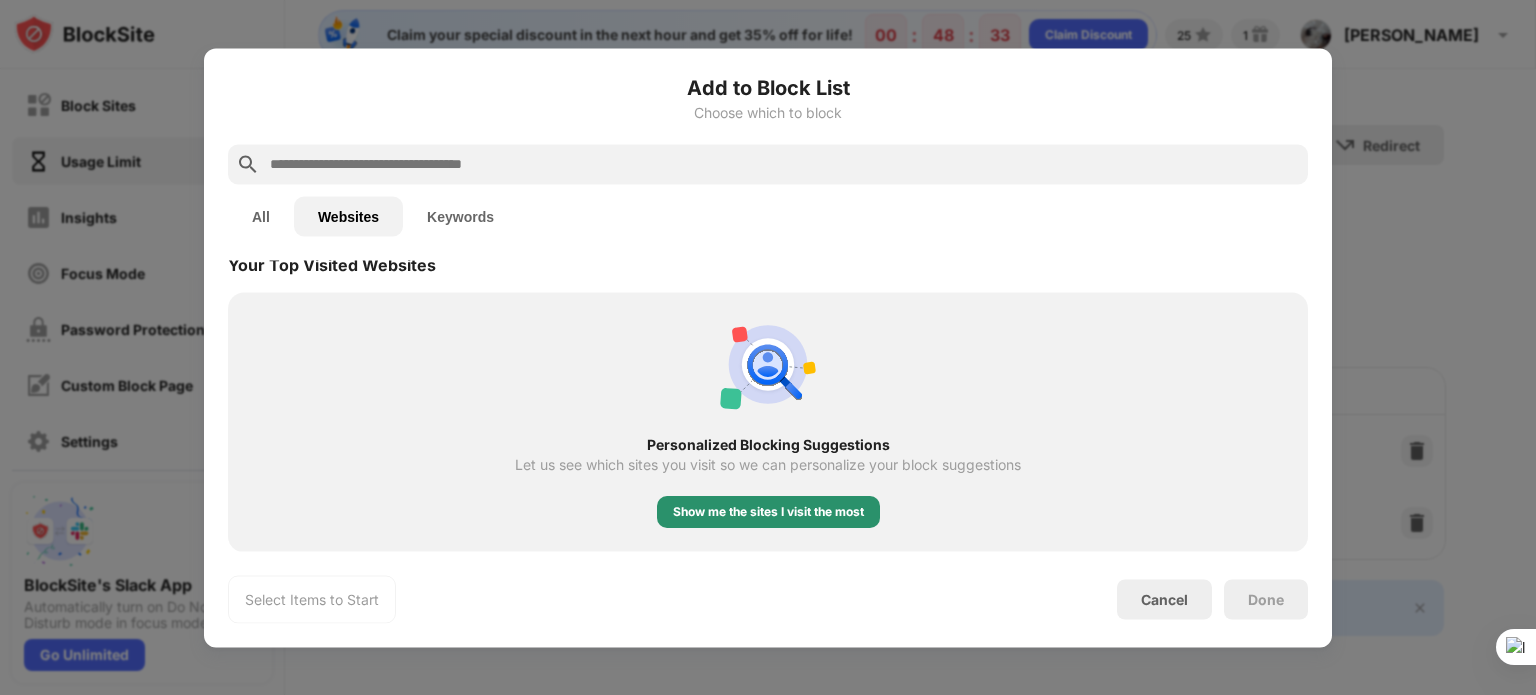 click on "Show me the sites I visit the most" at bounding box center [768, 512] 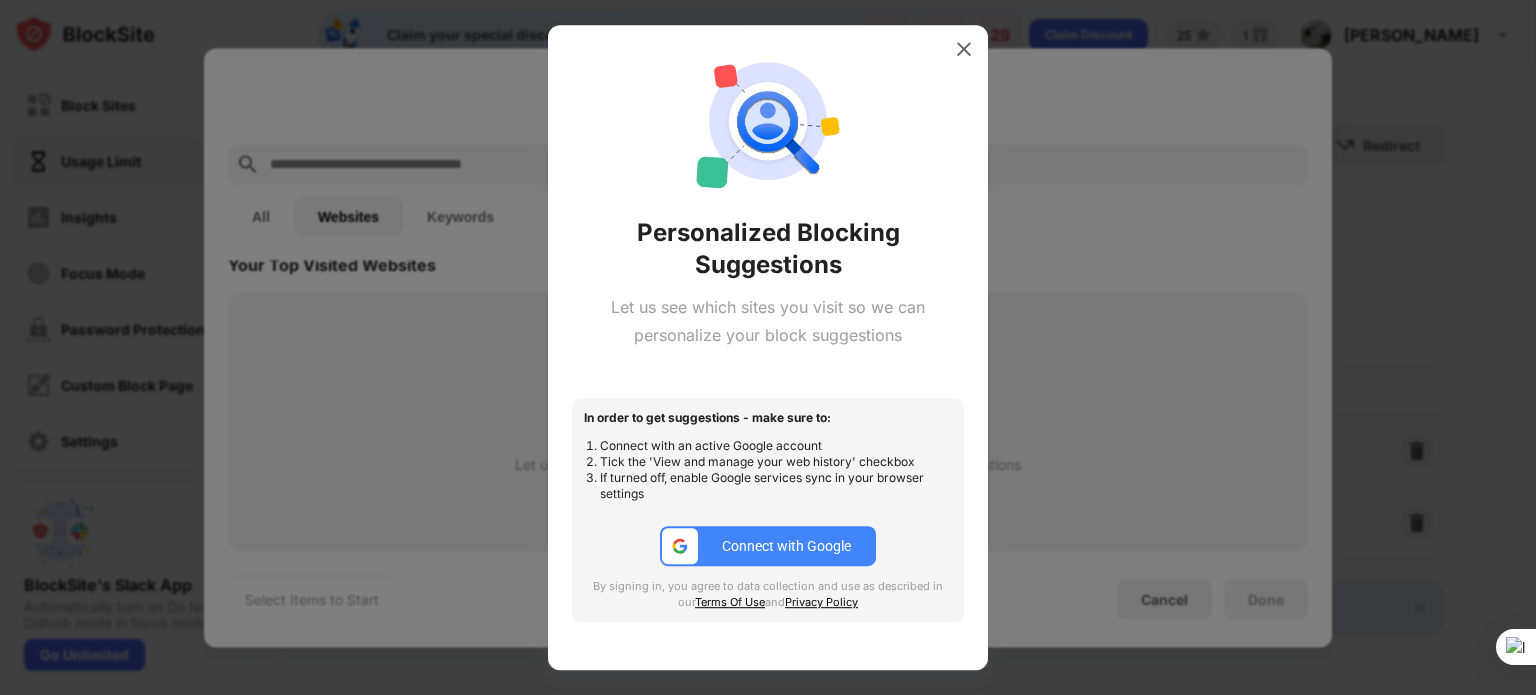 click on "Connect with Google" at bounding box center (786, 546) 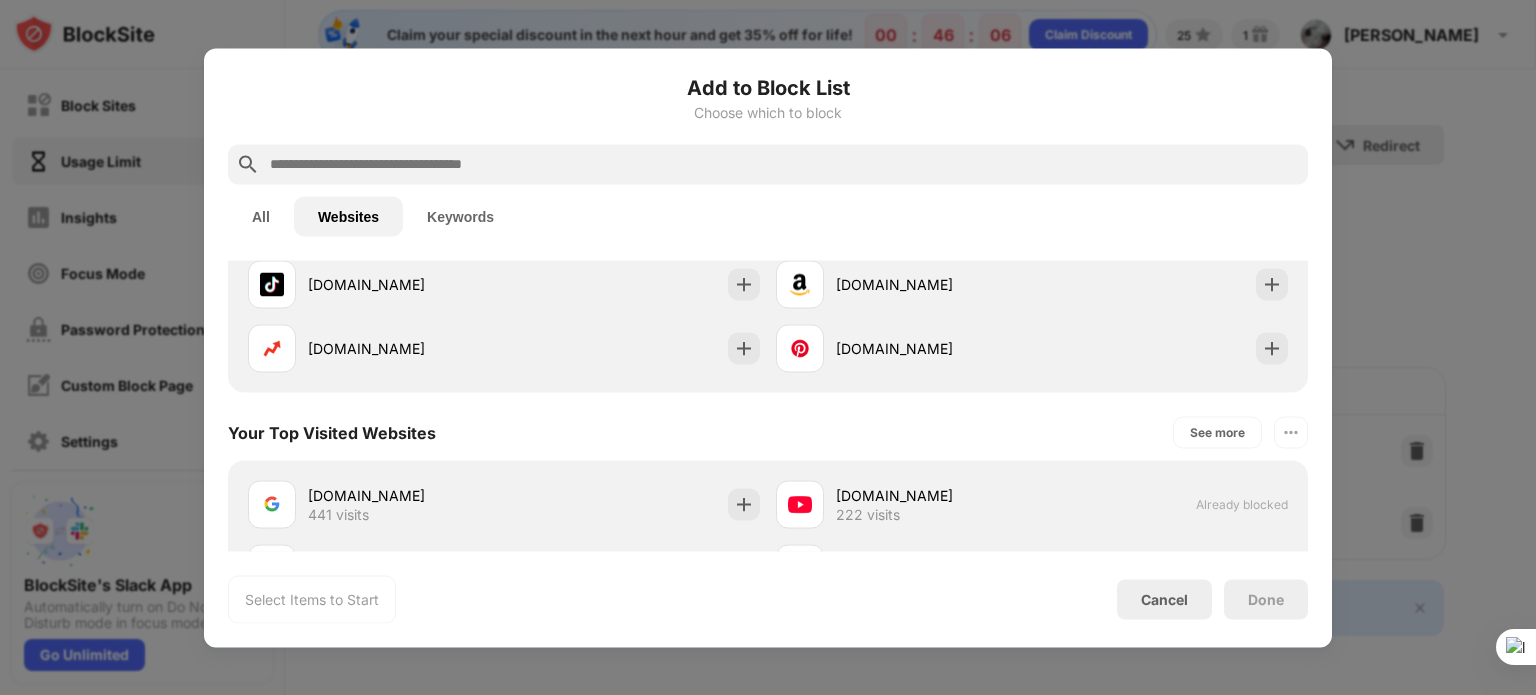 scroll, scrollTop: 220, scrollLeft: 0, axis: vertical 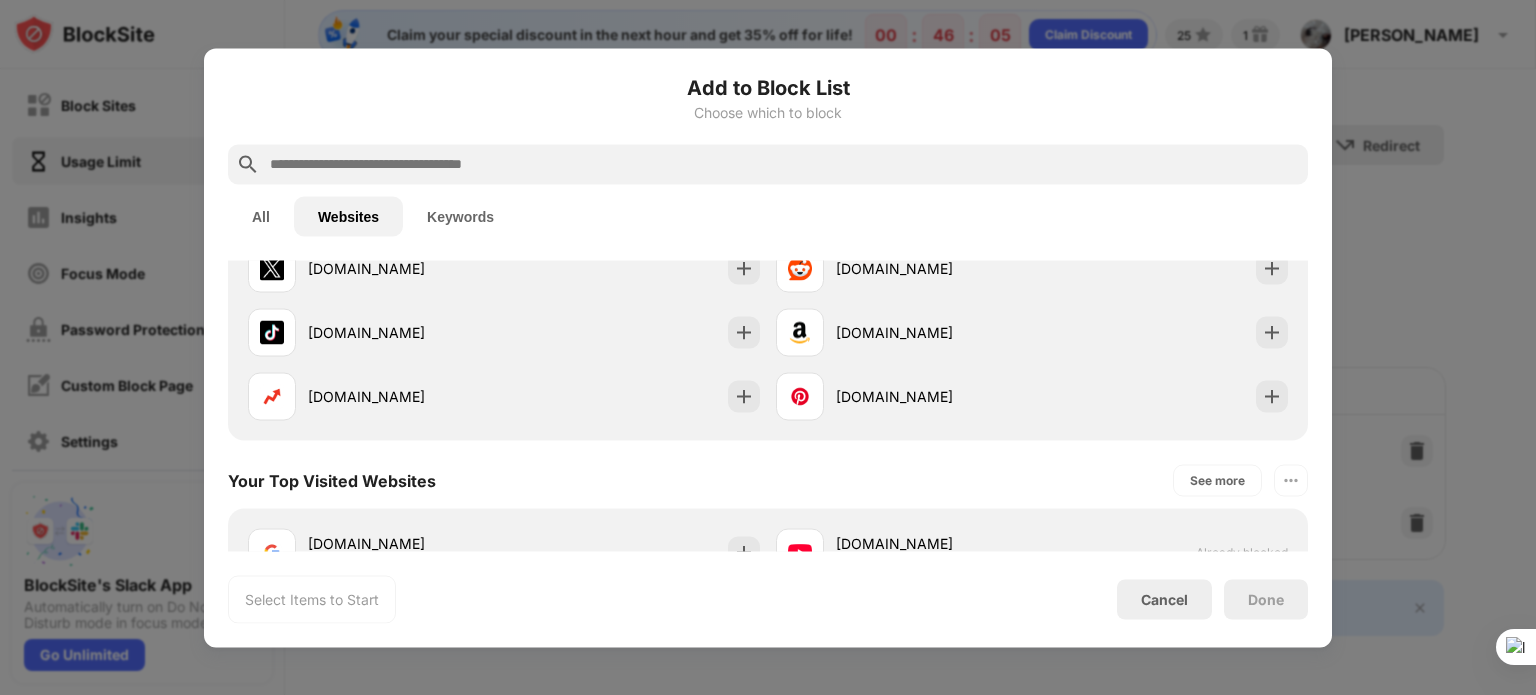 click on "Keywords" at bounding box center (460, 216) 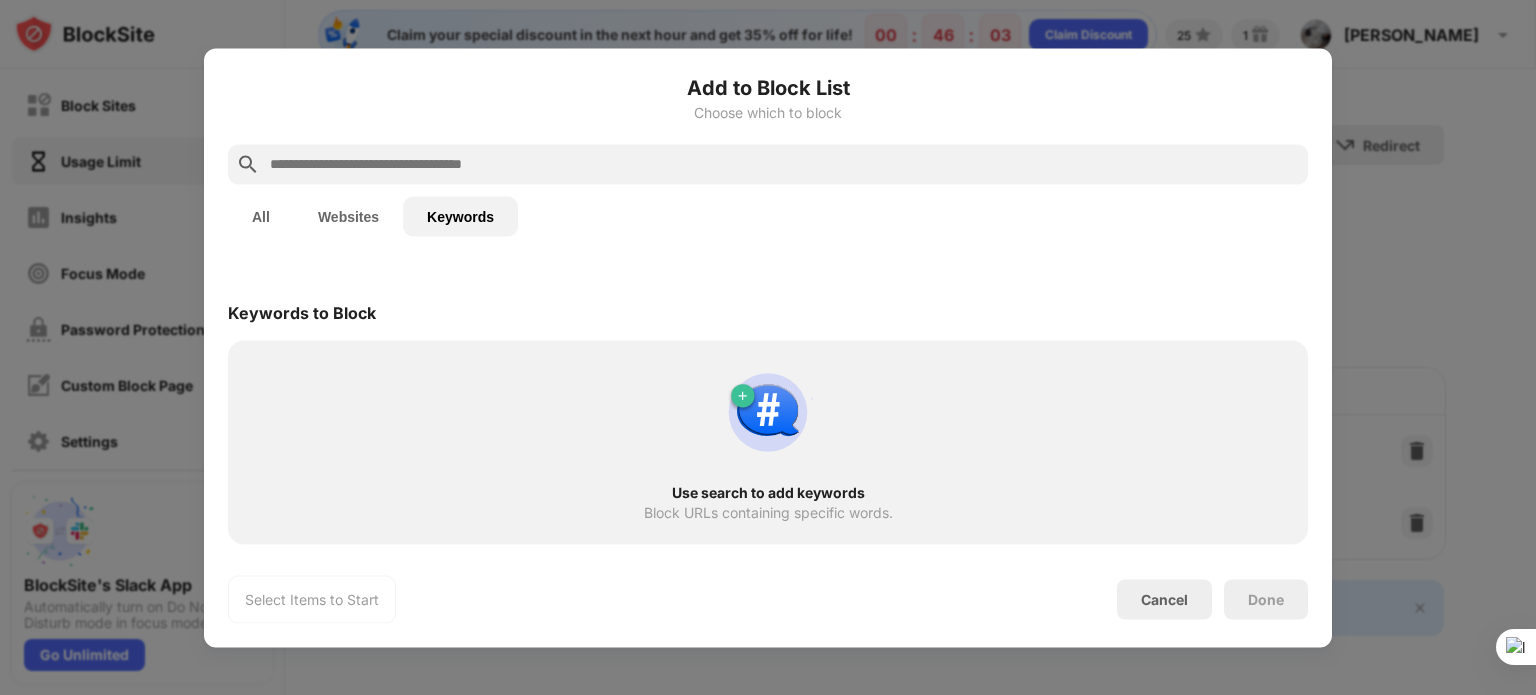 click on "Websites" at bounding box center [348, 216] 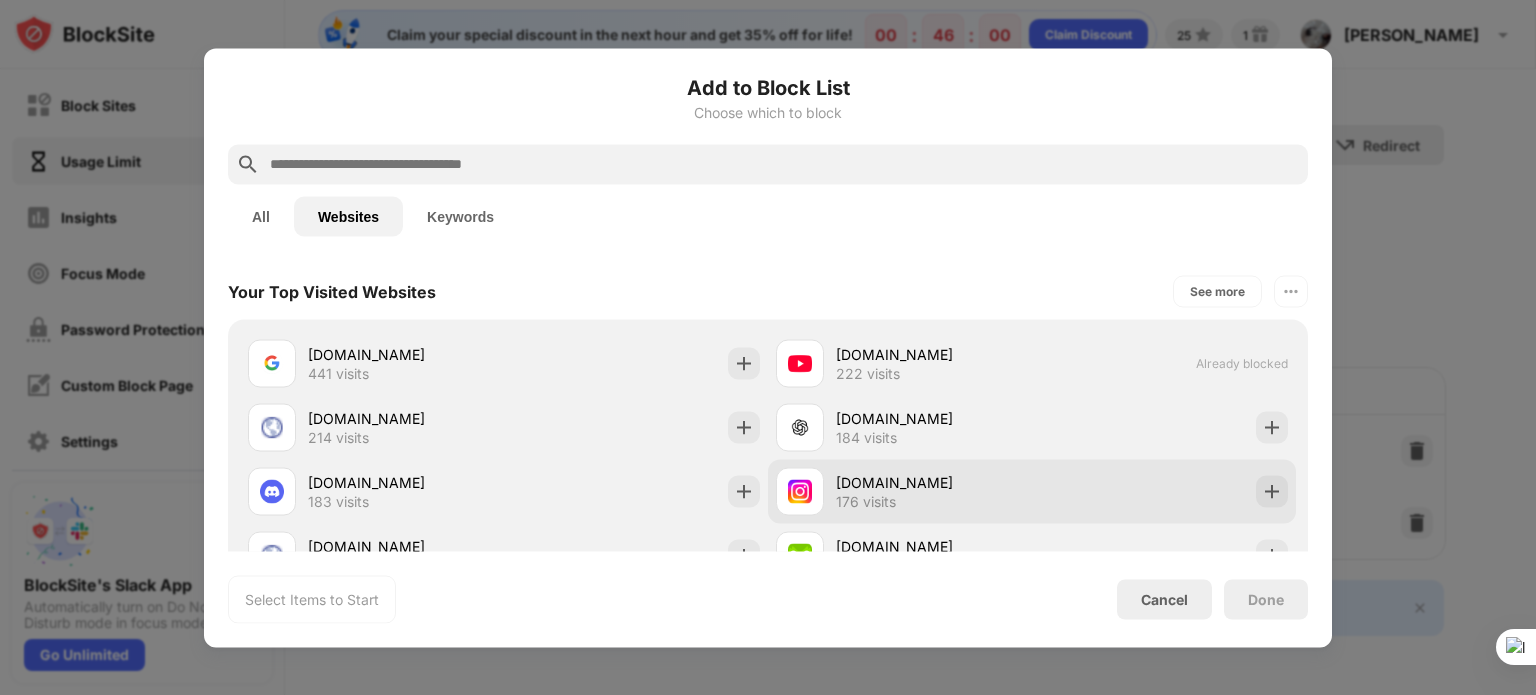scroll, scrollTop: 320, scrollLeft: 0, axis: vertical 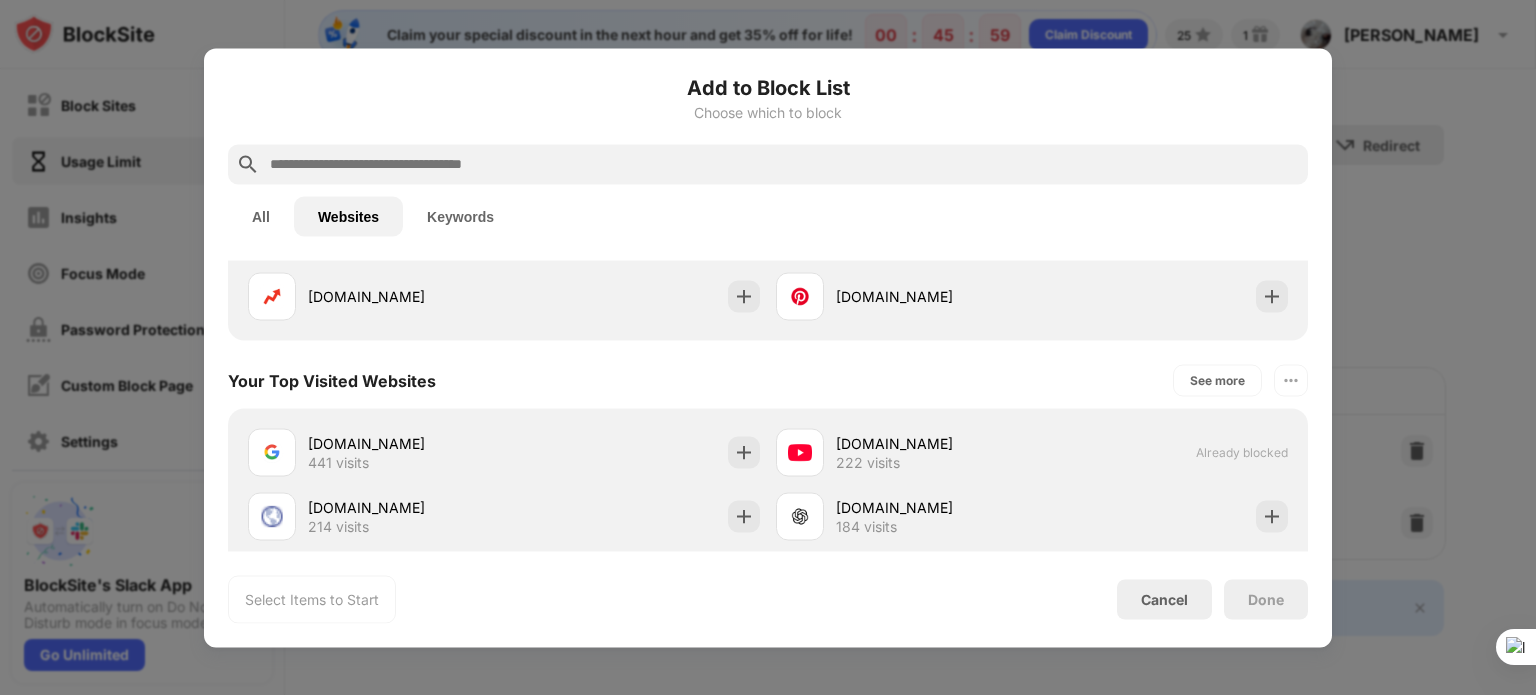 click on "See more" at bounding box center [1217, 380] 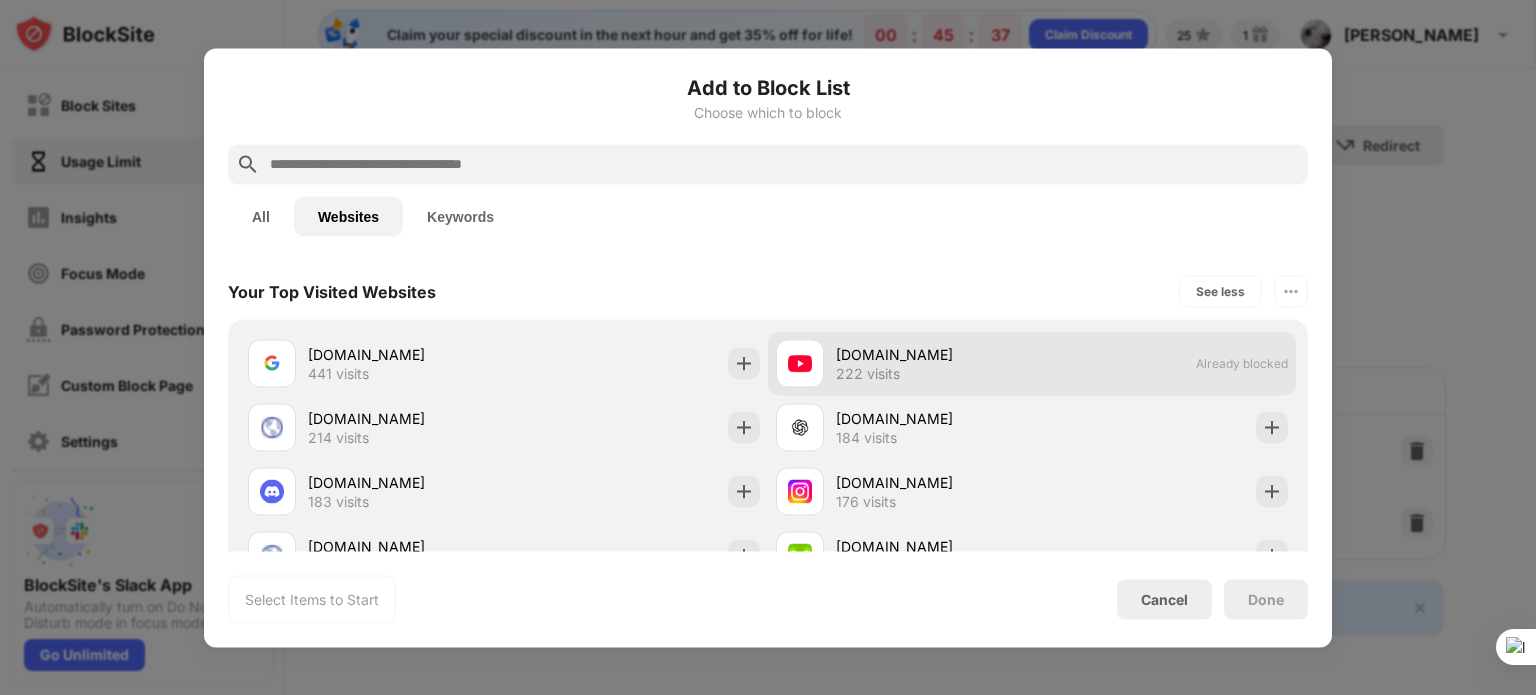 scroll, scrollTop: 364, scrollLeft: 0, axis: vertical 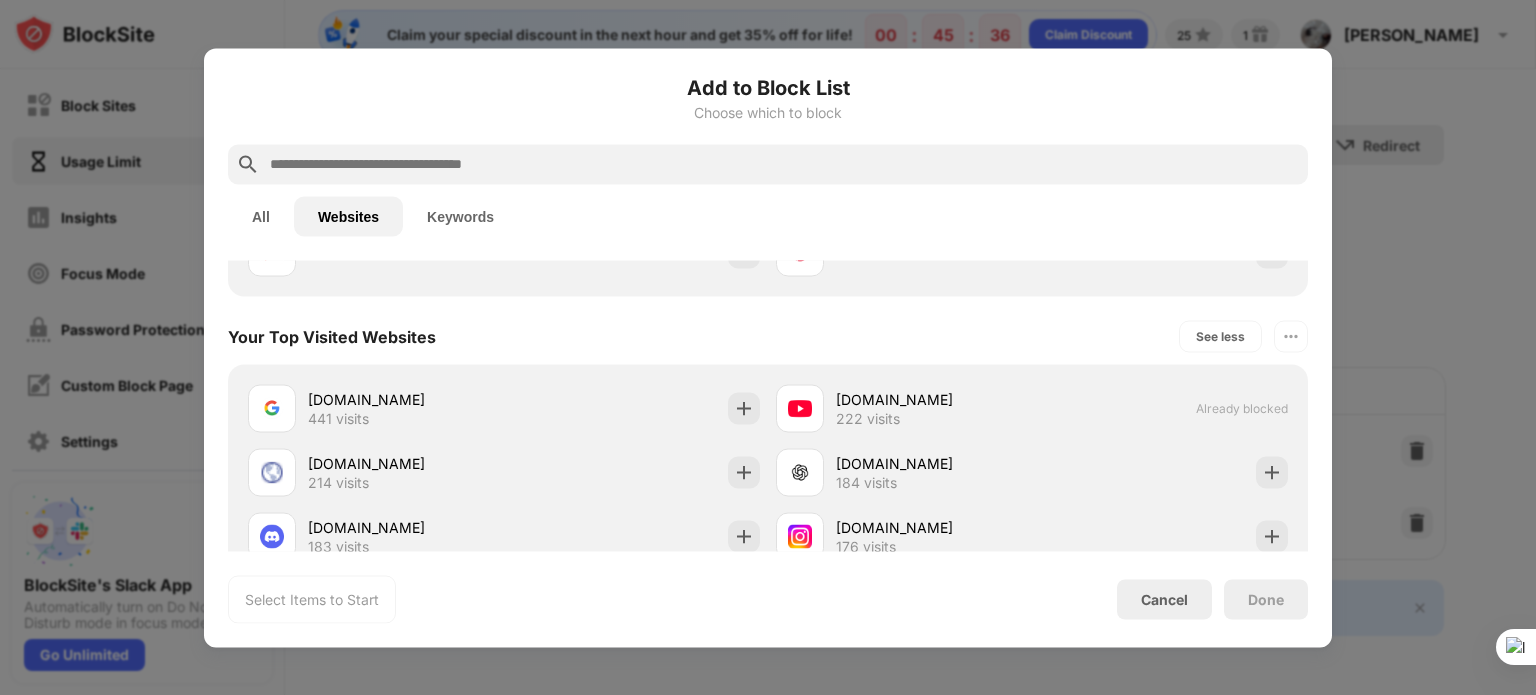 click on "See less" at bounding box center (1220, 336) 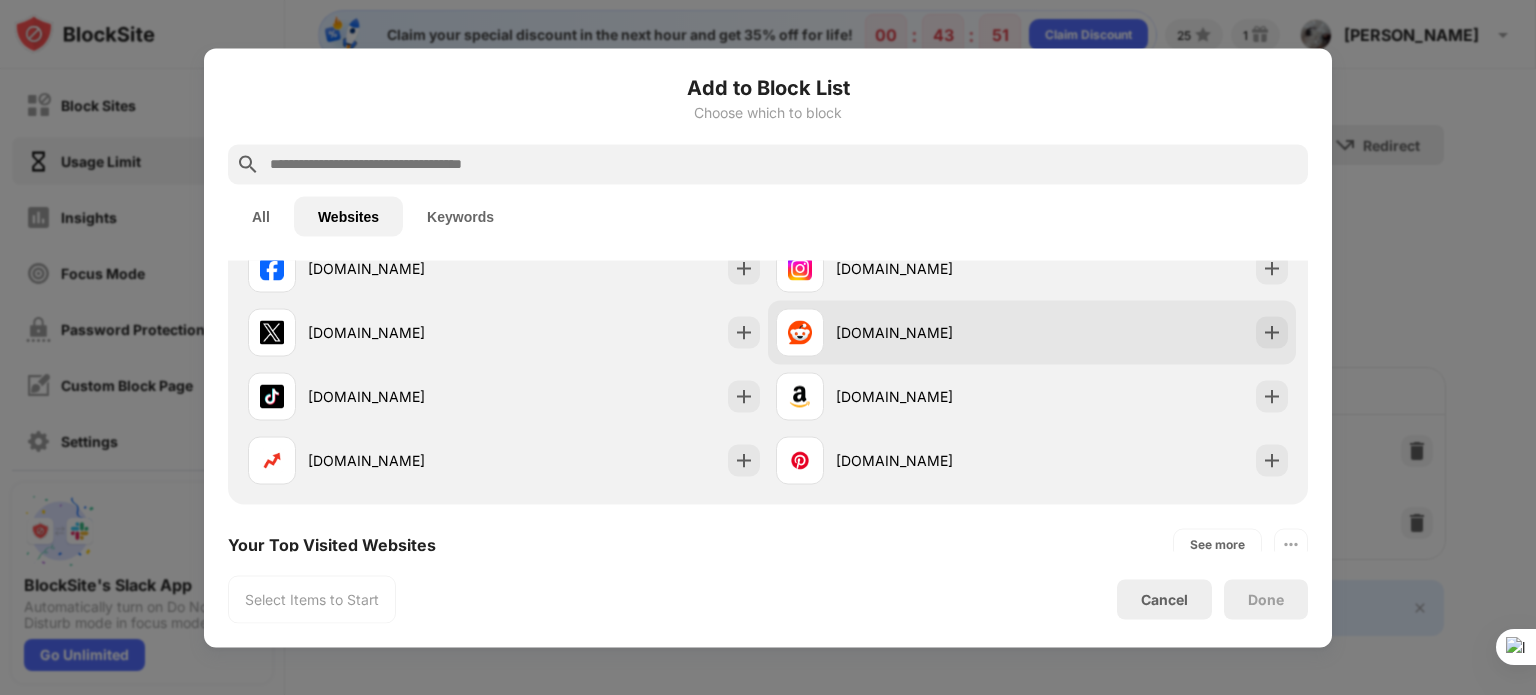 scroll, scrollTop: 200, scrollLeft: 0, axis: vertical 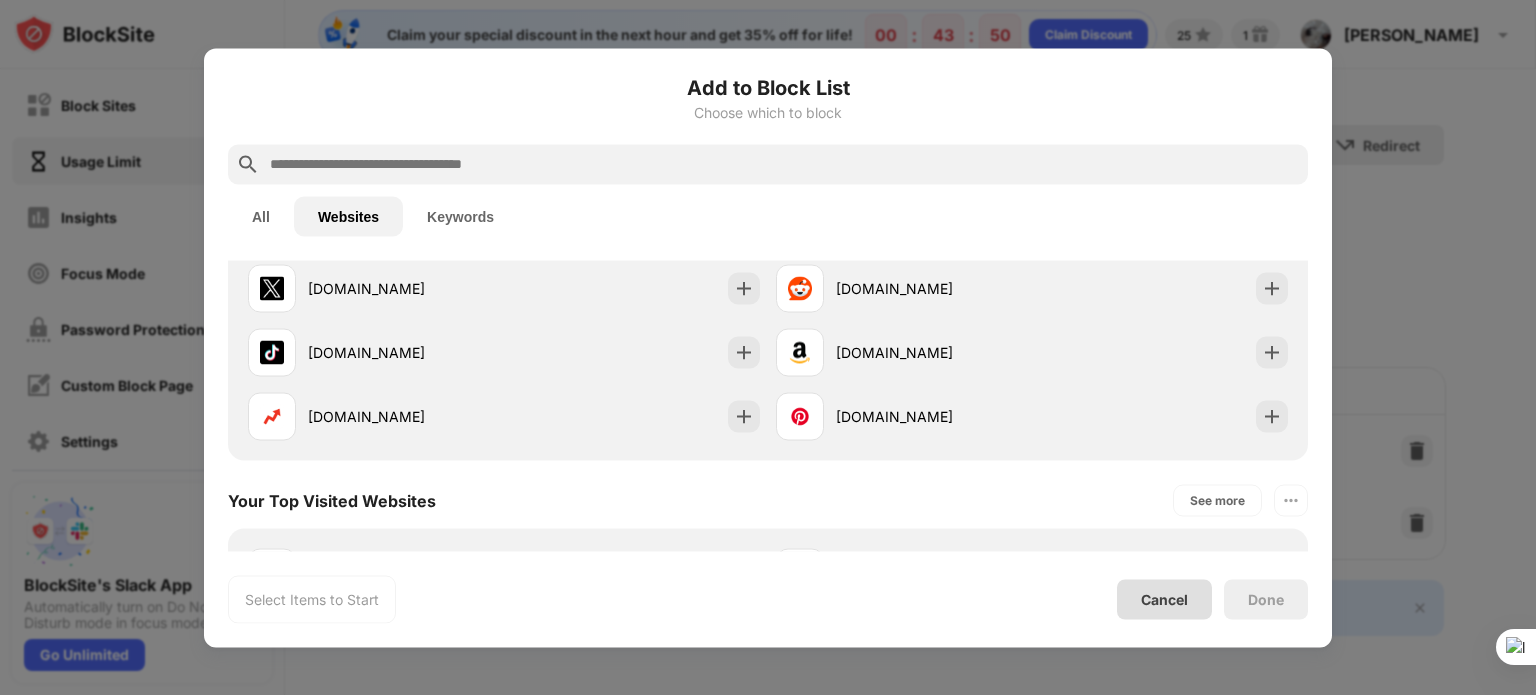 click on "Cancel" at bounding box center [1164, 599] 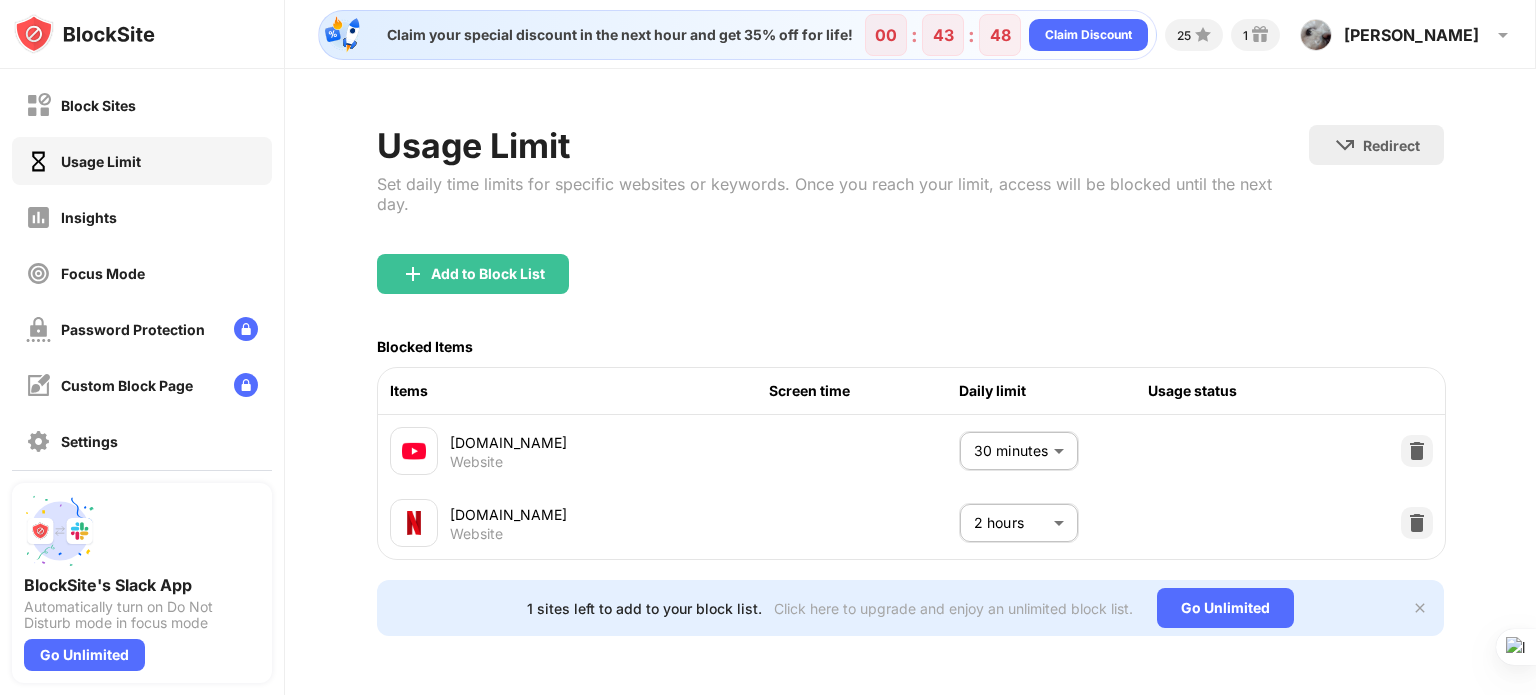 click on "Block Sites Usage Limit Insights Focus Mode Password Protection Custom Block Page Settings About Blocking Sync with other devices Disabled BlockSite's Slack App Automatically turn on Do Not Disturb mode in focus mode Go Unlimited Claim your special discount in the next hour and get 35% off for life! 00 : 43 : 48 Claim Discount 25 1 Ian Ian Chang View Account Insights Premium Rewards Settings Support Log Out Usage Limit Set daily time limits for specific websites or keywords. Once you reach your limit, access will be blocked until the next day. Redirect Choose a site to be redirected to when blocking is active Add to Block List Blocked Items Items Screen time Daily limit Usage status youtube.com Website 30 minutes ** ​ netflix.com Website 2 hours *** ​ 1 sites left to add to your block list. Click here to upgrade and enjoy an unlimited block list. Go Unlimited" at bounding box center (768, 347) 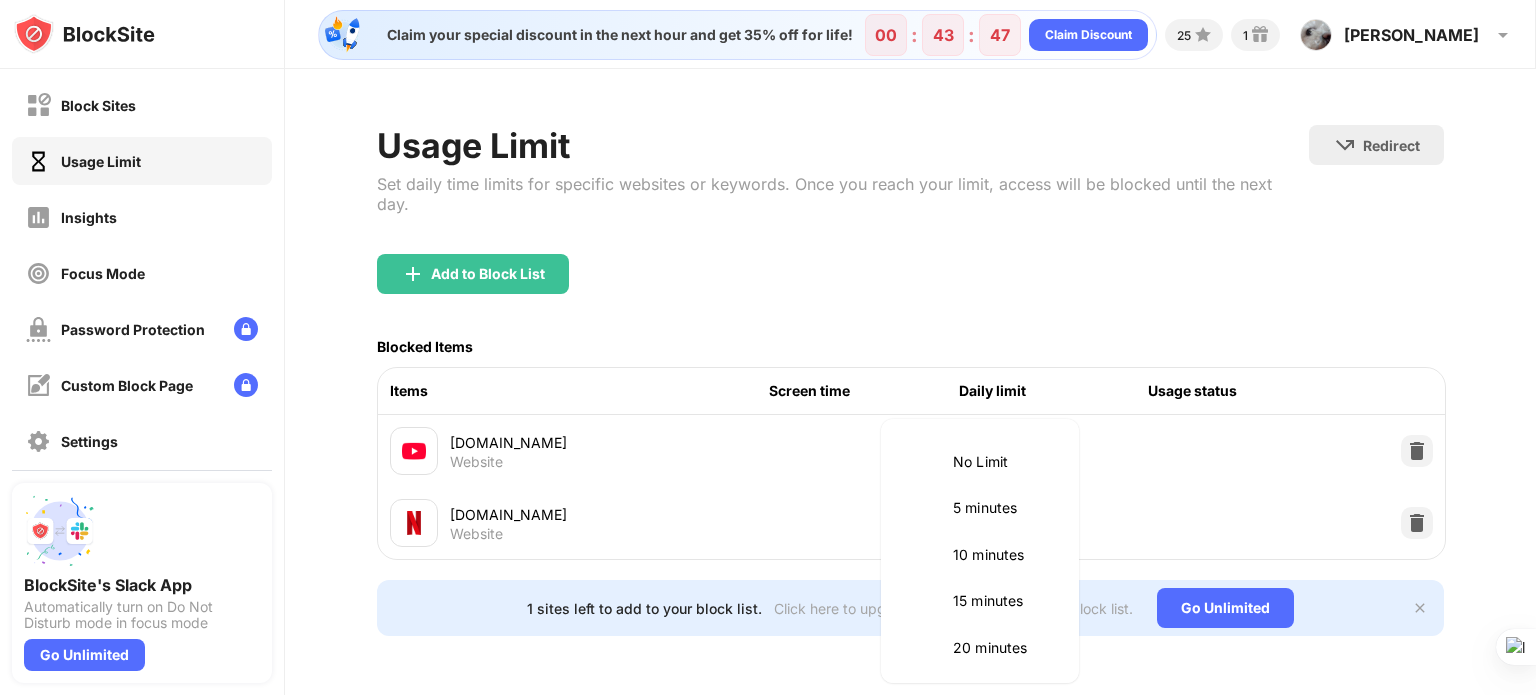 scroll, scrollTop: 189, scrollLeft: 0, axis: vertical 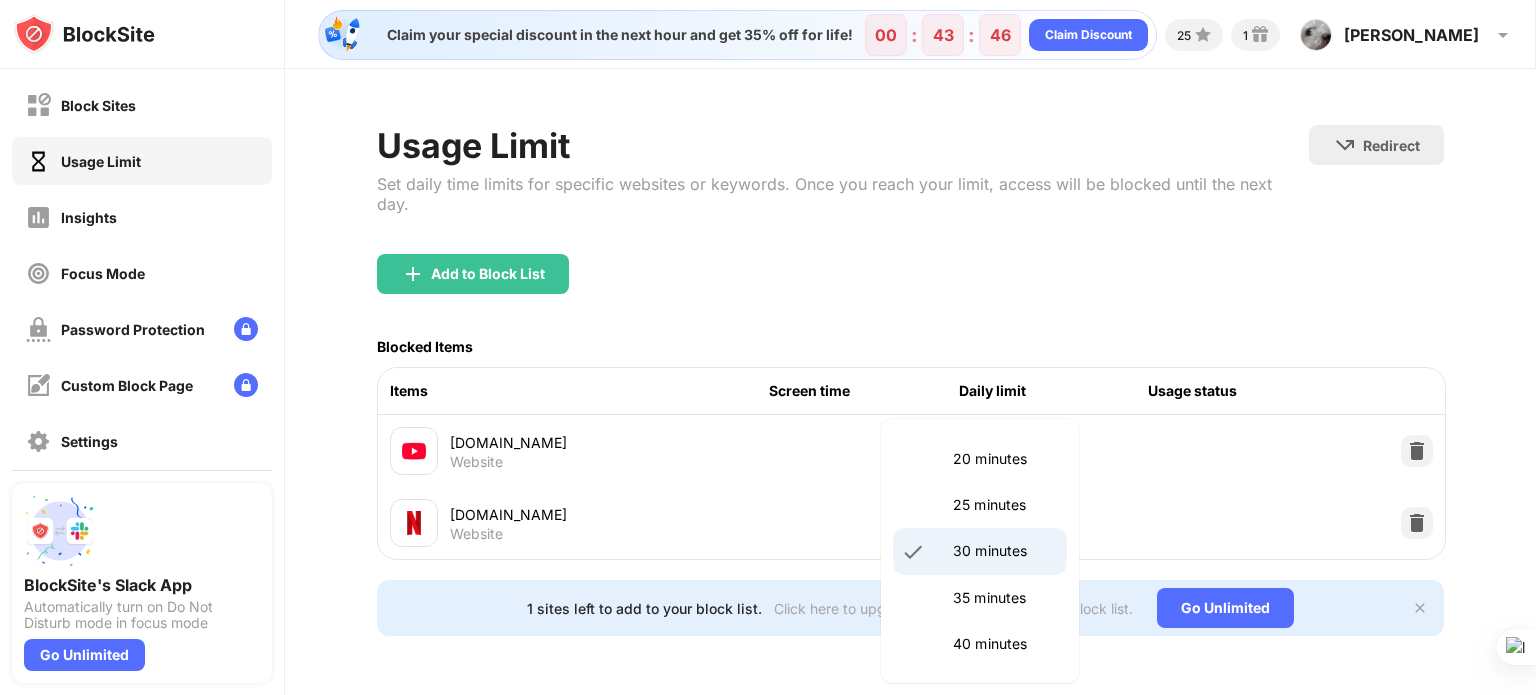 click at bounding box center [768, 347] 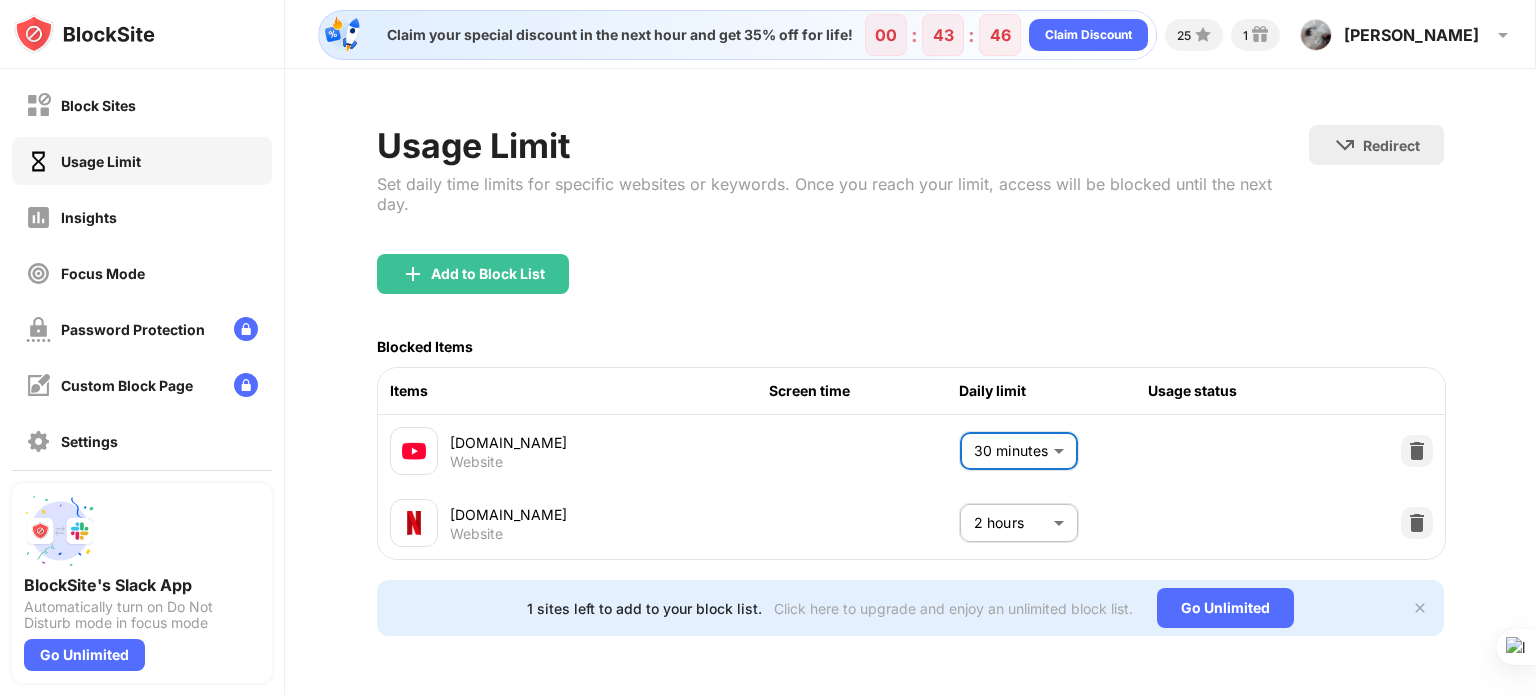 click on "Block Sites Usage Limit Insights Focus Mode Password Protection Custom Block Page Settings About Blocking Sync with other devices Disabled BlockSite's Slack App Automatically turn on Do Not Disturb mode in focus mode Go Unlimited Claim your special discount in the next hour and get 35% off for life! 00 : 43 : 46 Claim Discount 25 1 Ian Ian Chang View Account Insights Premium Rewards Settings Support Log Out Usage Limit Set daily time limits for specific websites or keywords. Once you reach your limit, access will be blocked until the next day. Redirect Choose a site to be redirected to when blocking is active Add to Block List Blocked Items Items Screen time Daily limit Usage status youtube.com Website 30 minutes ** ​ netflix.com Website 2 hours *** ​ 1 sites left to add to your block list. Click here to upgrade and enjoy an unlimited block list. Go Unlimited
No Limit 5 minutes 10 minutes 15 minutes 20 minutes 25 minutes 30 minutes 35 minutes 40 minutes 45 minutes 50 minutes 55 minutes 60 minutes" at bounding box center [768, 347] 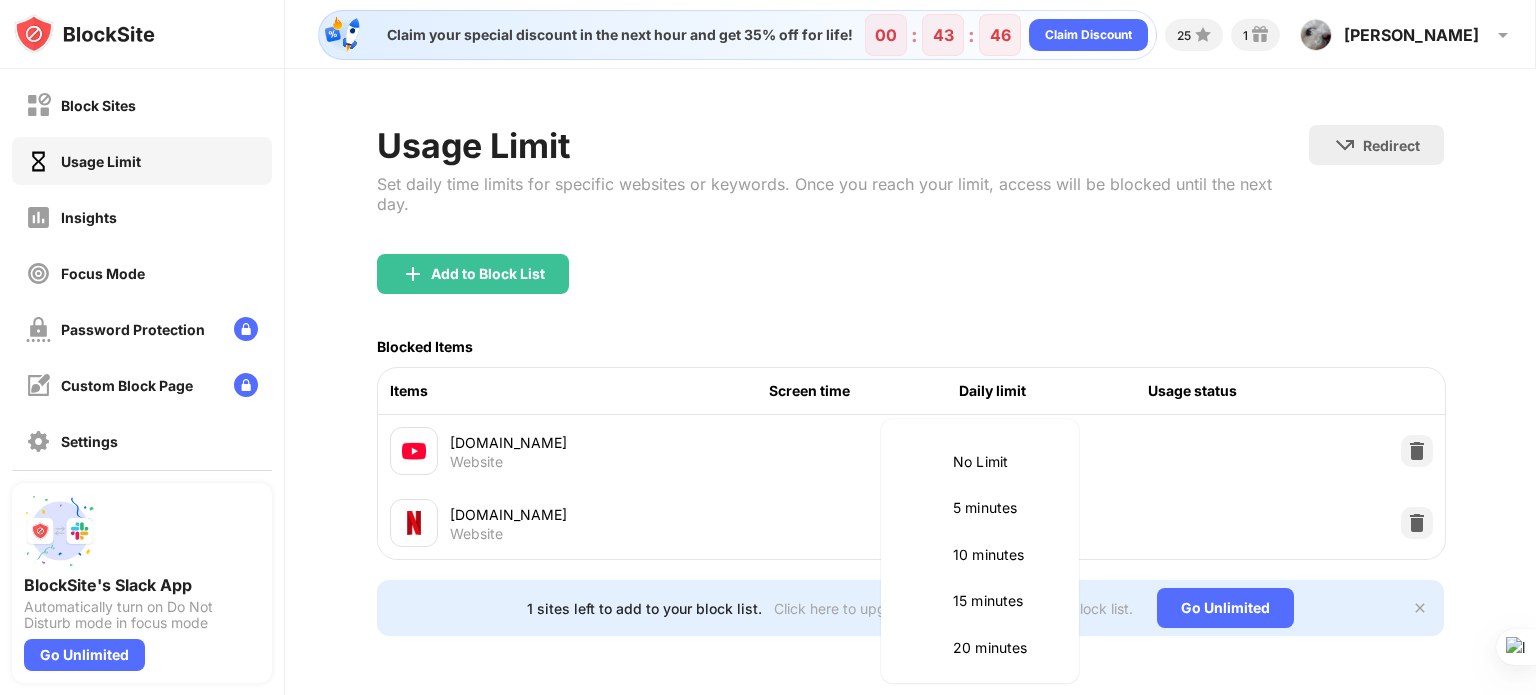 scroll, scrollTop: 560, scrollLeft: 0, axis: vertical 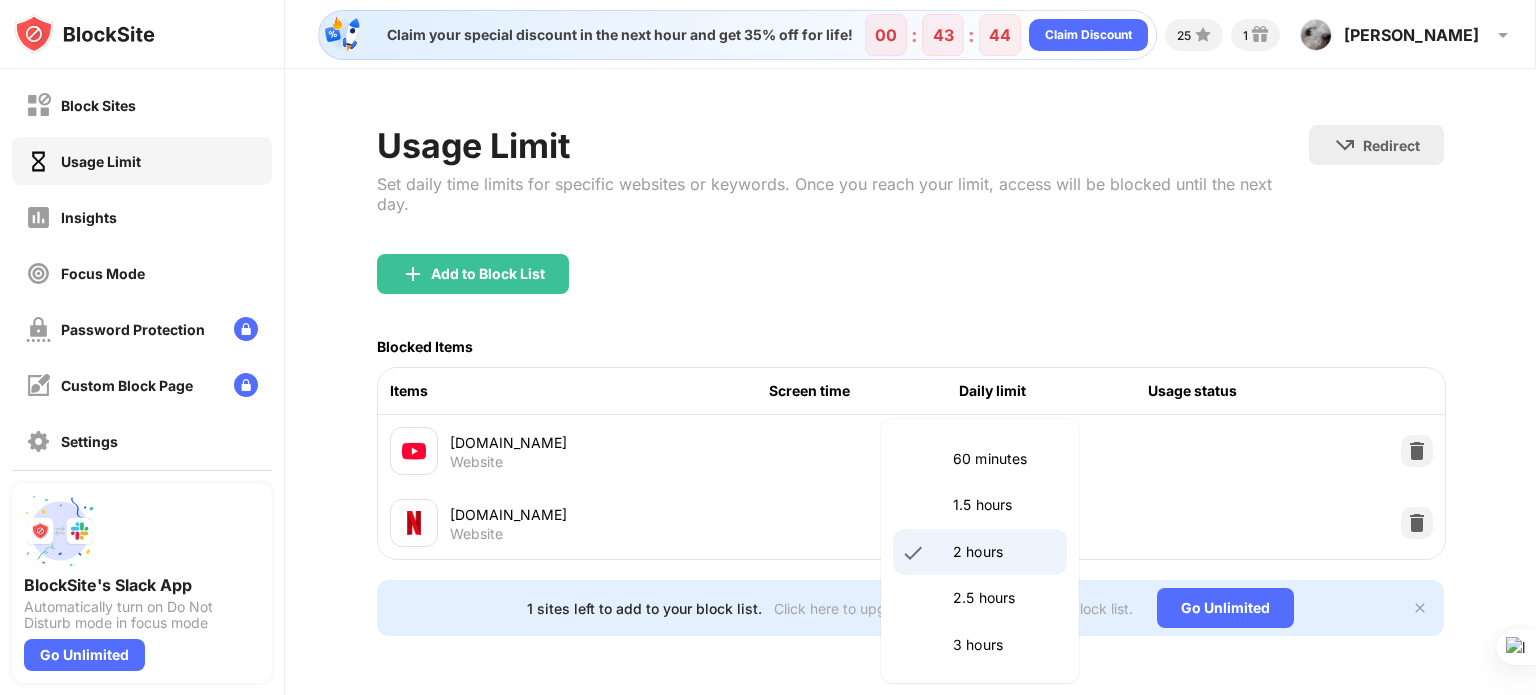 click at bounding box center (768, 347) 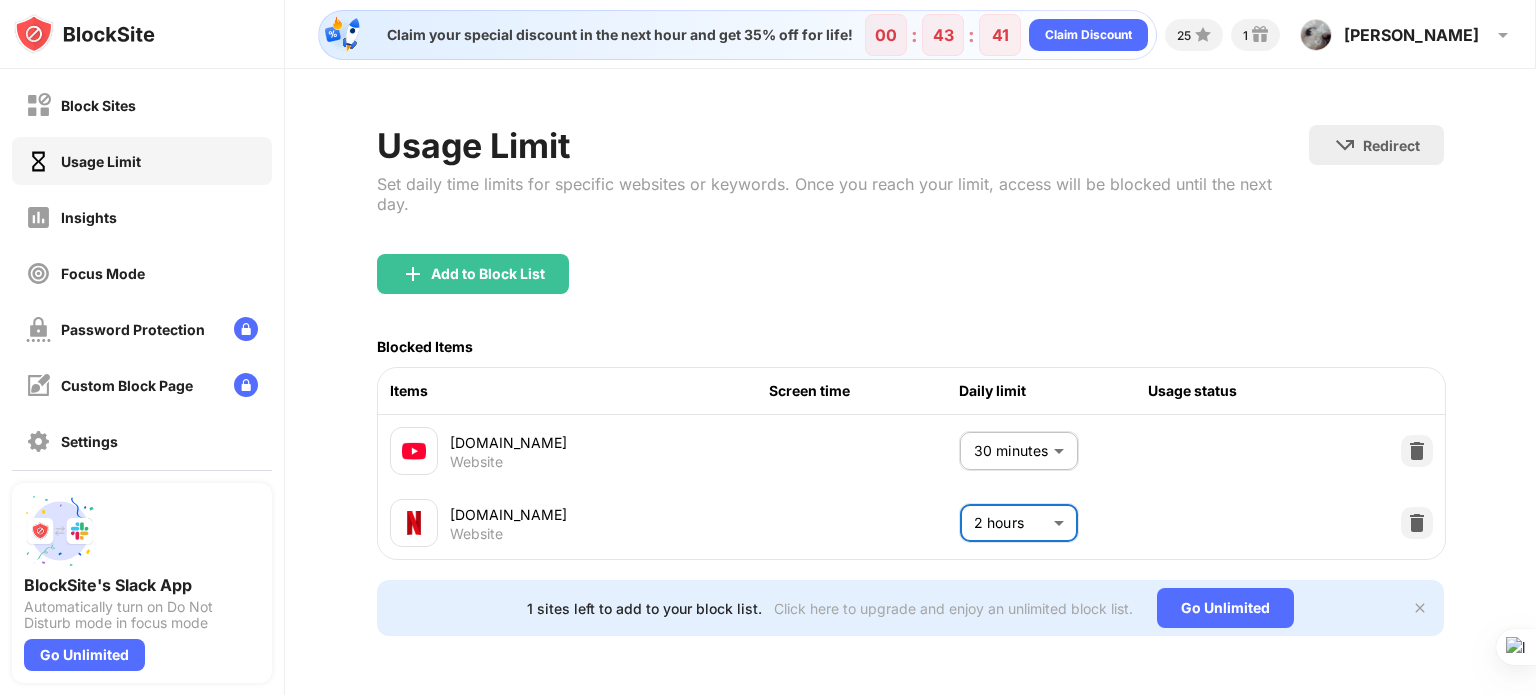 click on "Blocked Items" at bounding box center [910, 346] 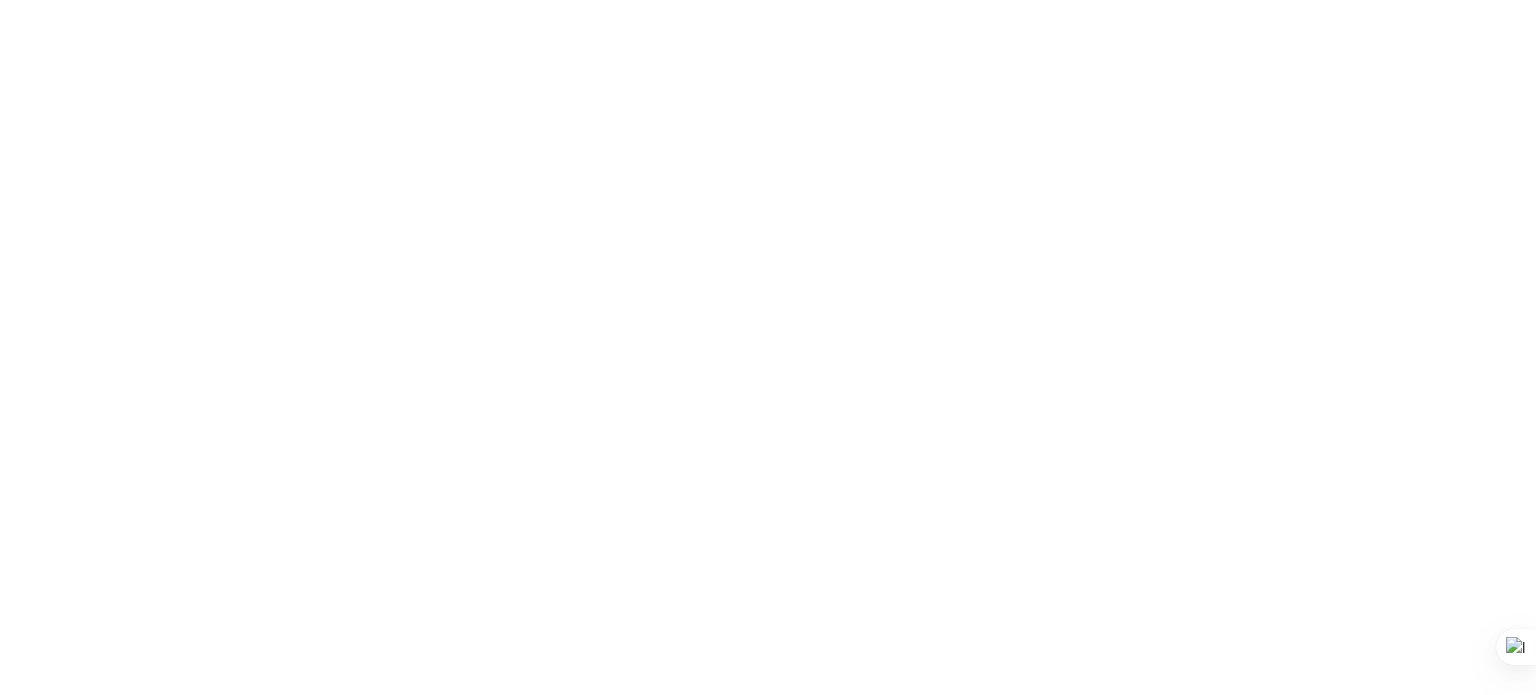 scroll, scrollTop: 0, scrollLeft: 0, axis: both 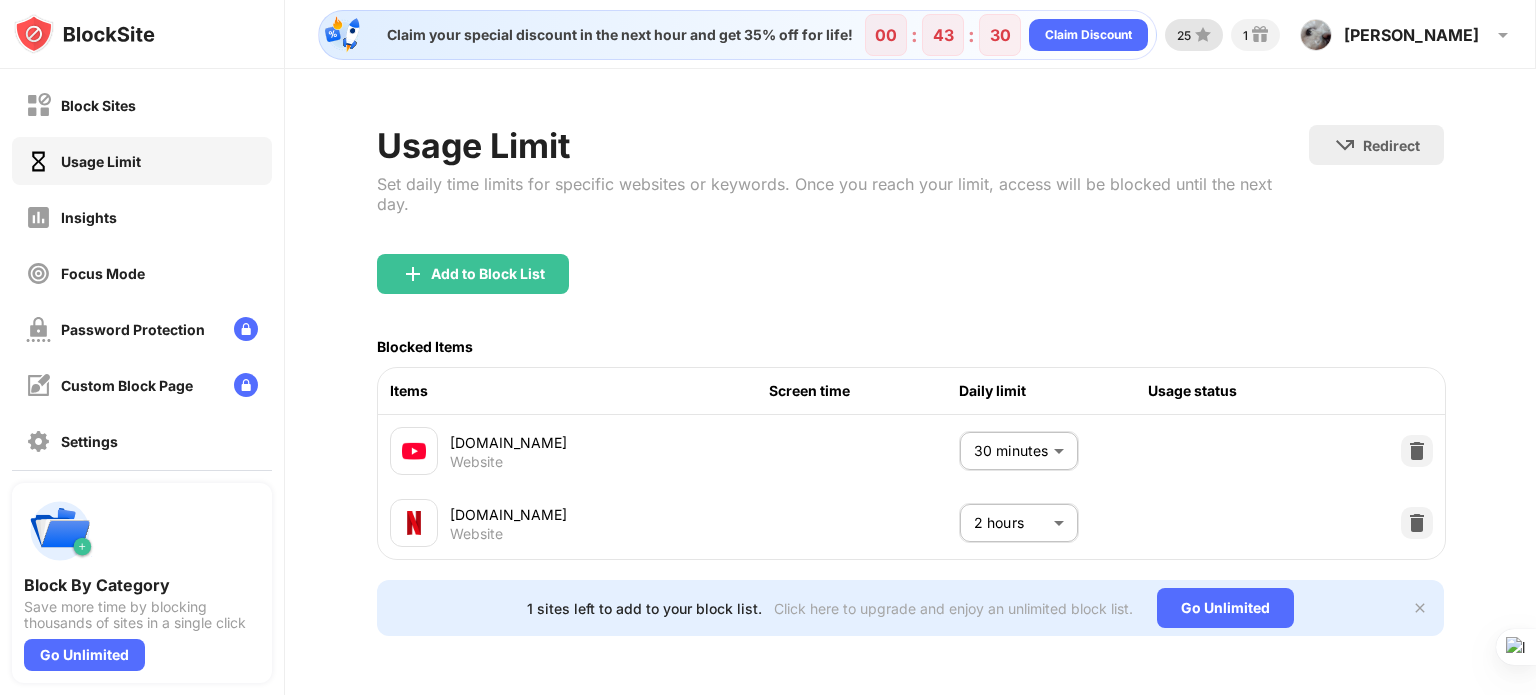 click on "25" at bounding box center [1184, 35] 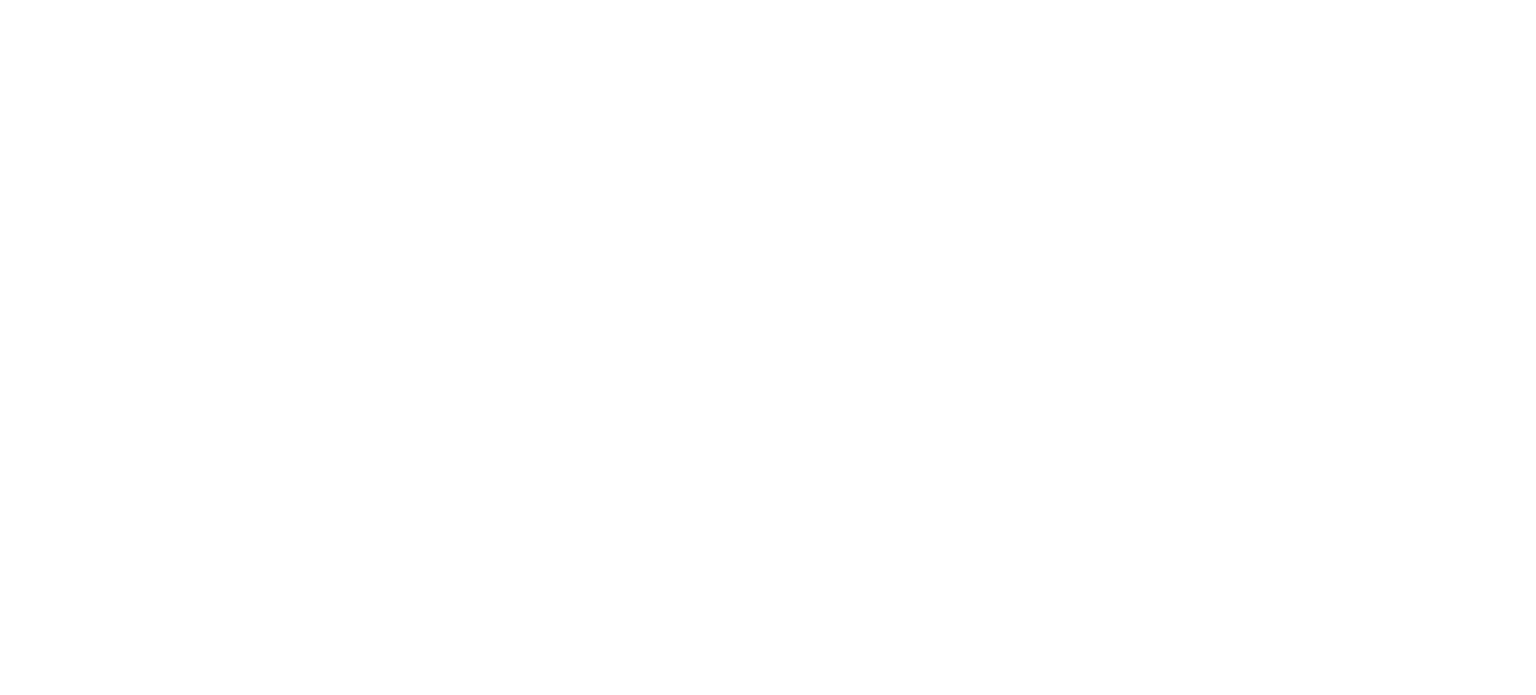 scroll, scrollTop: 0, scrollLeft: 0, axis: both 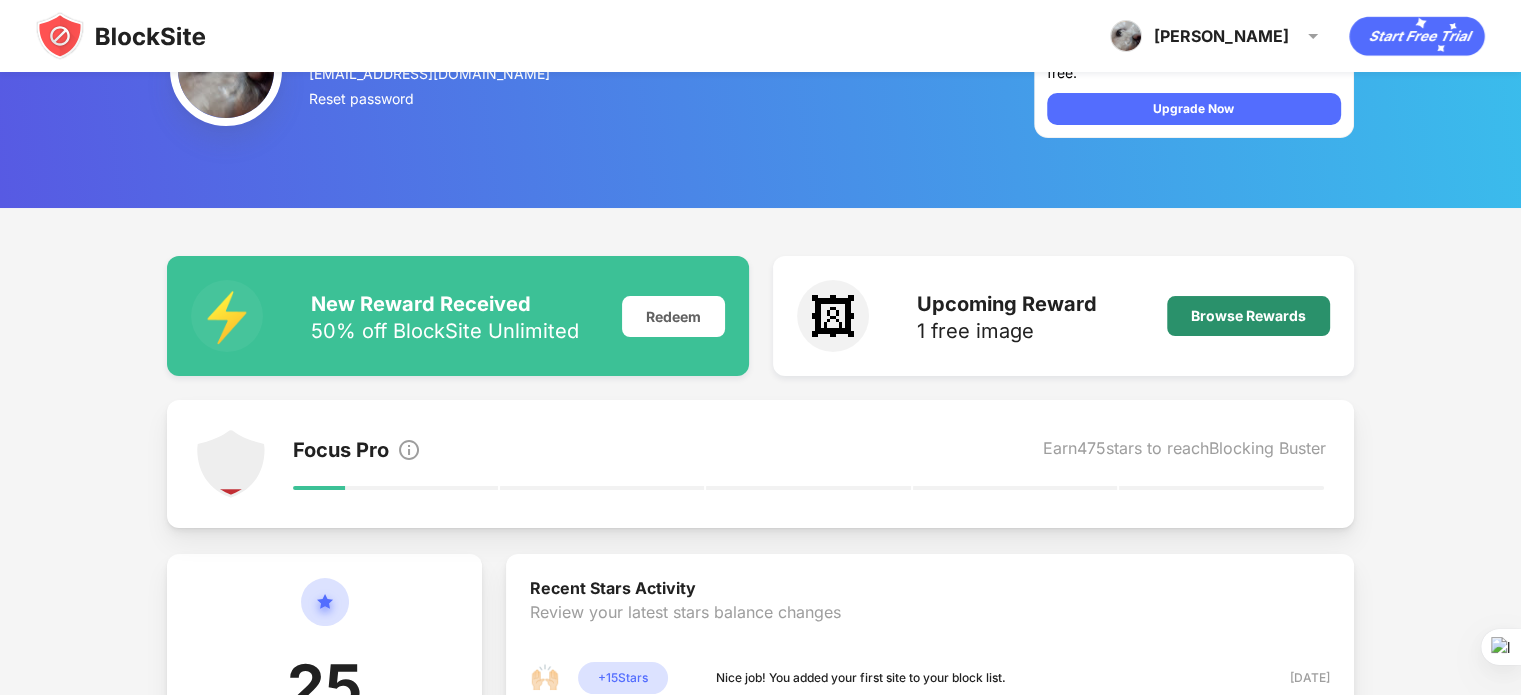 click on "Browse Rewards" at bounding box center (1248, 316) 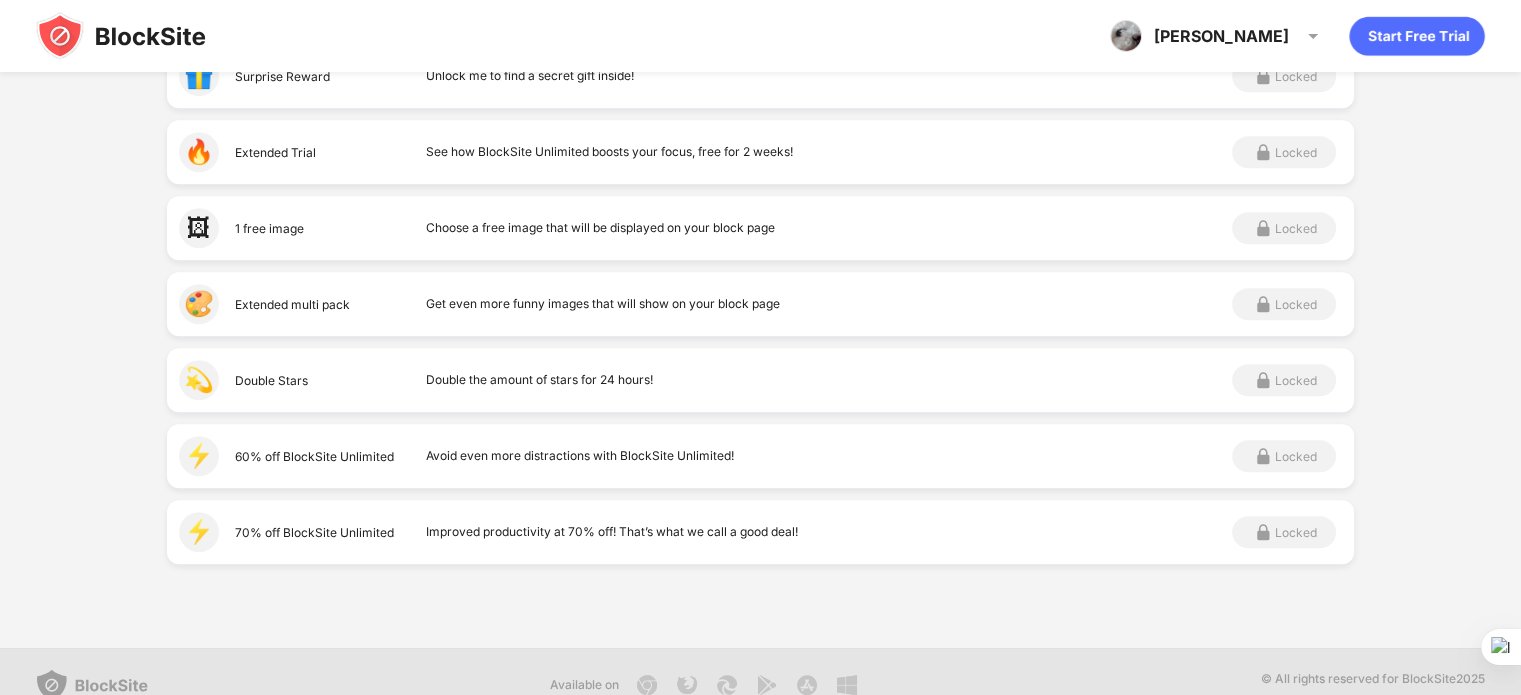 scroll, scrollTop: 1021, scrollLeft: 0, axis: vertical 